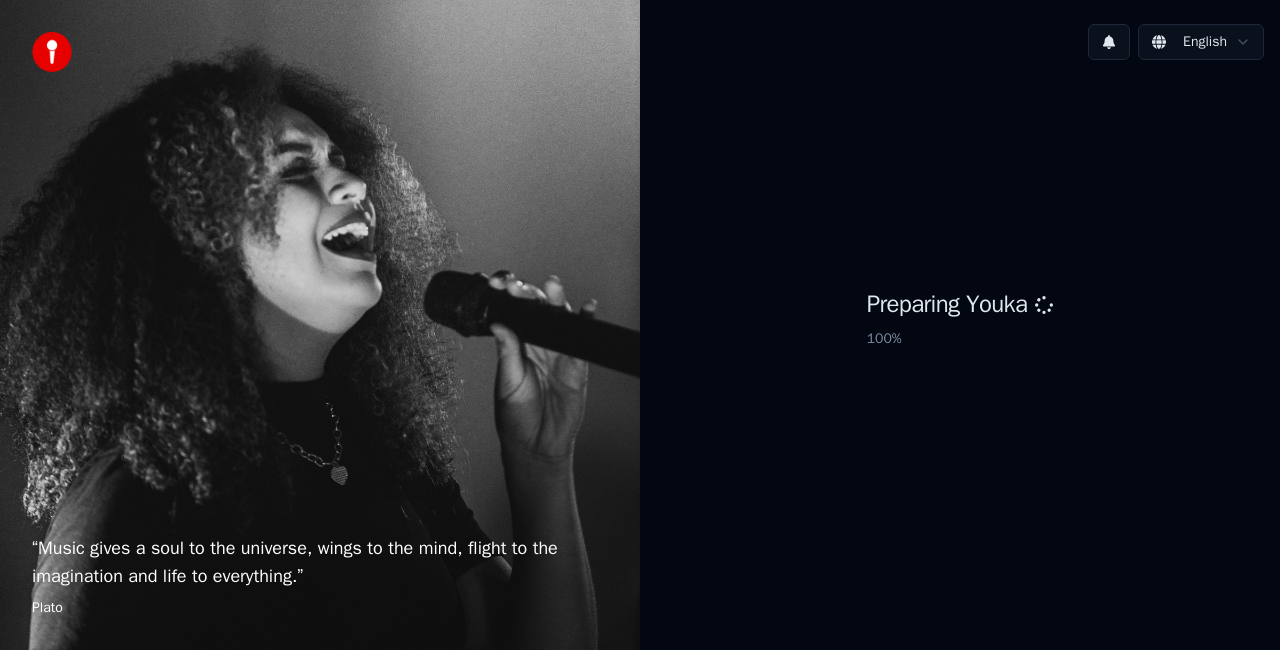 scroll, scrollTop: 0, scrollLeft: 0, axis: both 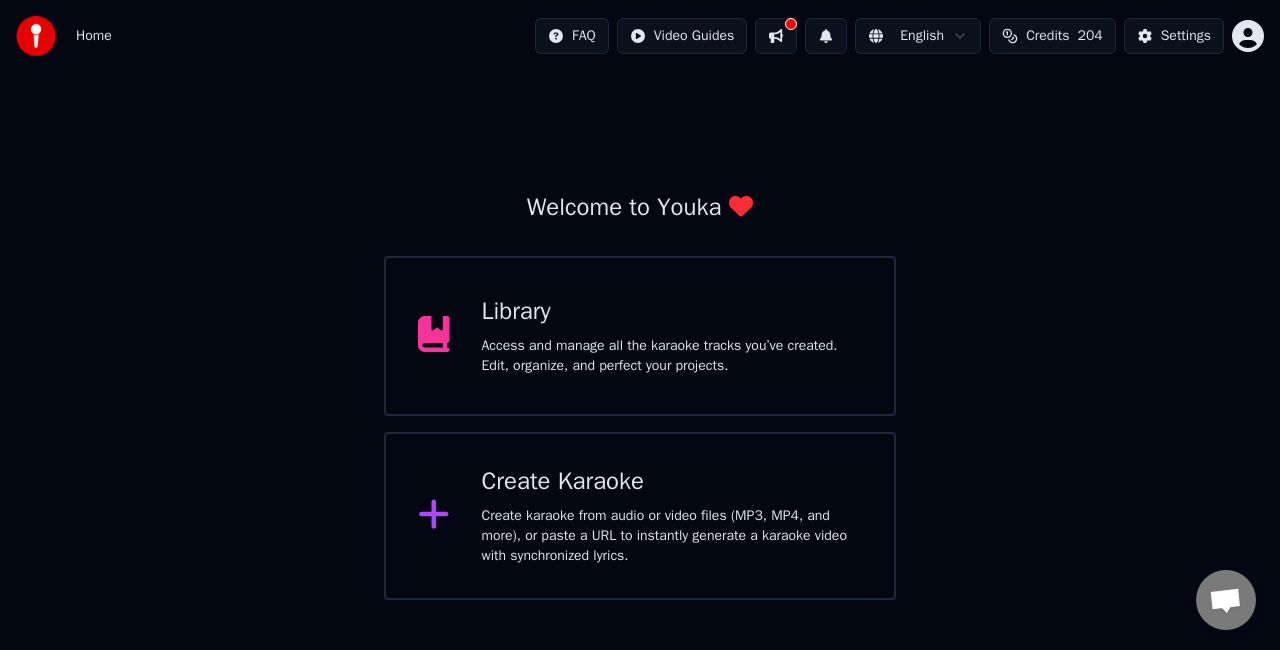 click on "Create Karaoke" at bounding box center (672, 482) 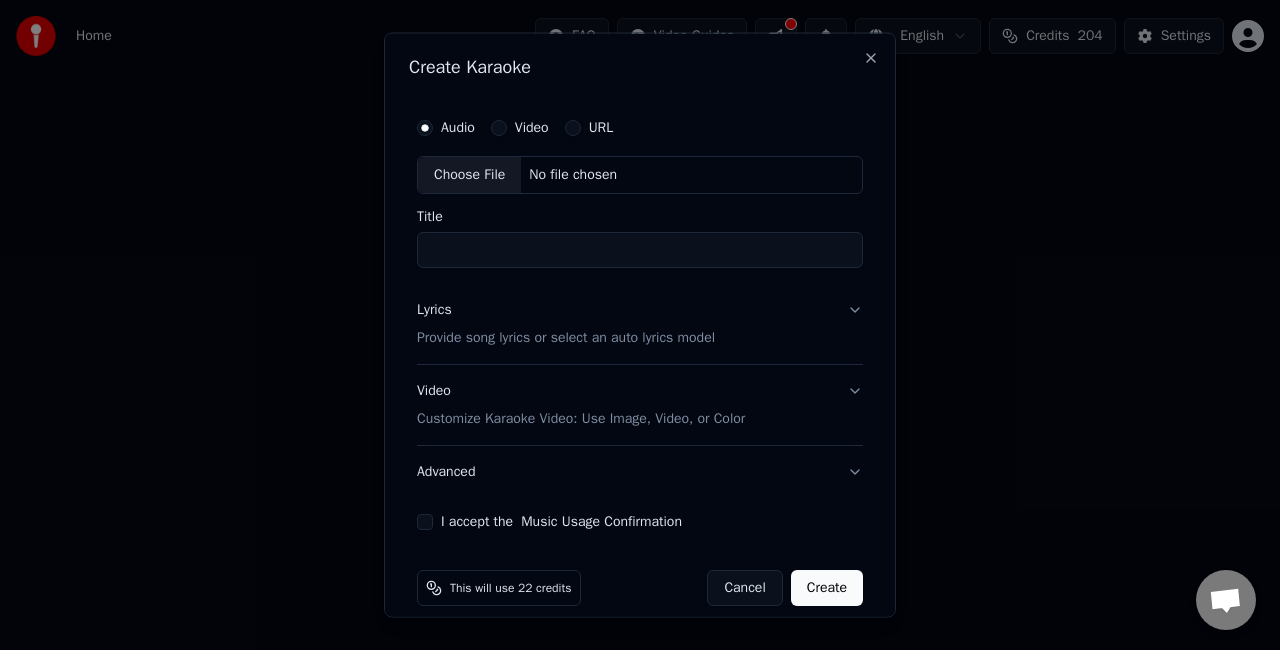 click on "Choose File" at bounding box center (469, 175) 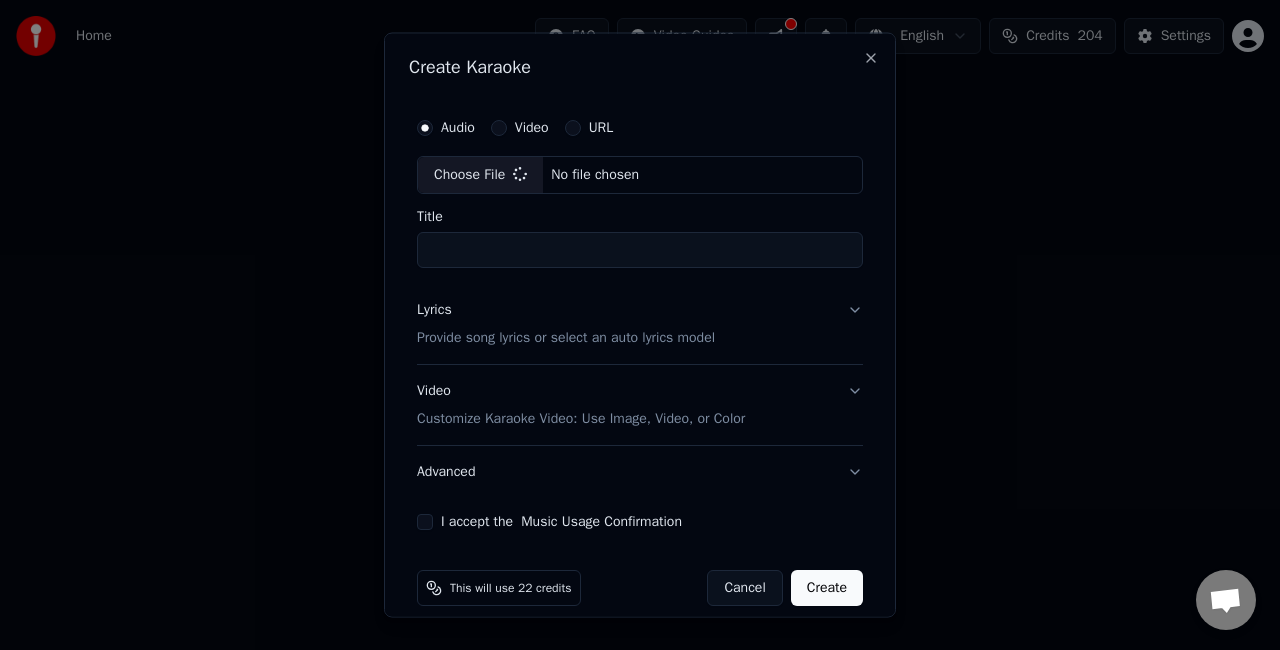 type on "**********" 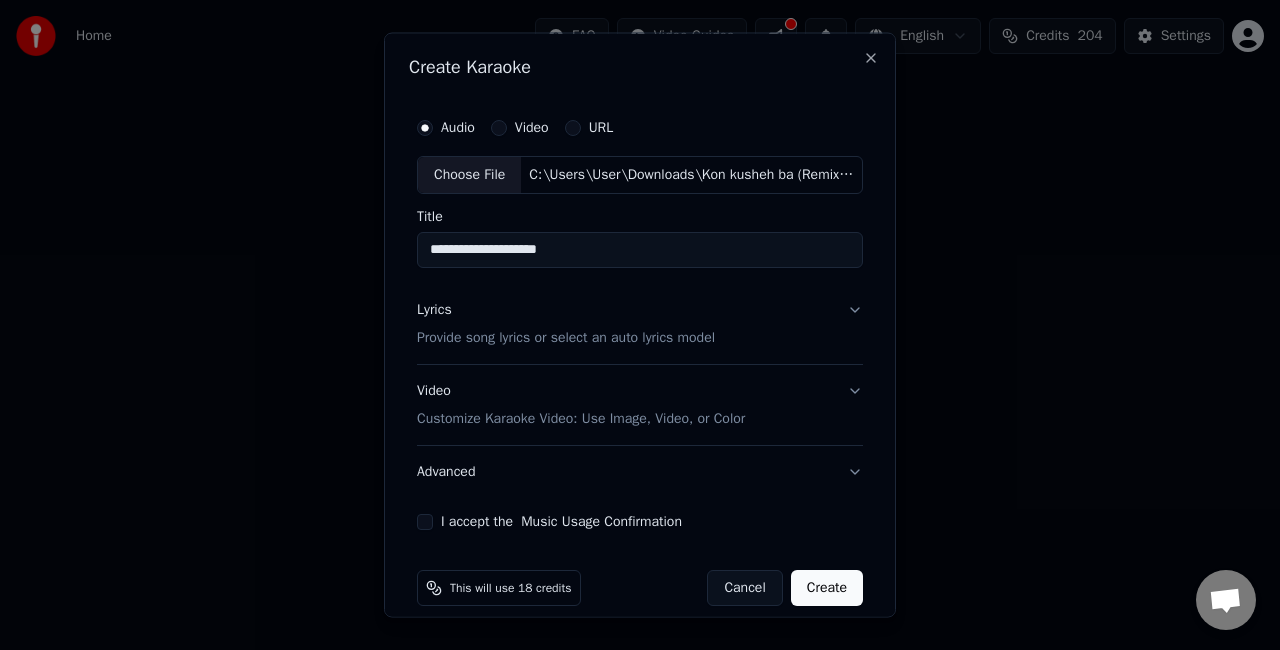 click on "**********" at bounding box center (640, 325) 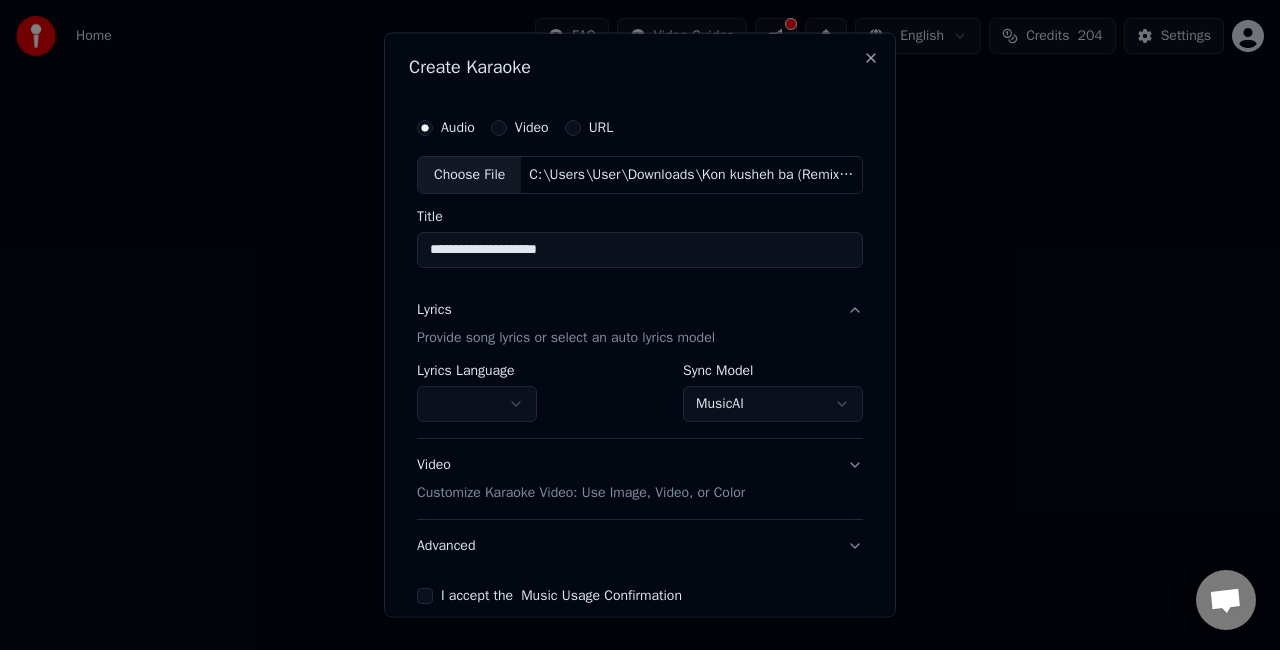 click on "**********" at bounding box center (640, 300) 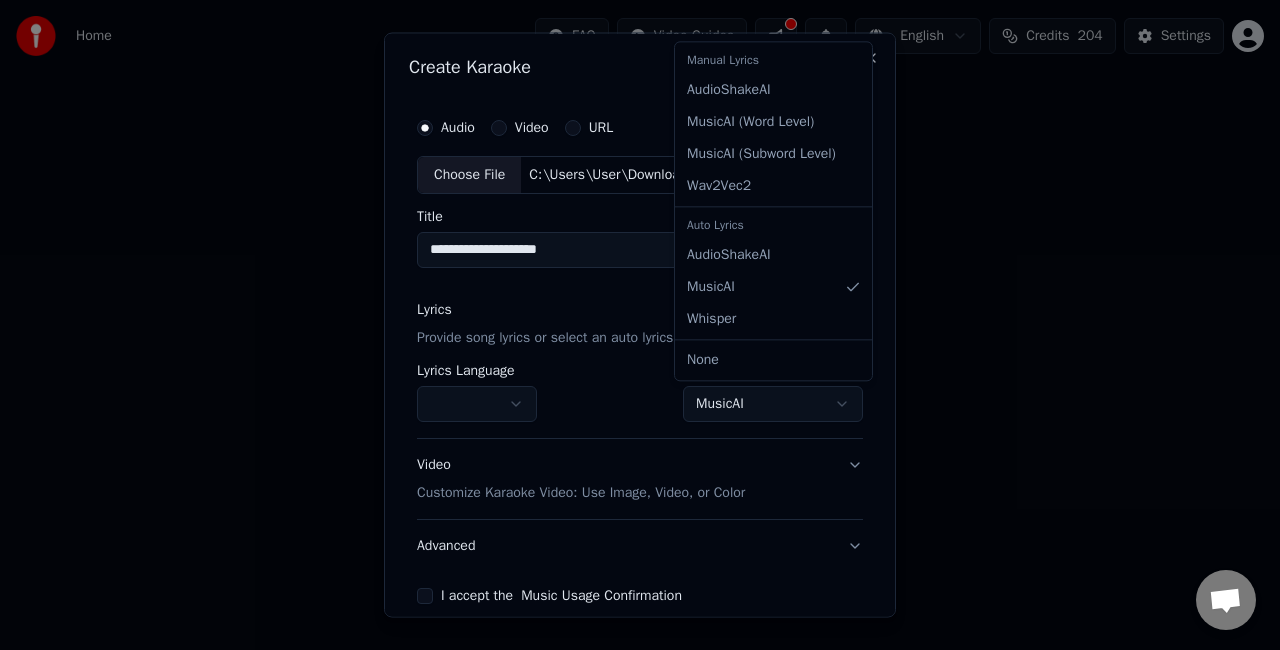 select on "**********" 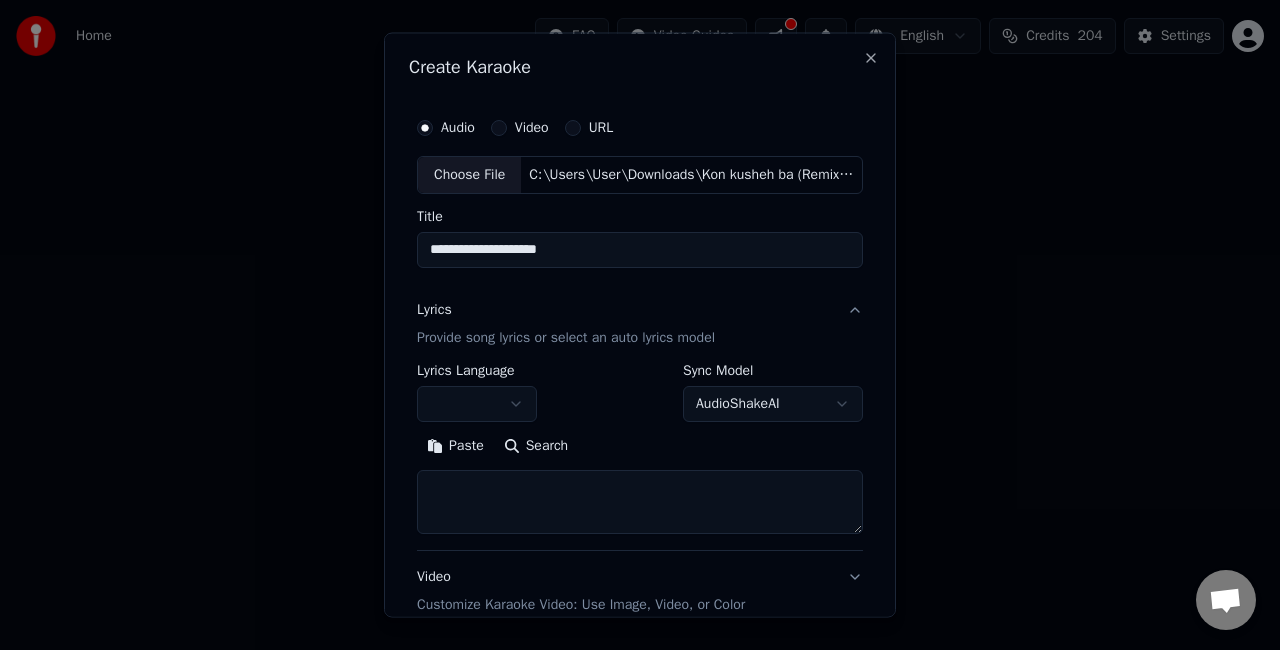 click on "Paste Search" at bounding box center [640, 481] 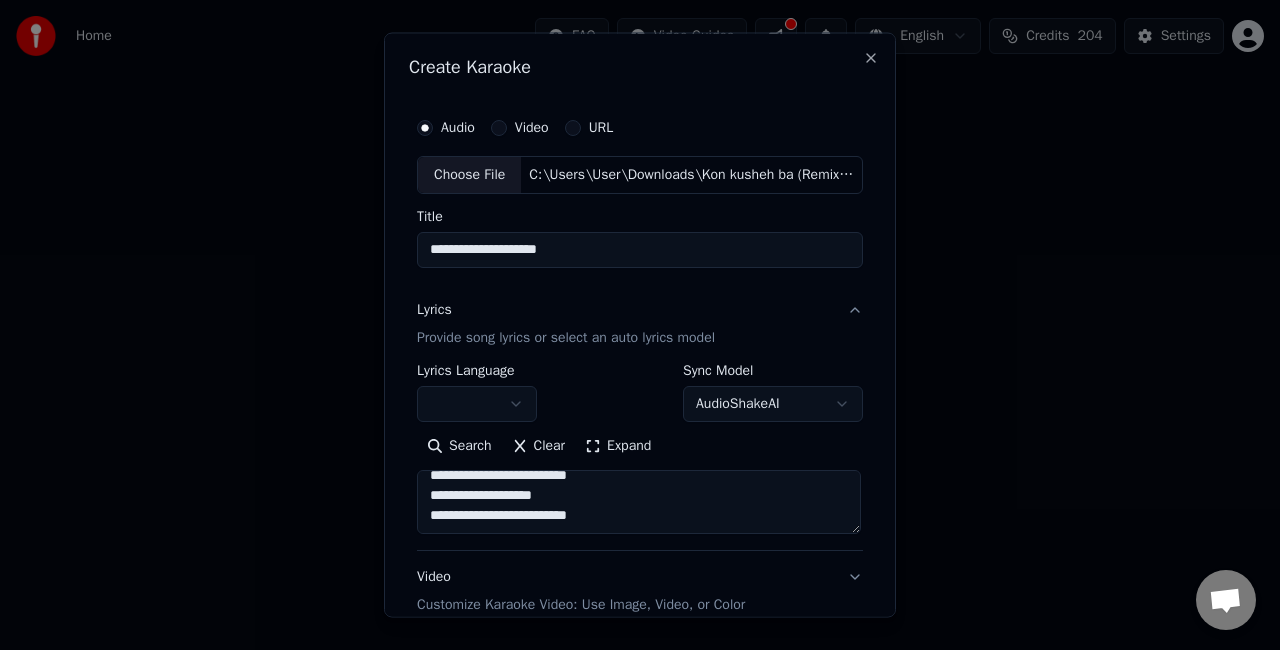 scroll, scrollTop: 752, scrollLeft: 0, axis: vertical 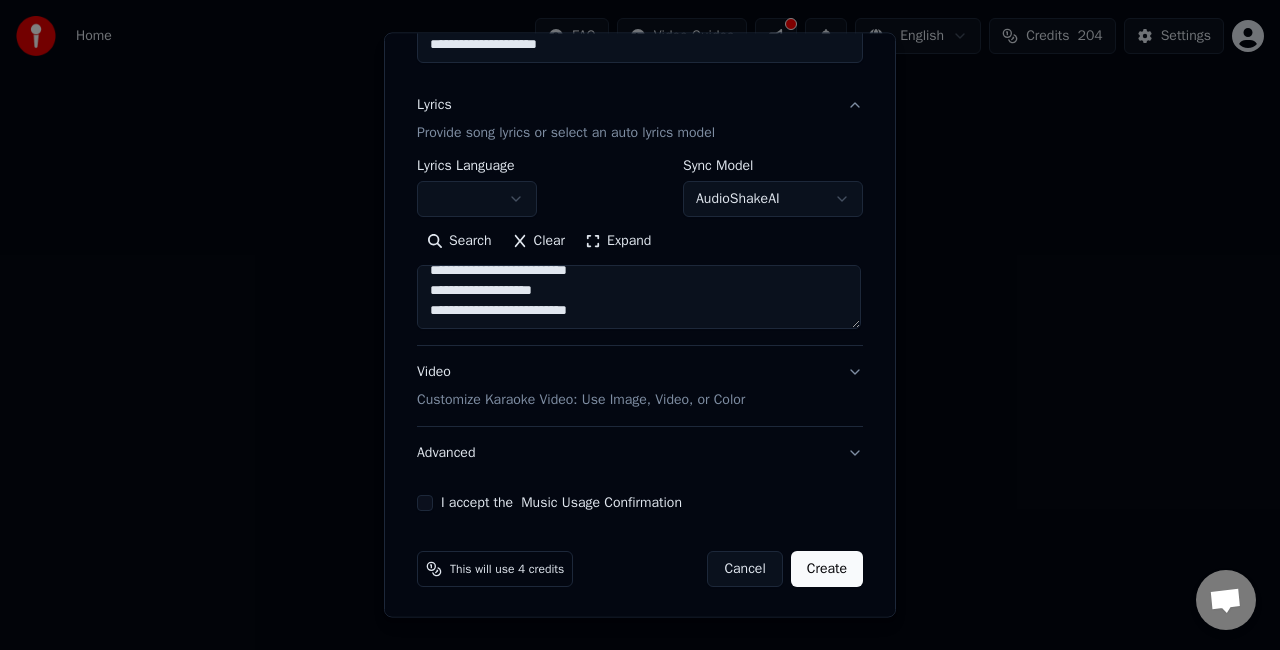 type on "**********" 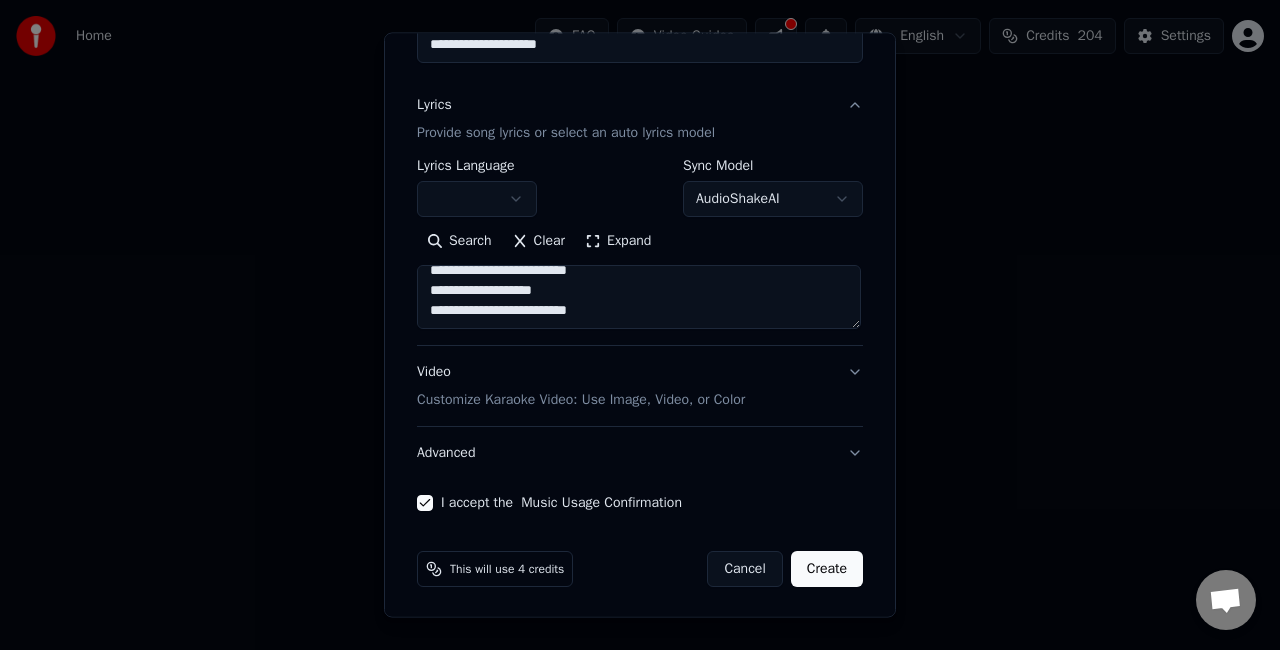 click on "Video Customize Karaoke Video: Use Image, Video, or Color" at bounding box center (640, 386) 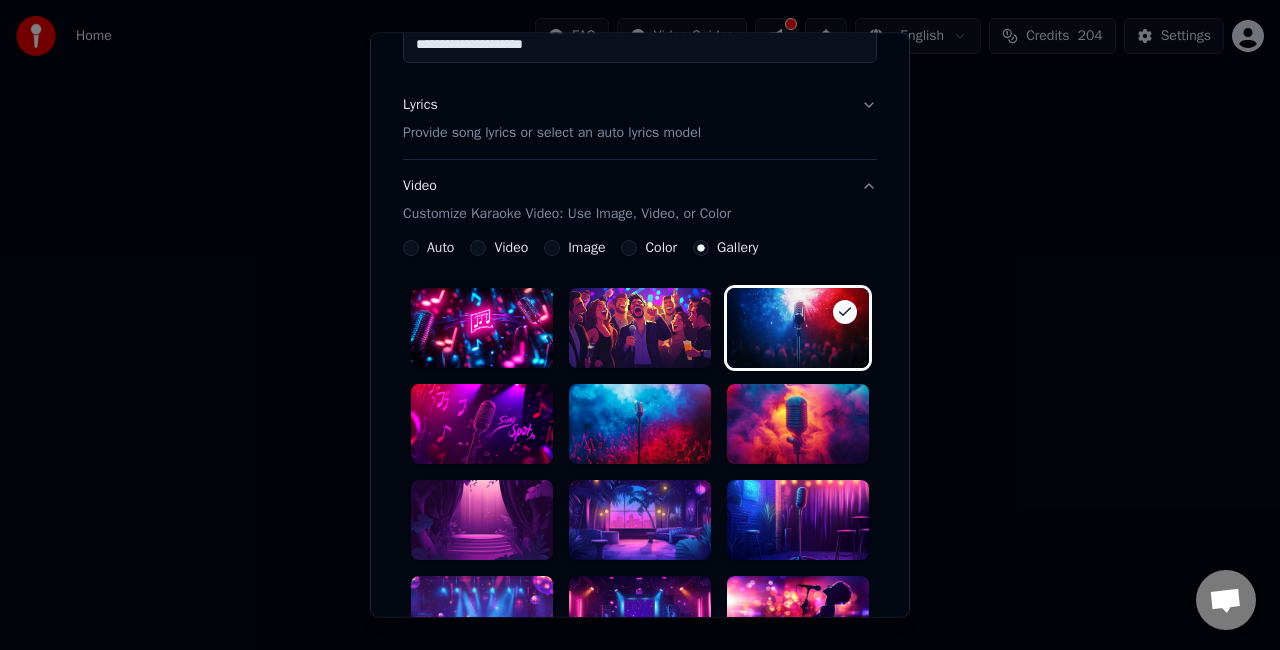scroll, scrollTop: 404, scrollLeft: 0, axis: vertical 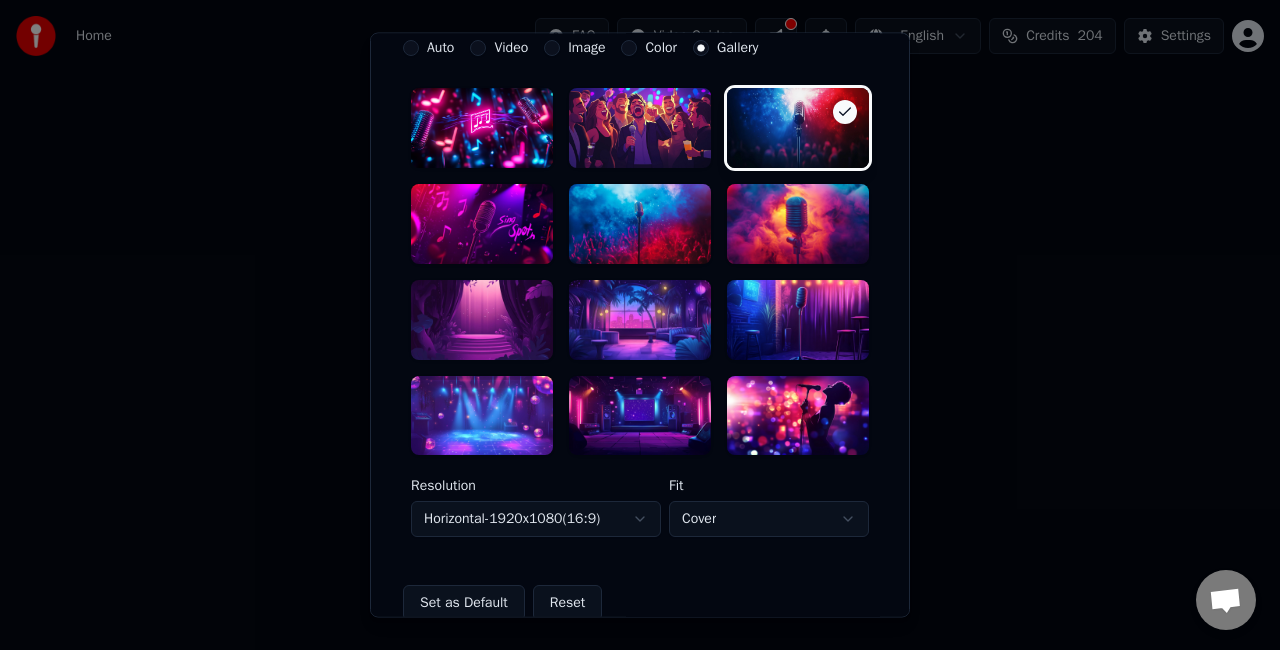 click on "**********" at bounding box center (640, 300) 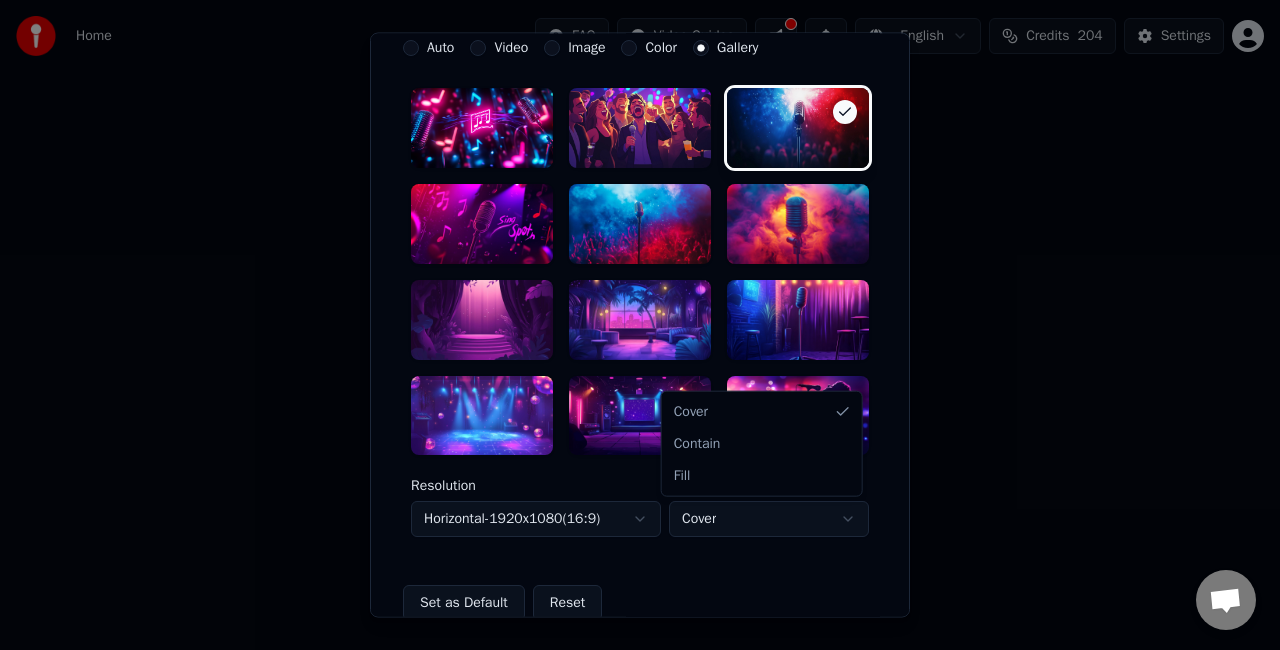 select on "****" 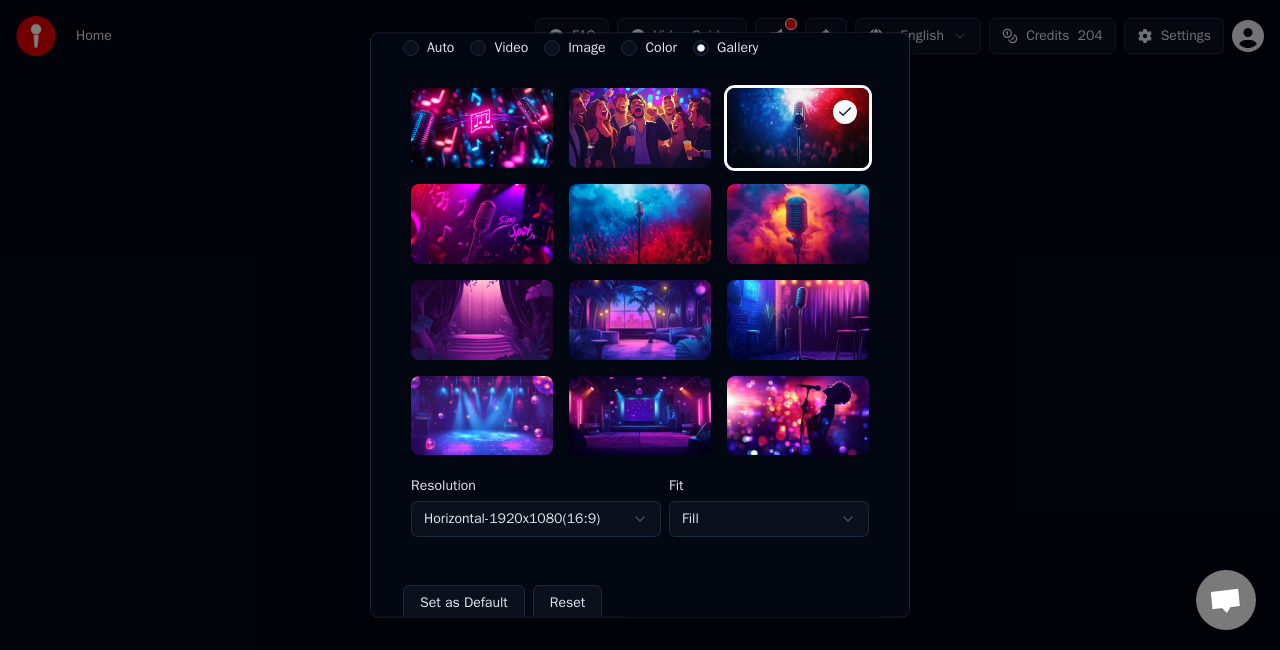 scroll, scrollTop: 204, scrollLeft: 0, axis: vertical 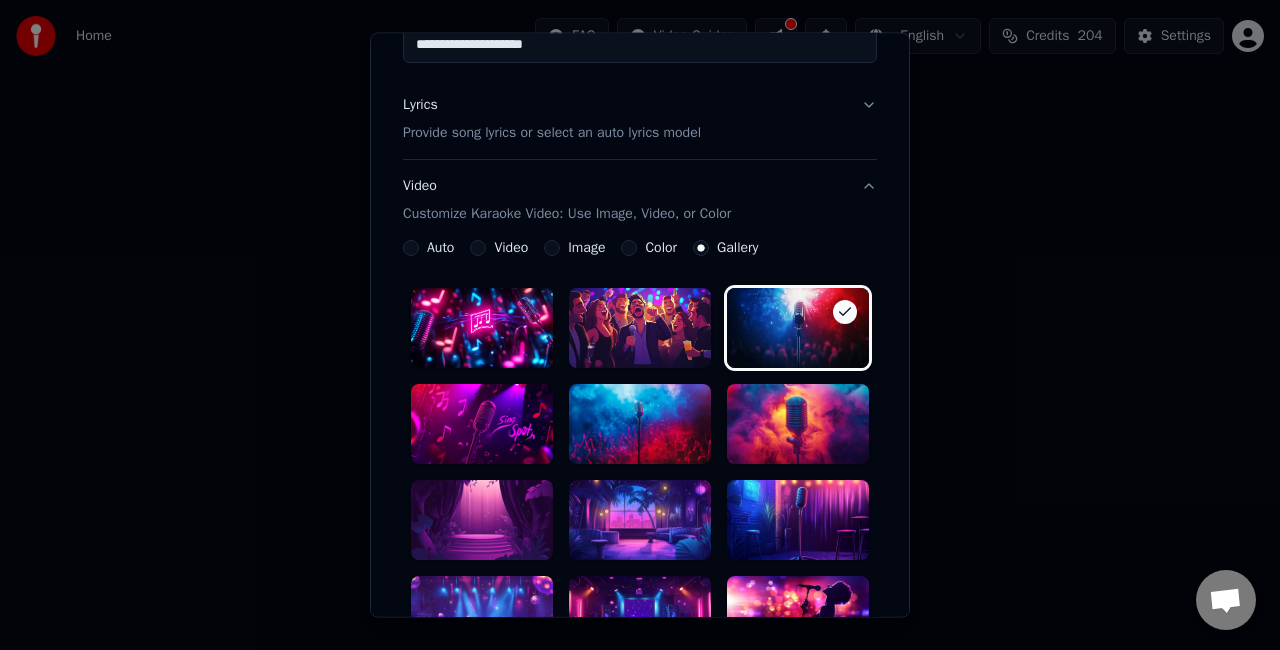 click on "Image" at bounding box center [586, 248] 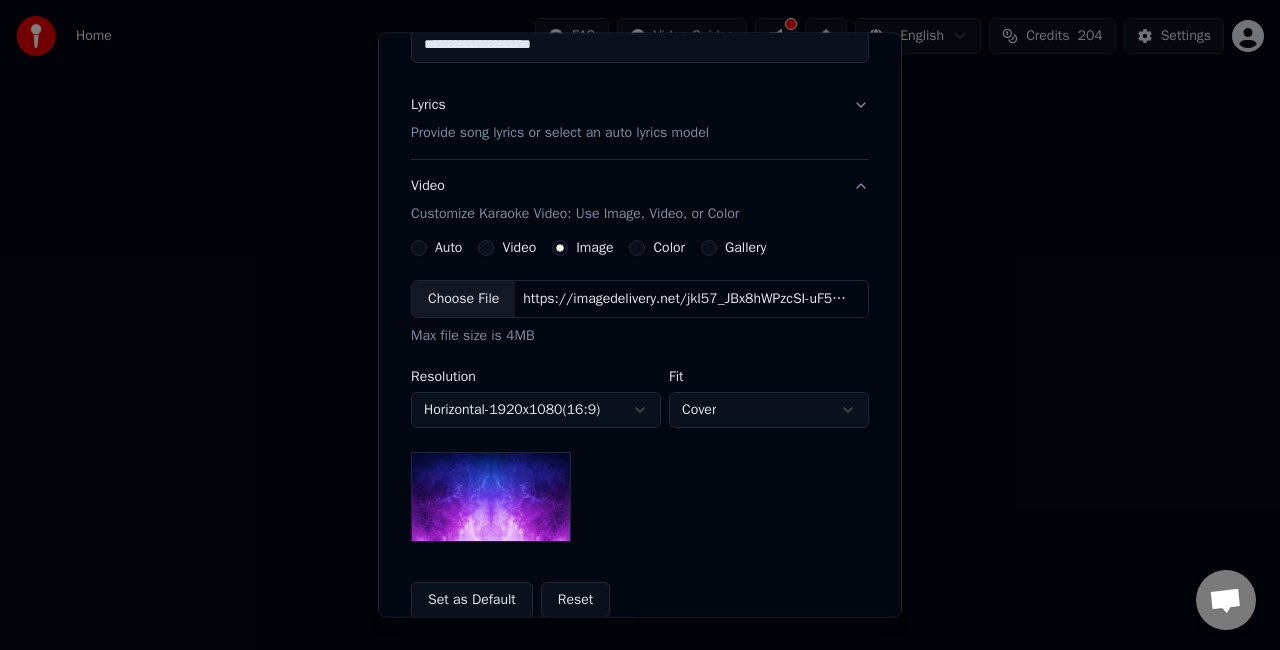click on "Color" at bounding box center (669, 248) 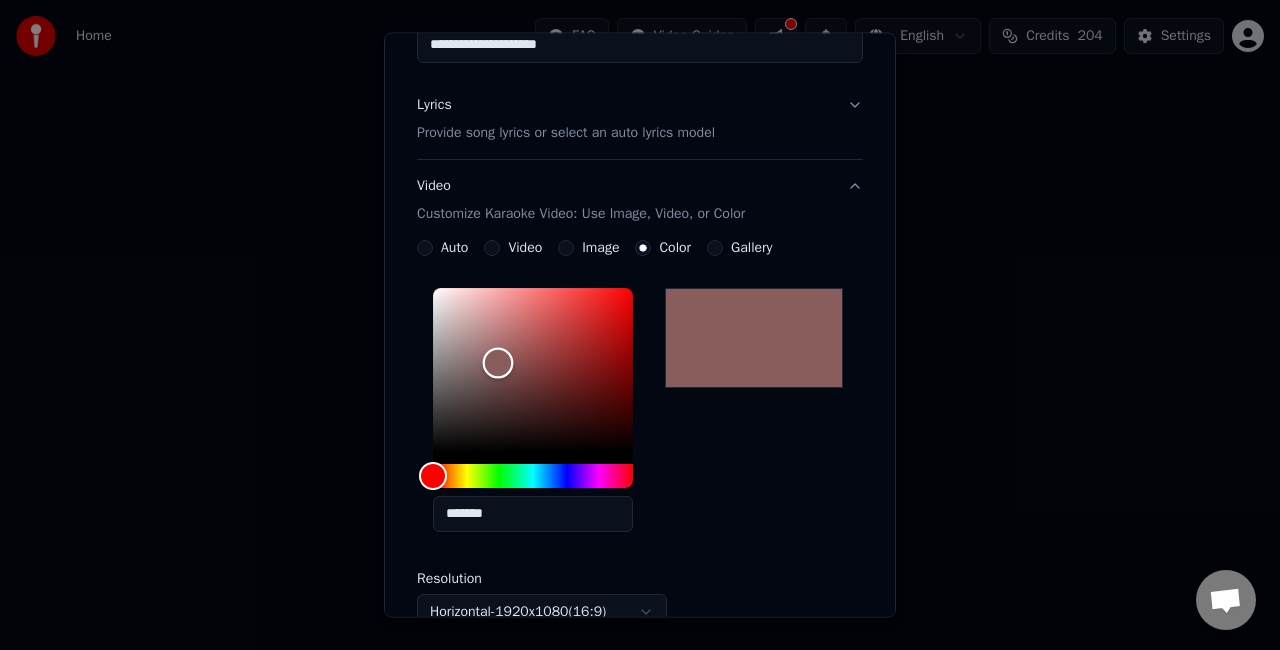 drag, startPoint x: 503, startPoint y: 420, endPoint x: 498, endPoint y: 385, distance: 35.35534 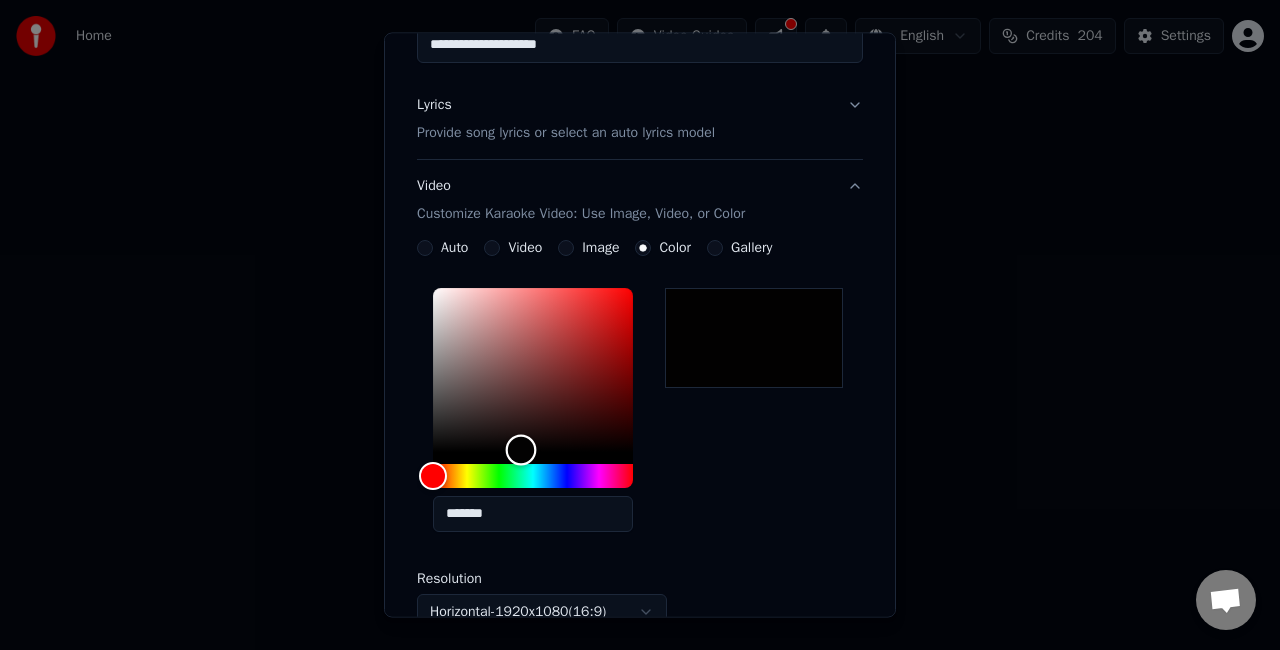click at bounding box center [533, 370] 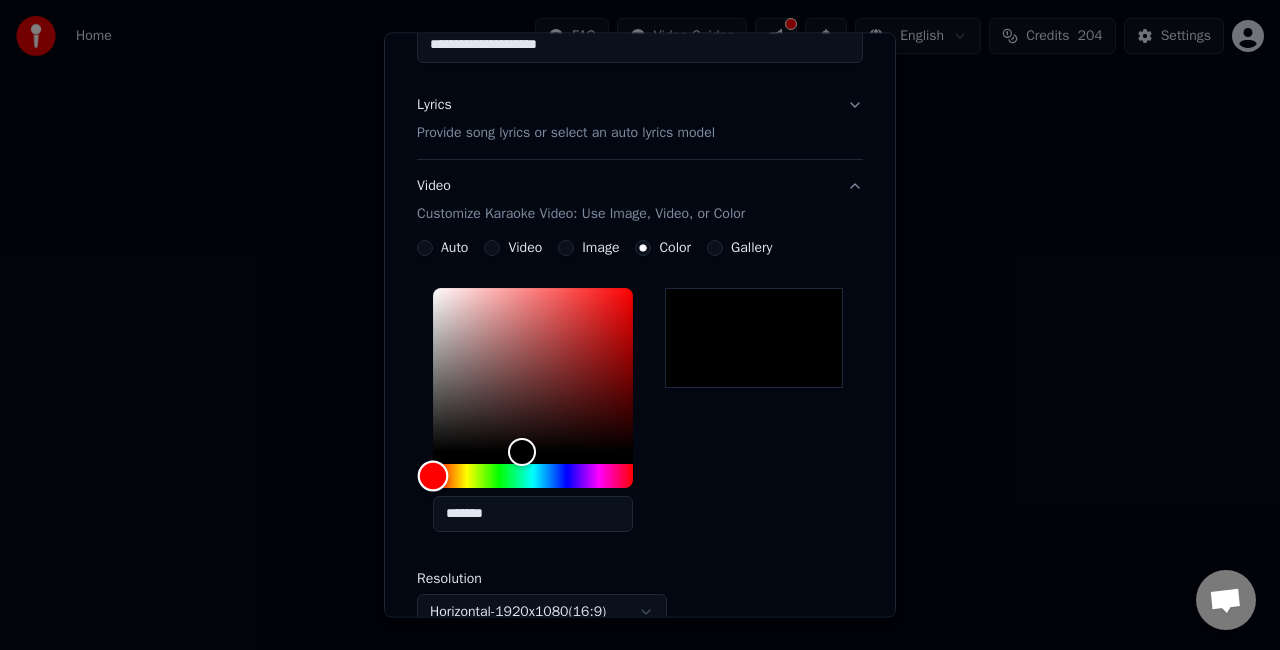 click at bounding box center [533, 476] 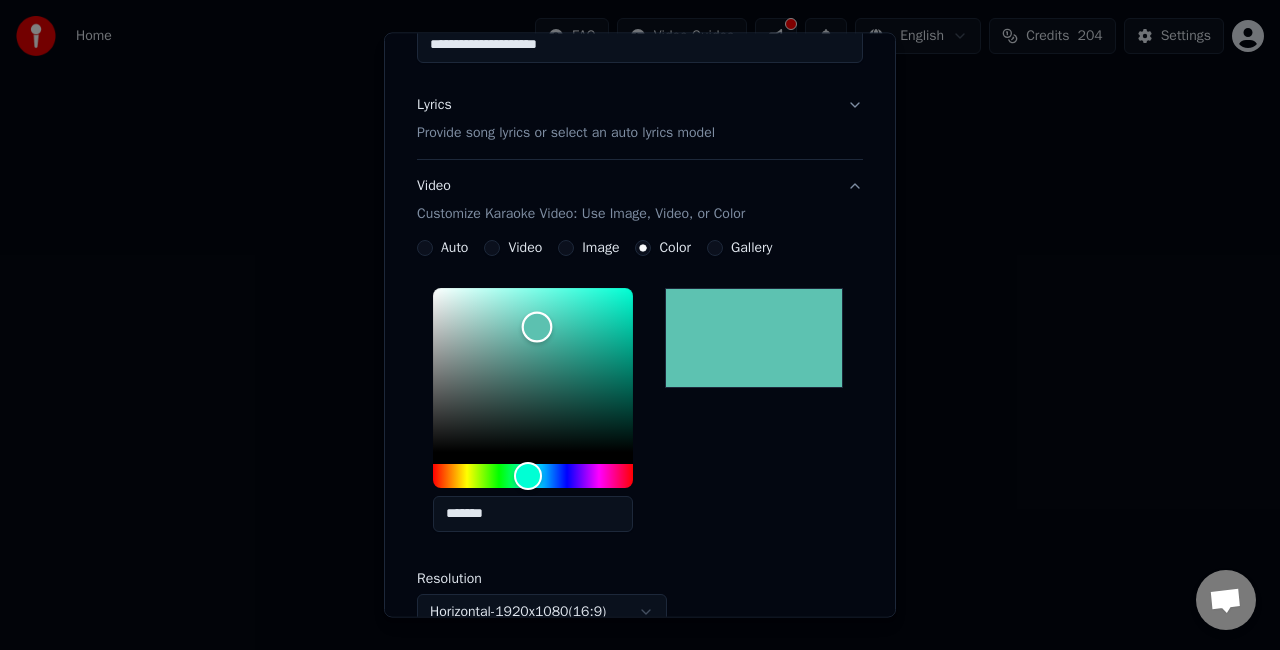 type on "*******" 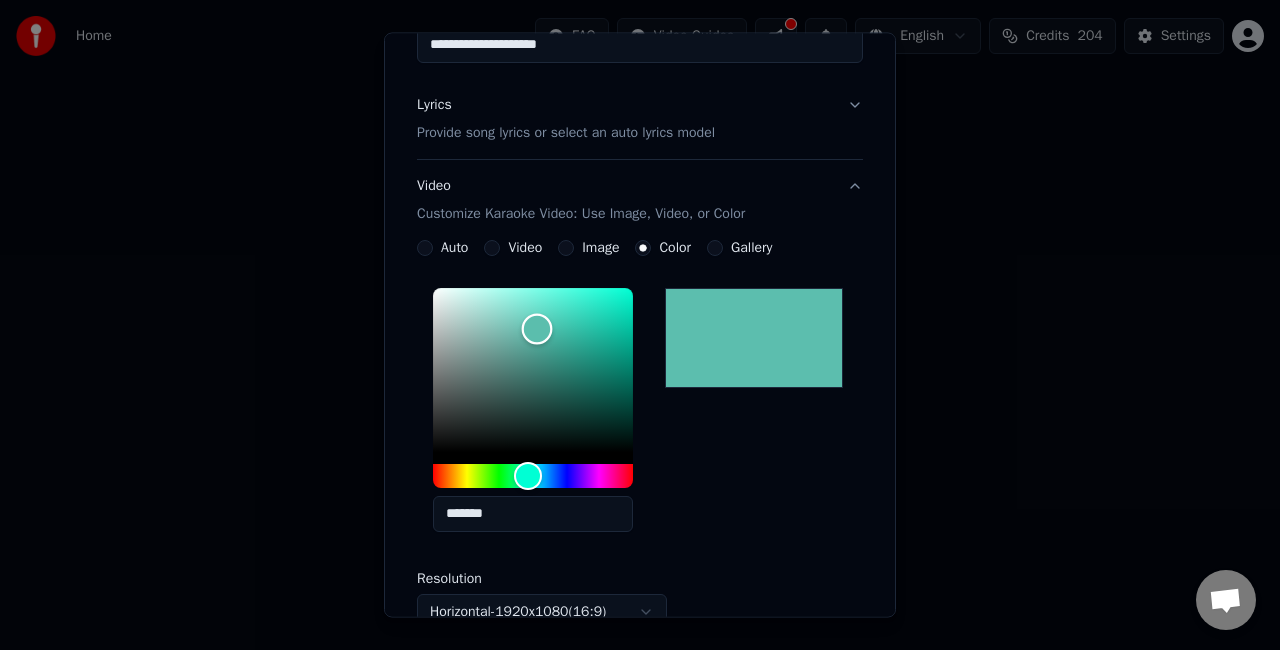 drag, startPoint x: 512, startPoint y: 412, endPoint x: 529, endPoint y: 328, distance: 85.70297 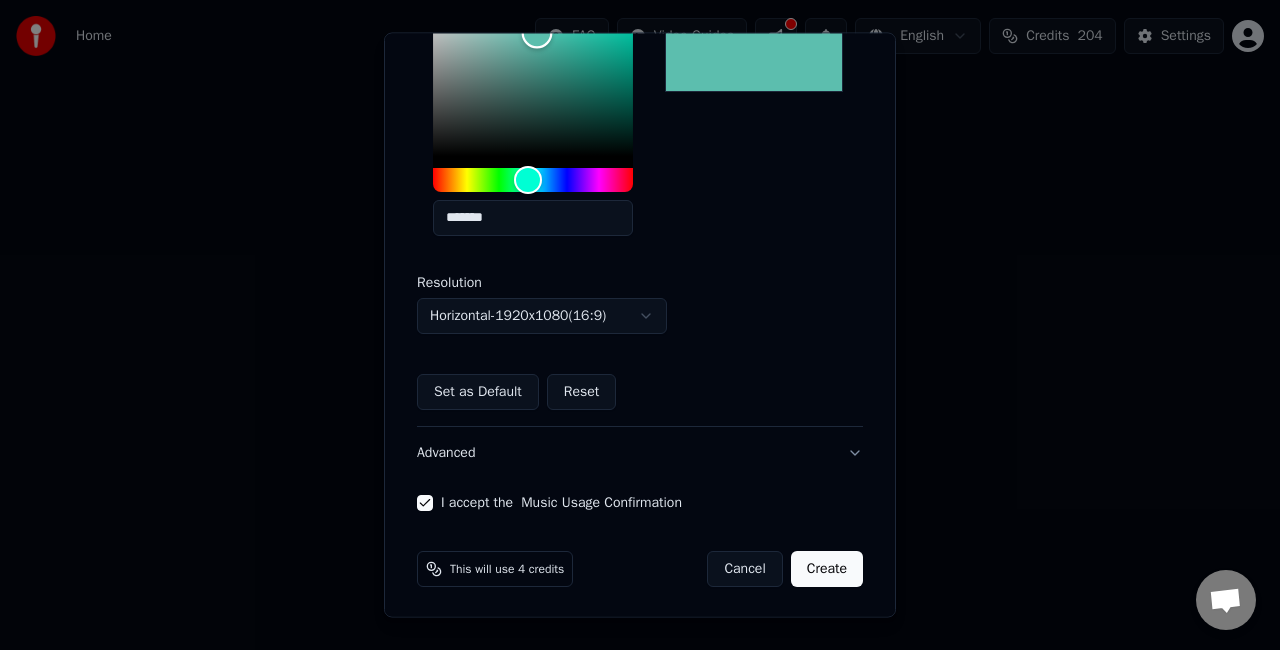 scroll, scrollTop: 200, scrollLeft: 0, axis: vertical 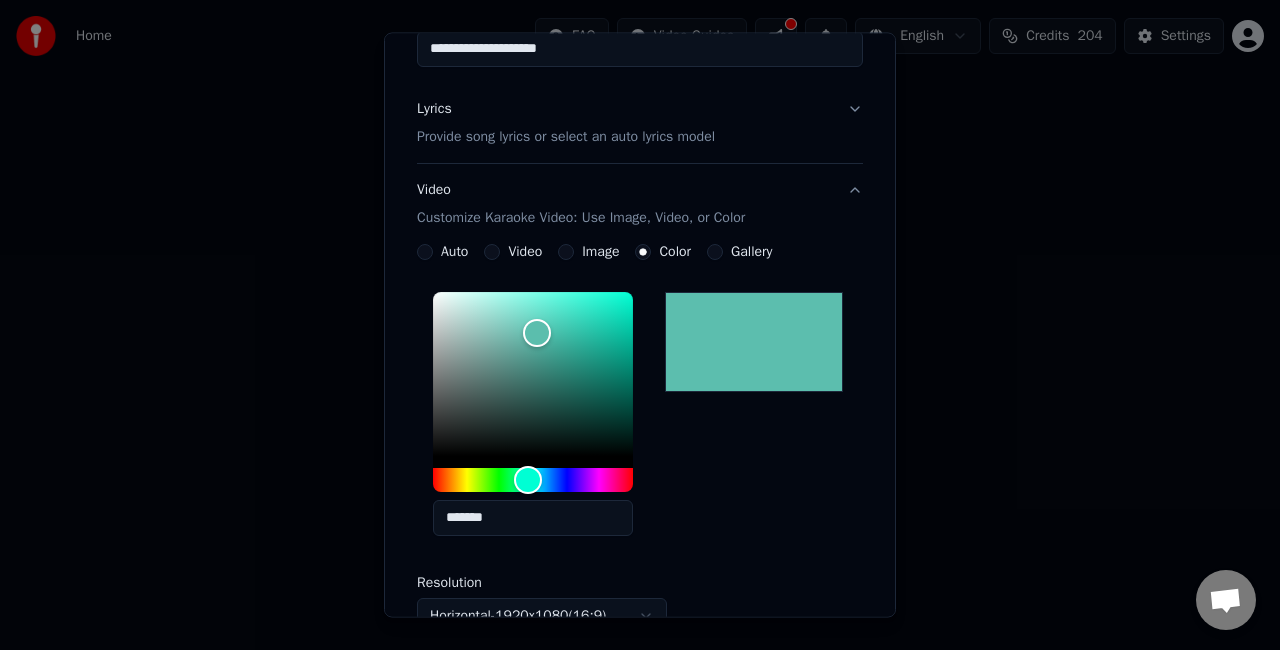 click on "Gallery" at bounding box center (739, 252) 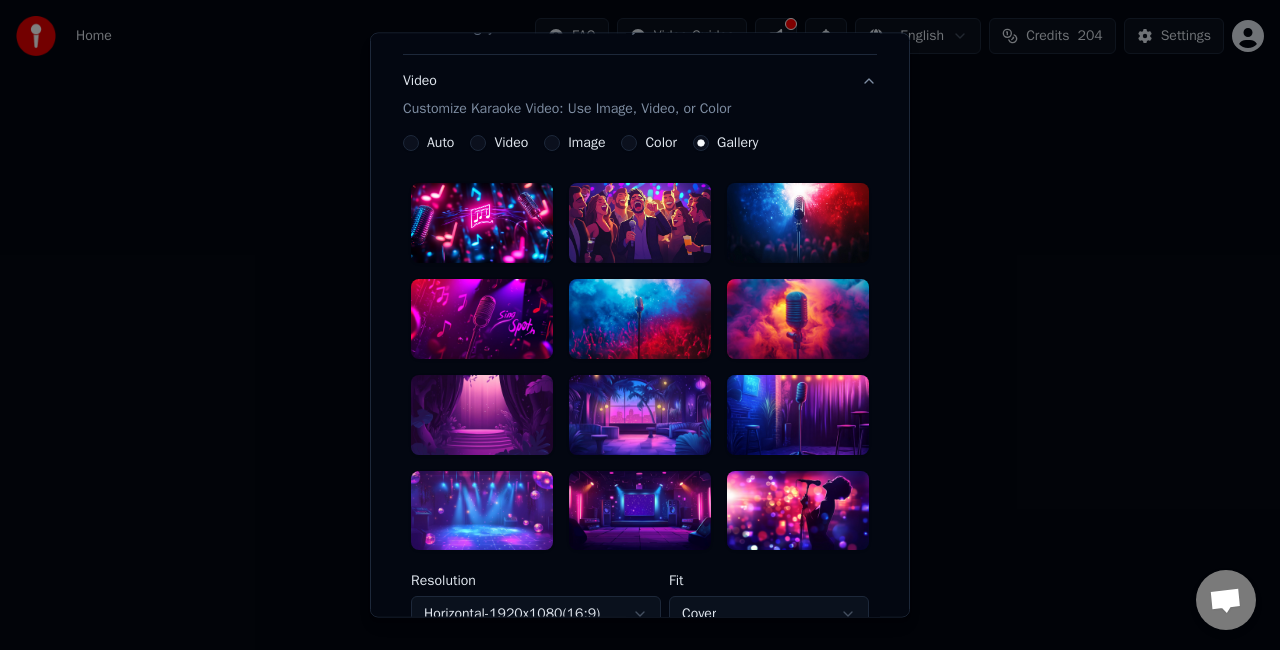 scroll, scrollTop: 400, scrollLeft: 0, axis: vertical 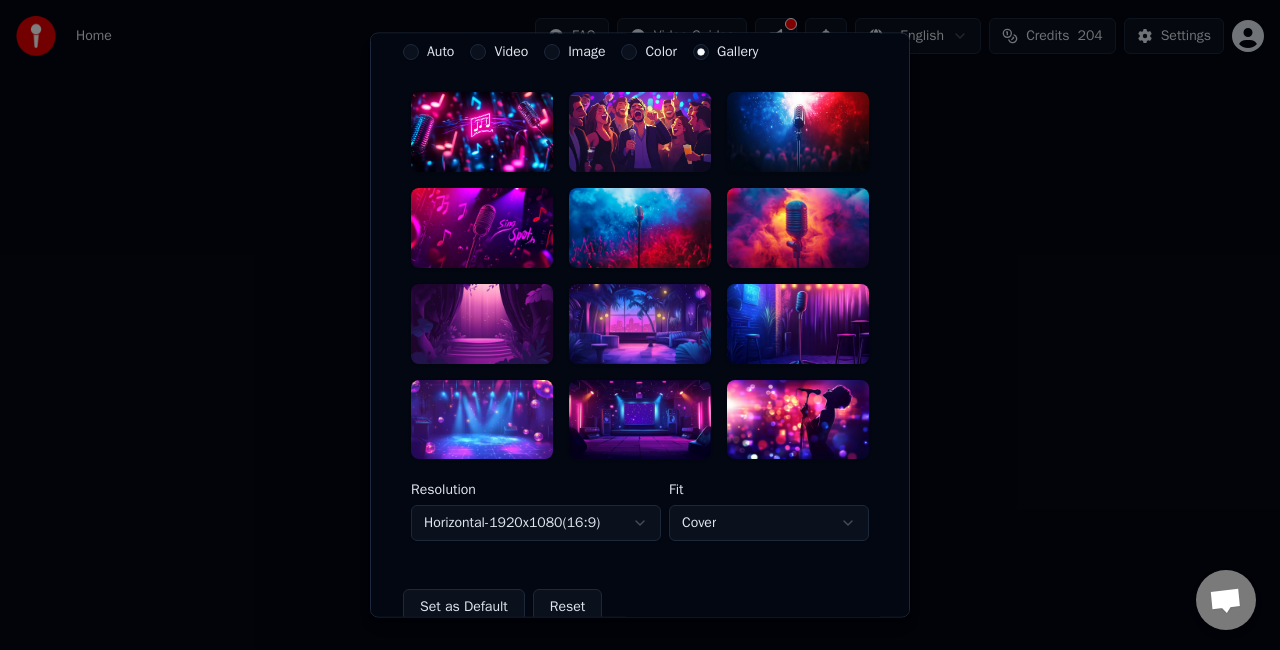 click at bounding box center [482, 420] 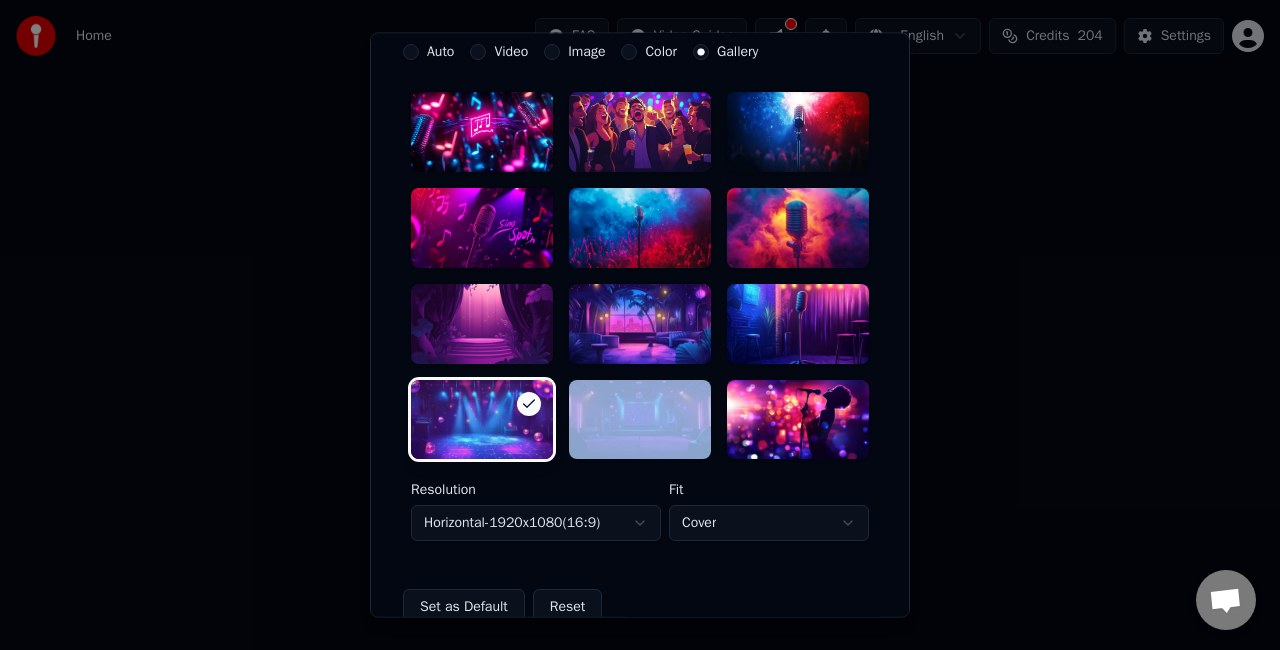 click at bounding box center (482, 420) 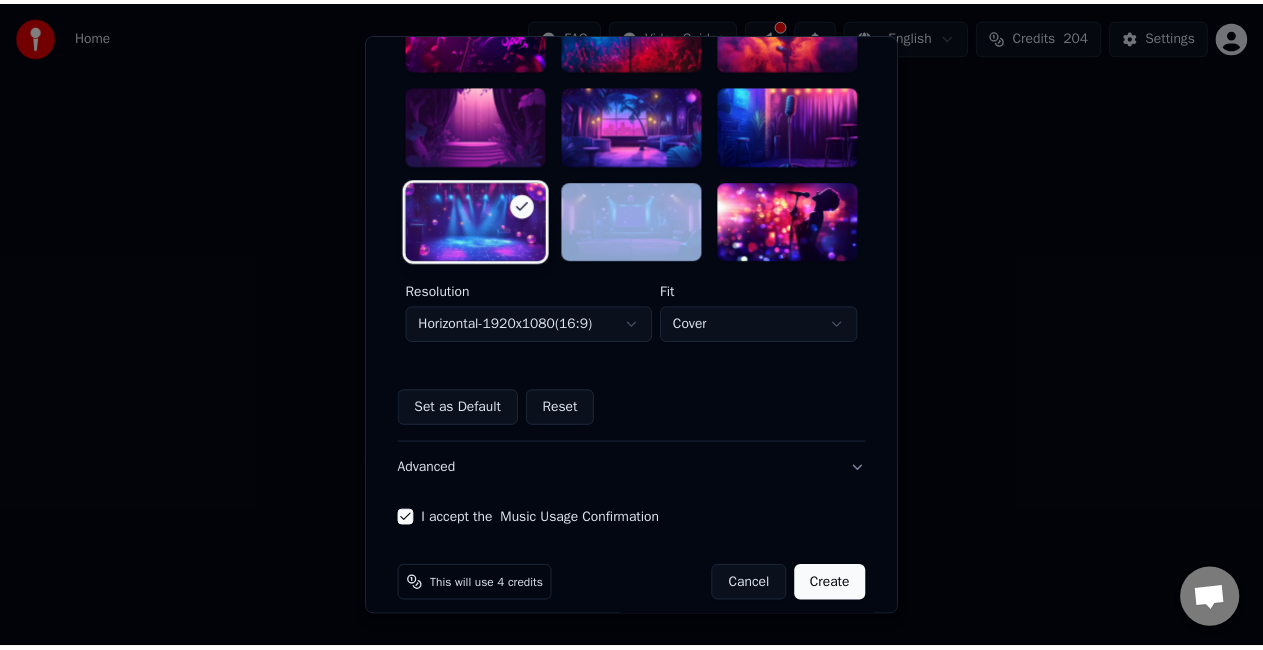 scroll, scrollTop: 616, scrollLeft: 0, axis: vertical 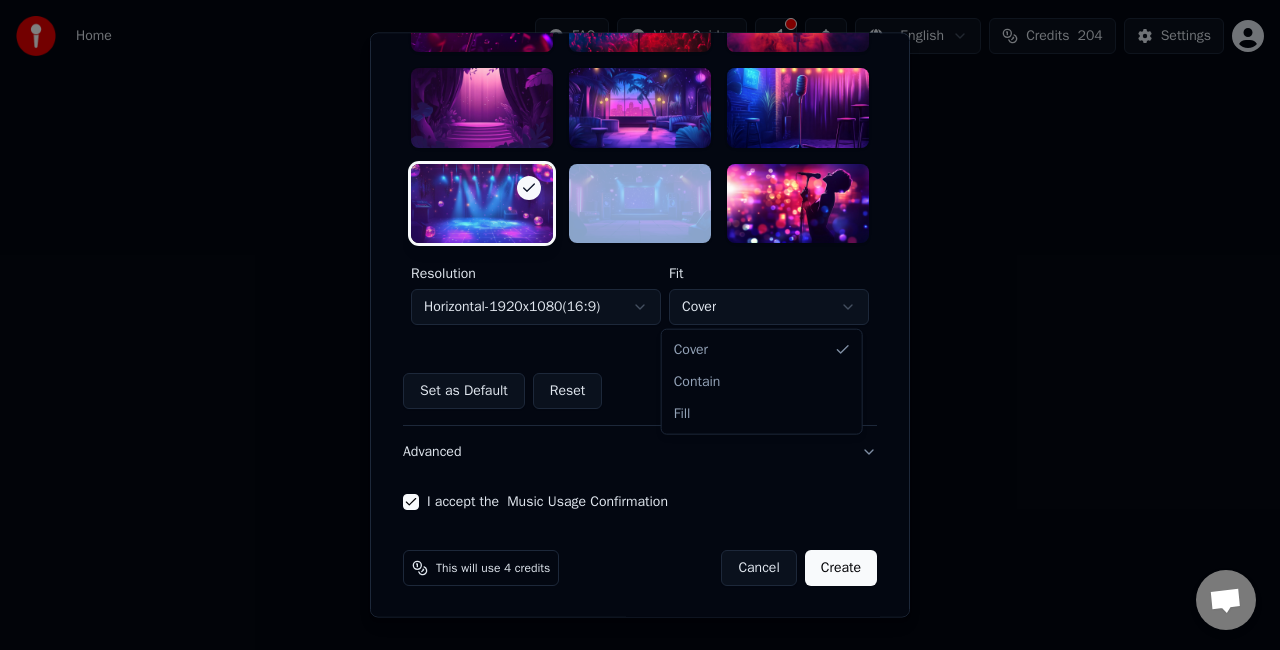 click on "**********" at bounding box center [640, 300] 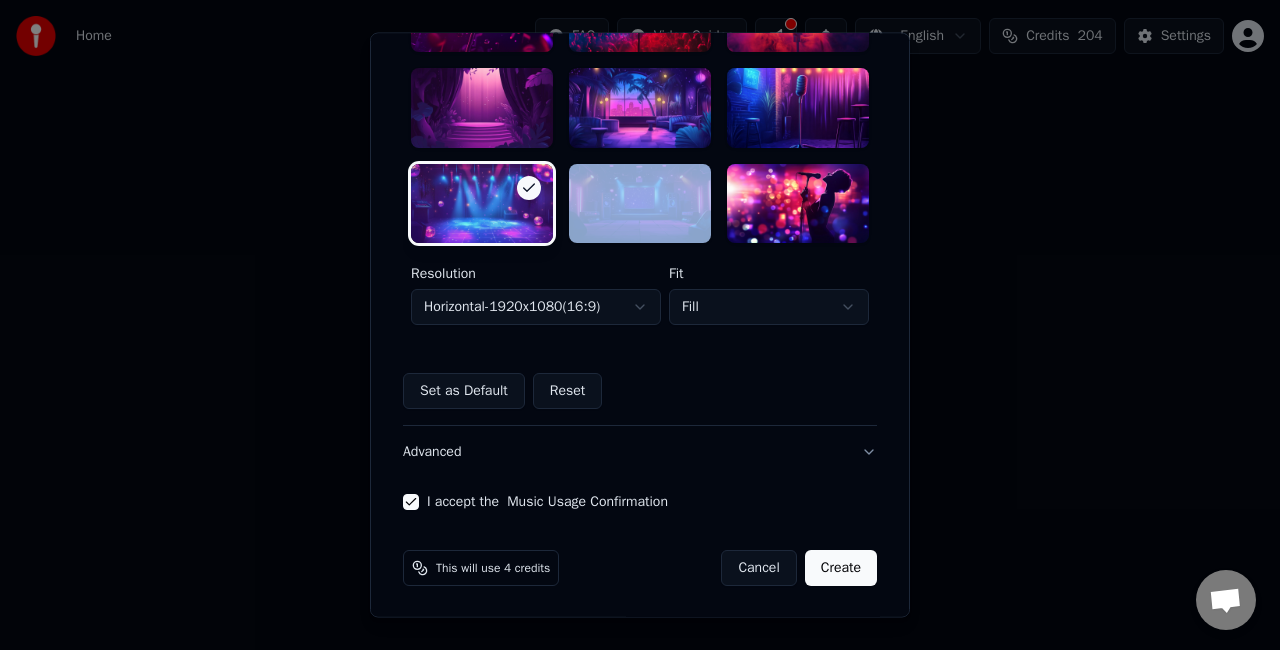 click on "Create" at bounding box center (841, 569) 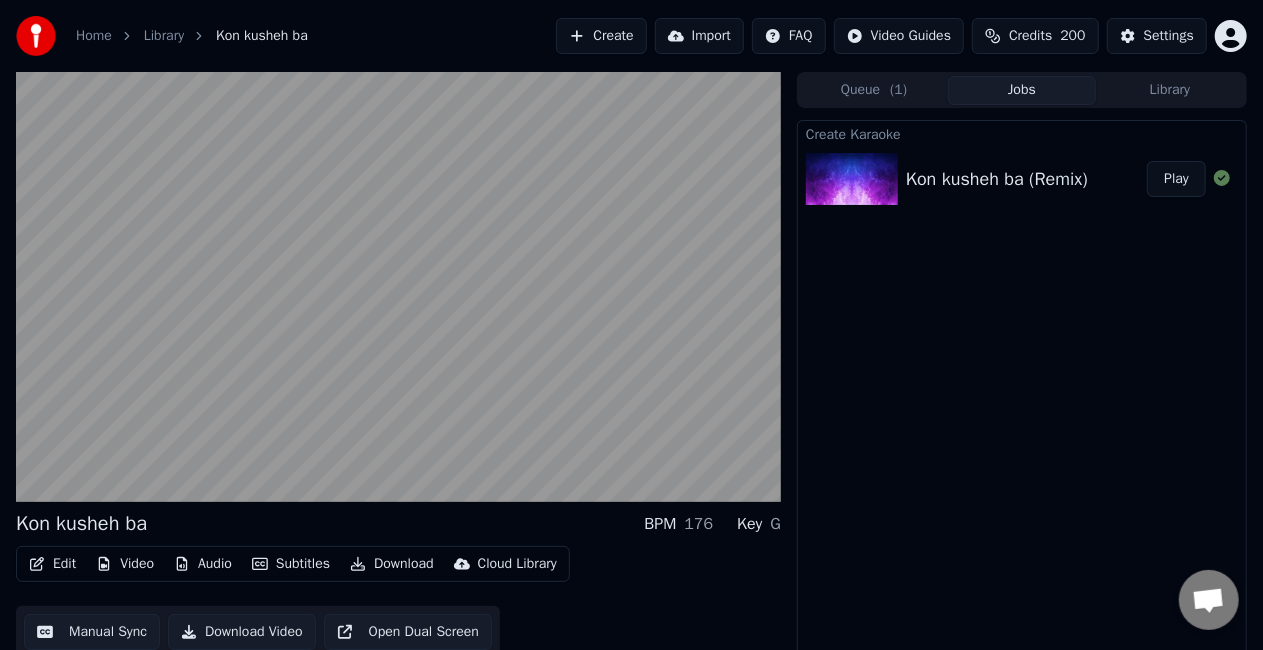 scroll, scrollTop: 22, scrollLeft: 0, axis: vertical 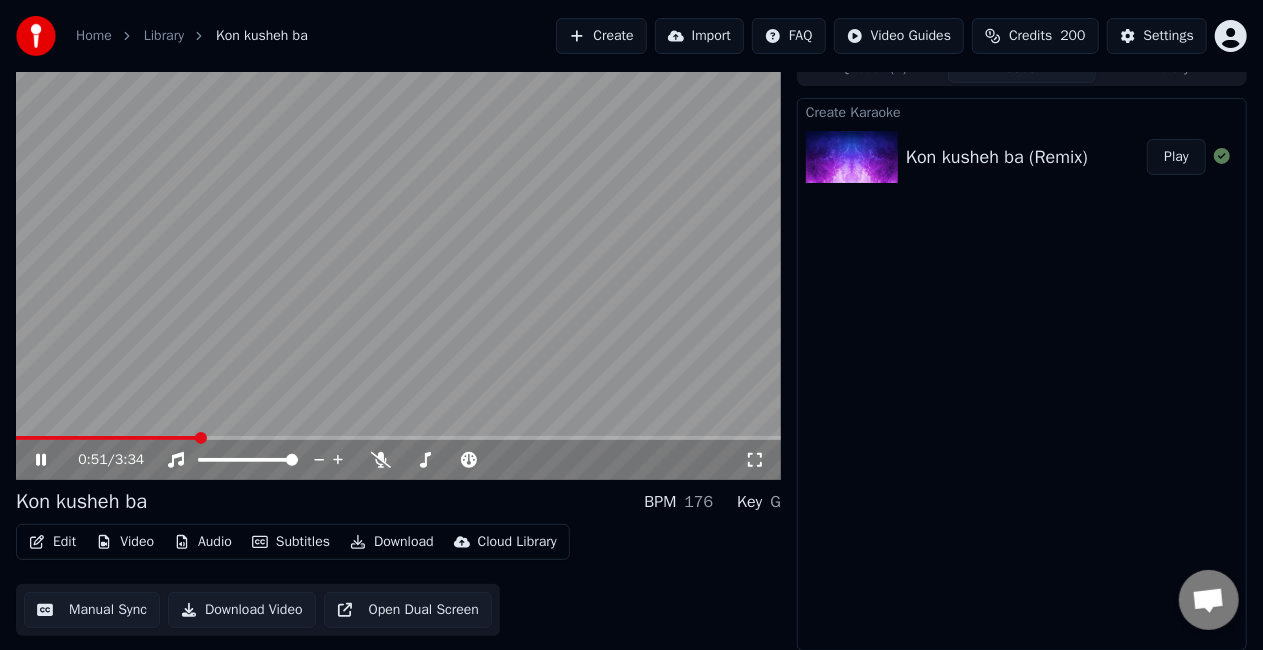 click 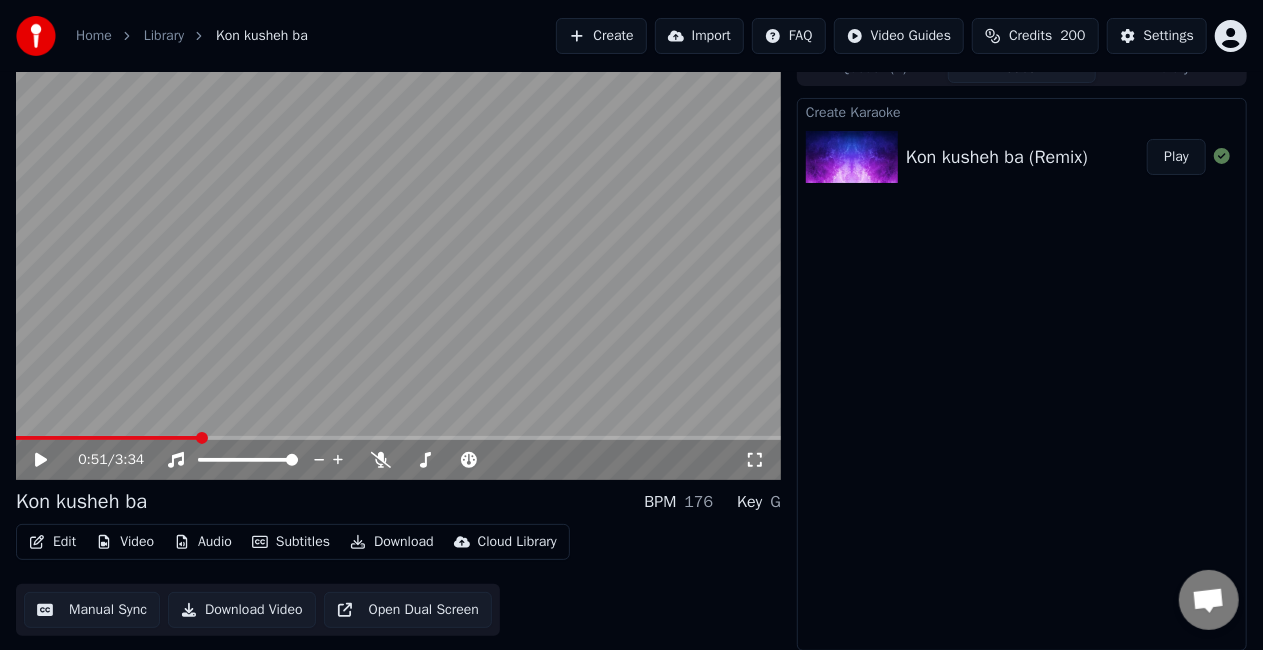 click on "Manual Sync" at bounding box center [92, 610] 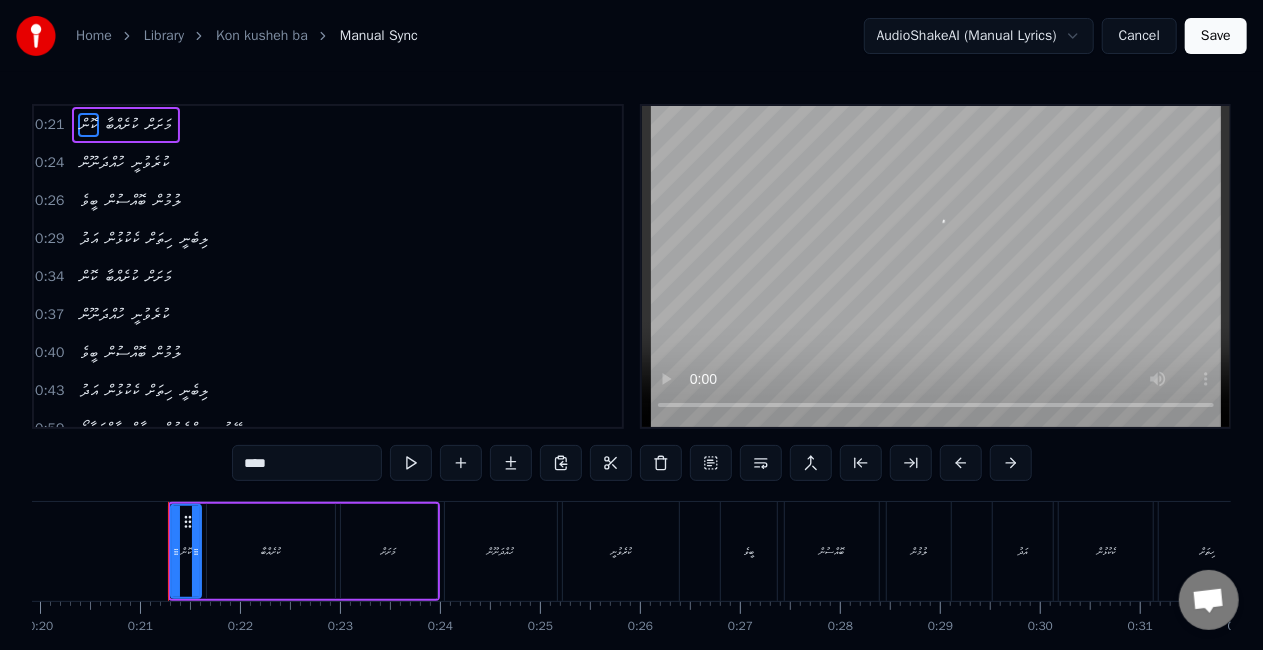 scroll, scrollTop: 0, scrollLeft: 2028, axis: horizontal 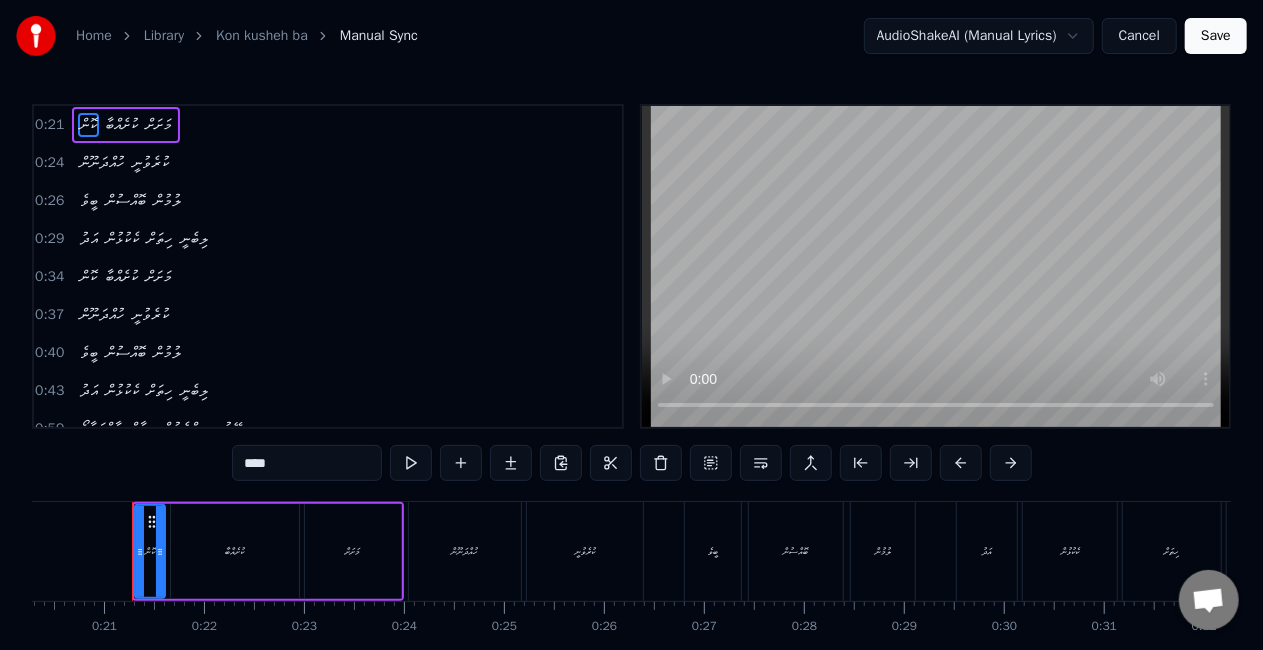 click on "Kon kusheh ba" at bounding box center [262, 36] 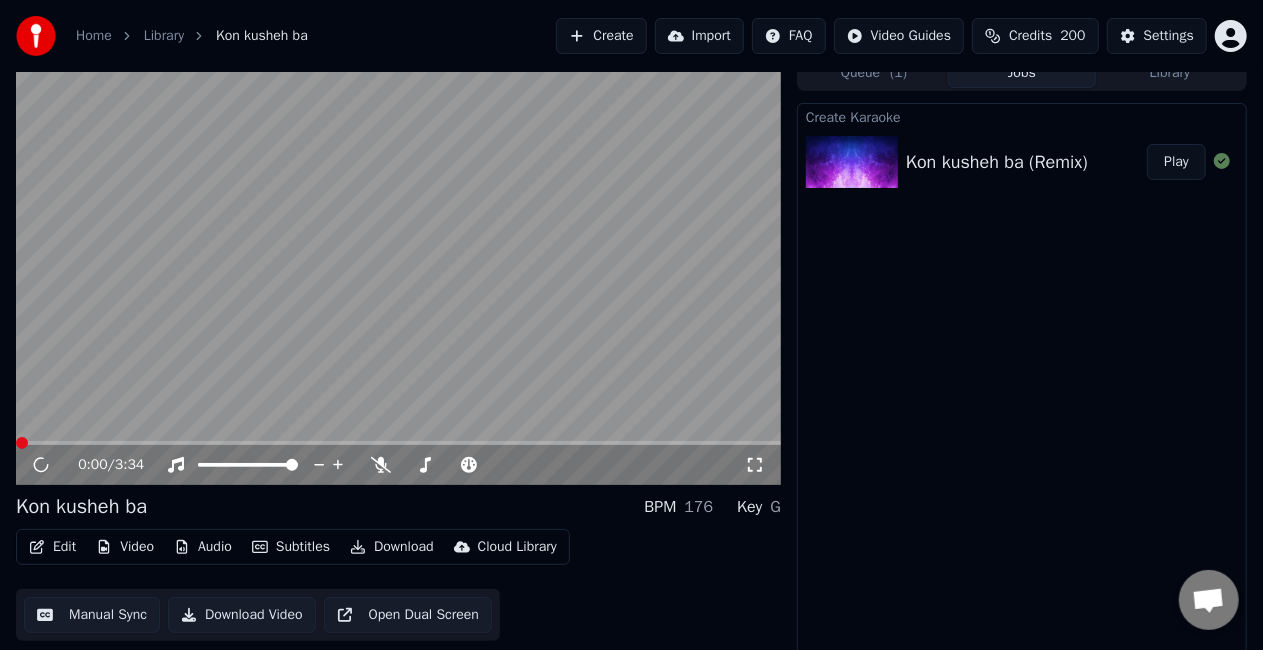 scroll, scrollTop: 22, scrollLeft: 0, axis: vertical 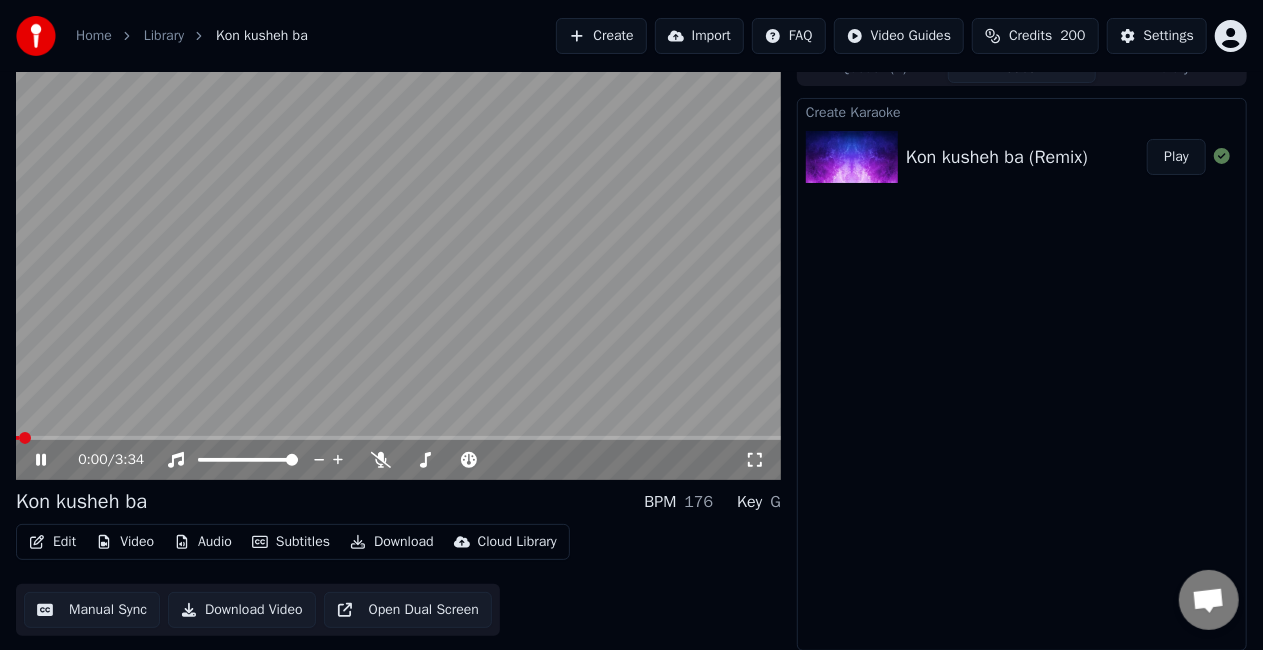 click on "Edit" at bounding box center [52, 542] 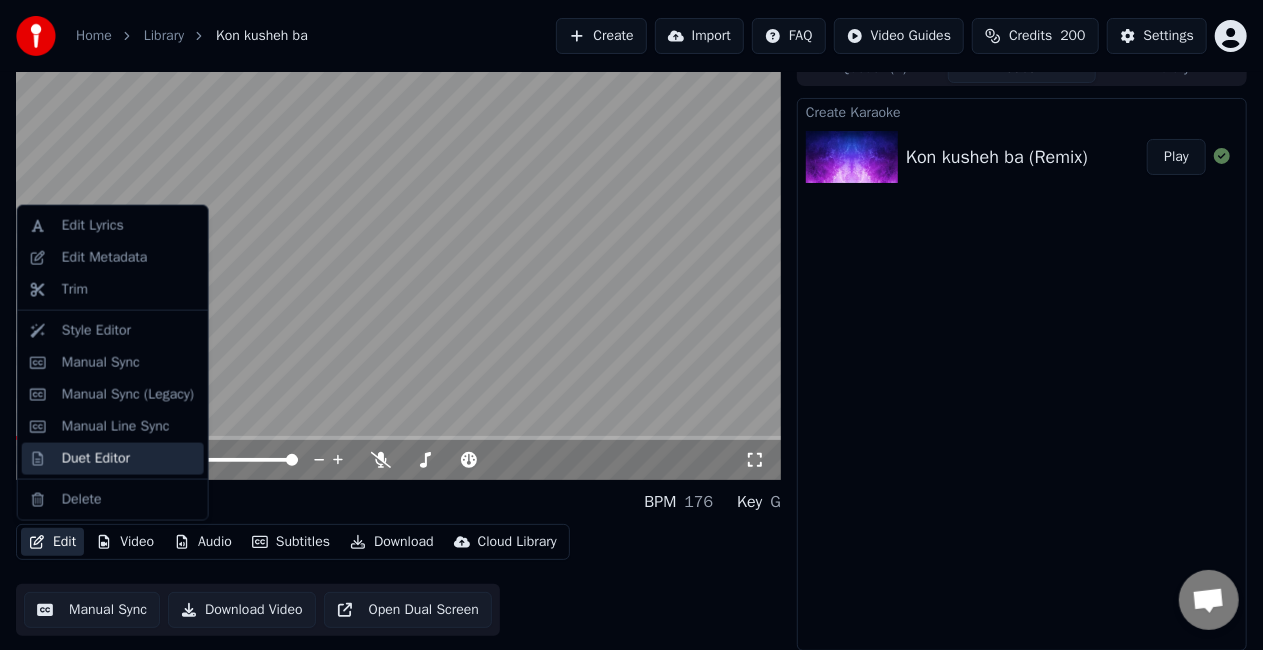 click on "Duet Editor" at bounding box center (96, 459) 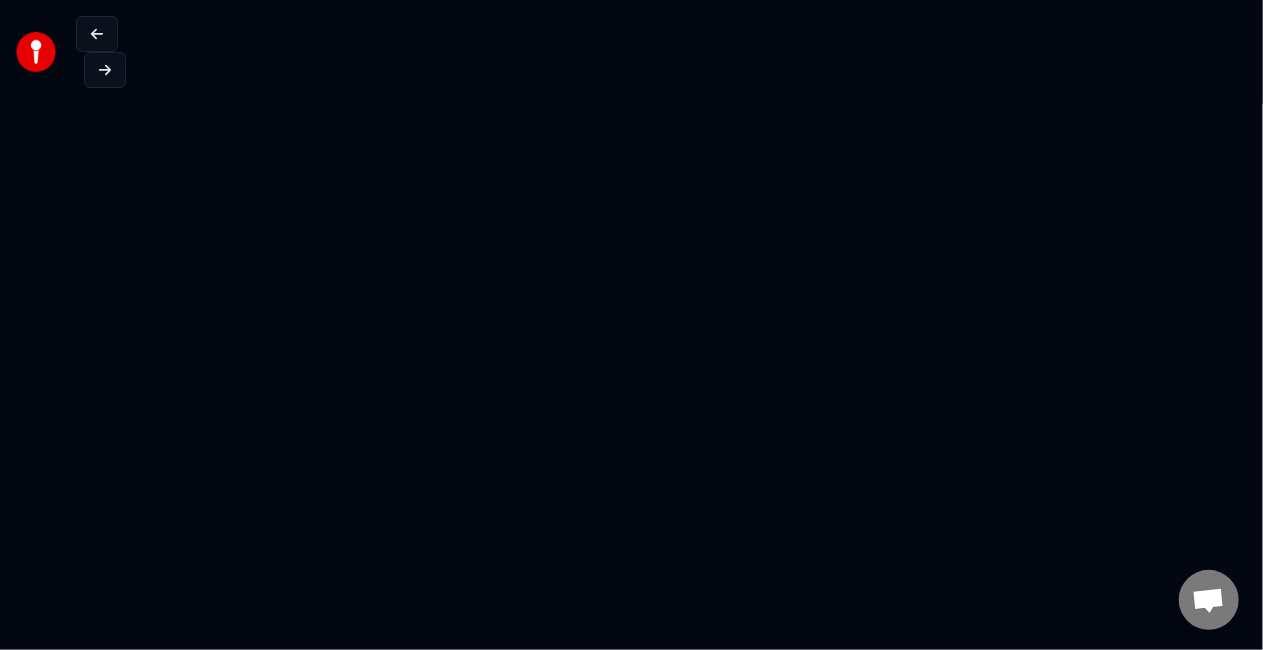 scroll, scrollTop: 0, scrollLeft: 0, axis: both 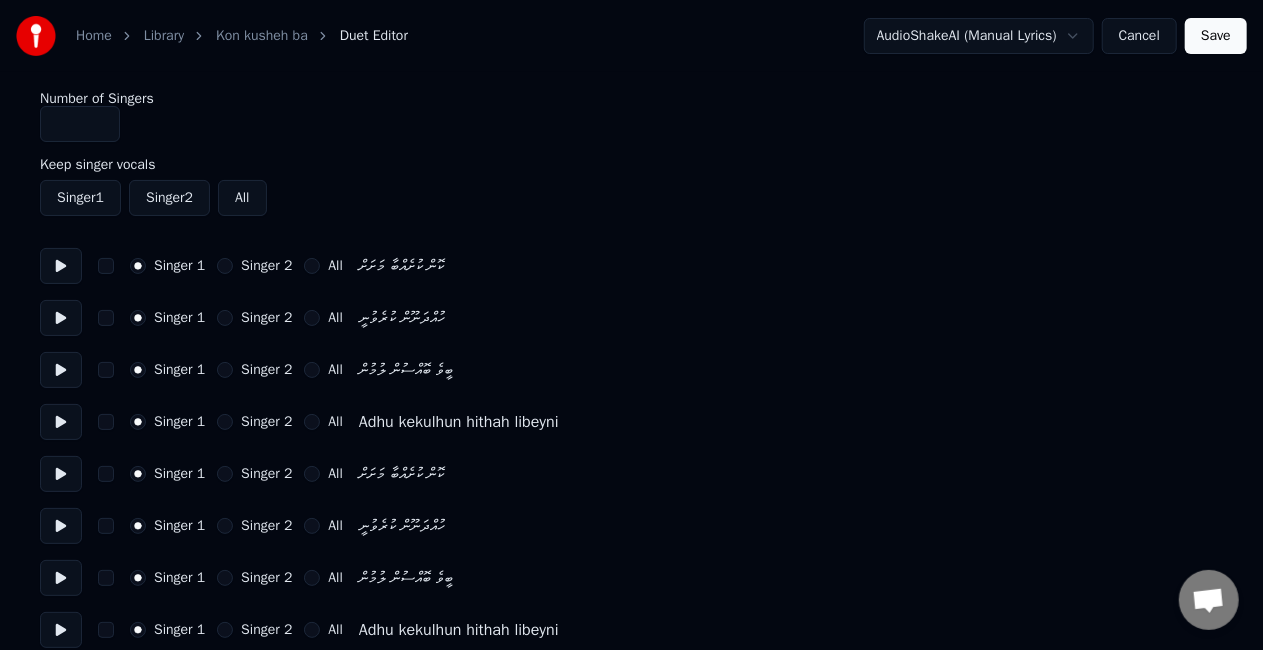 click at bounding box center [61, 266] 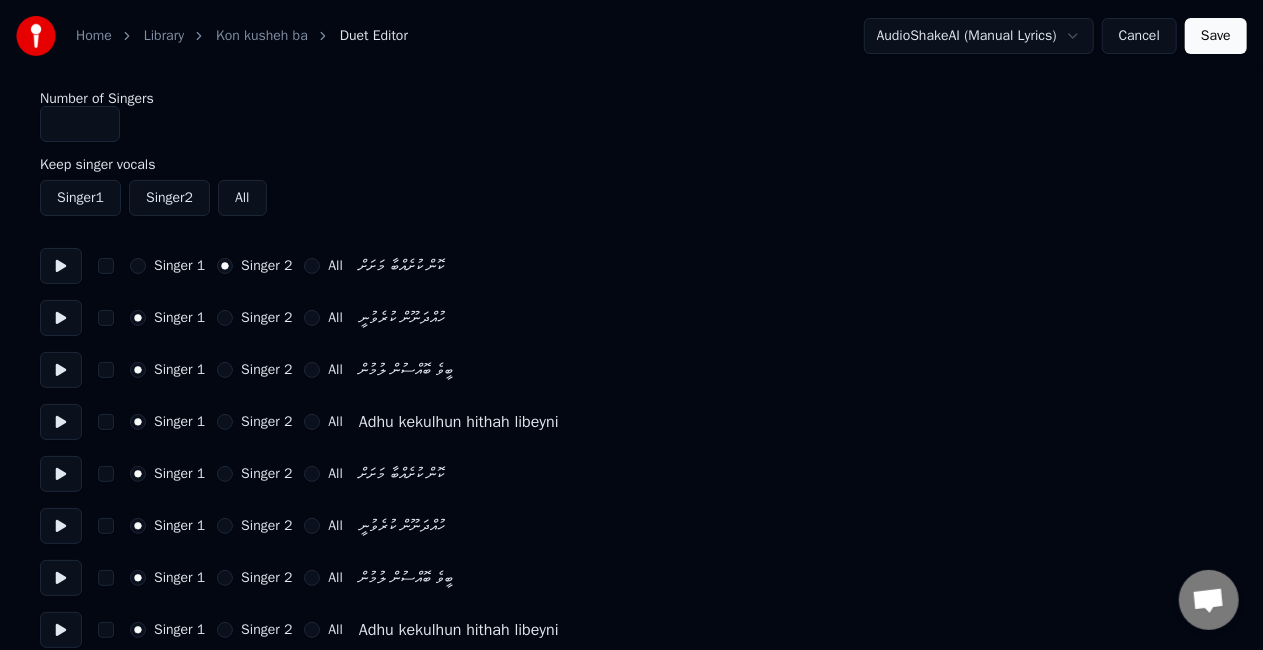 click at bounding box center [61, 266] 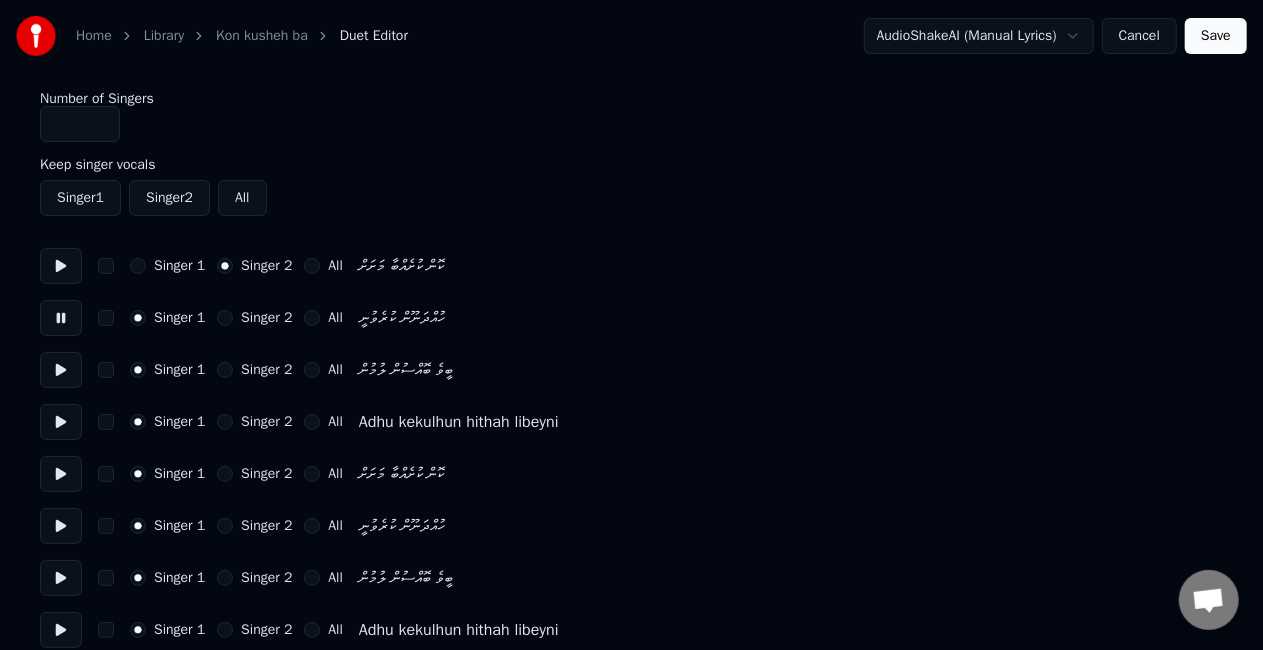 click on "Singer 2" at bounding box center [225, 318] 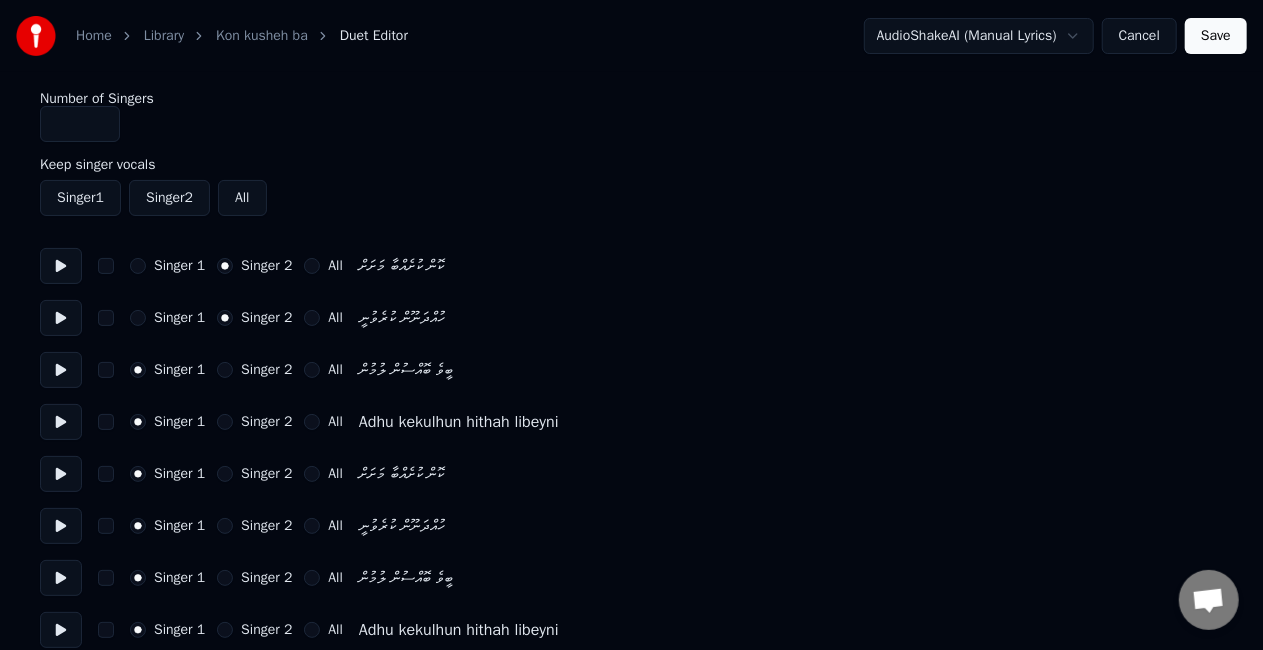 click at bounding box center [61, 370] 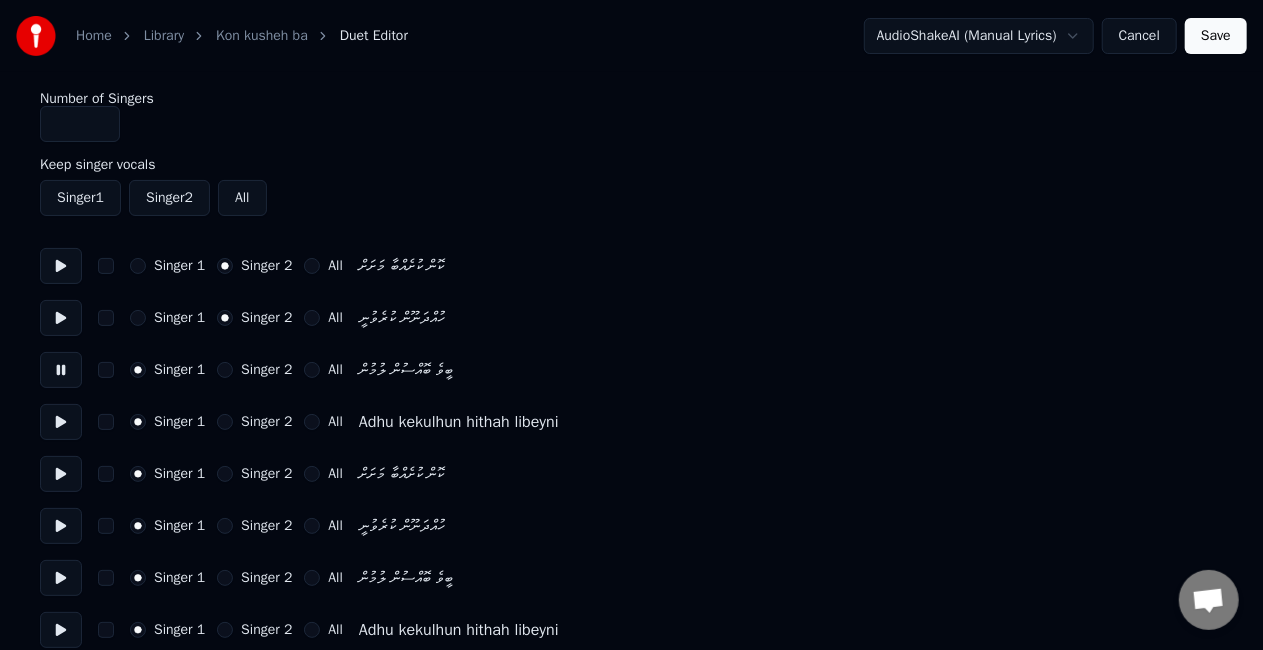 click on "Singer 2" at bounding box center [225, 370] 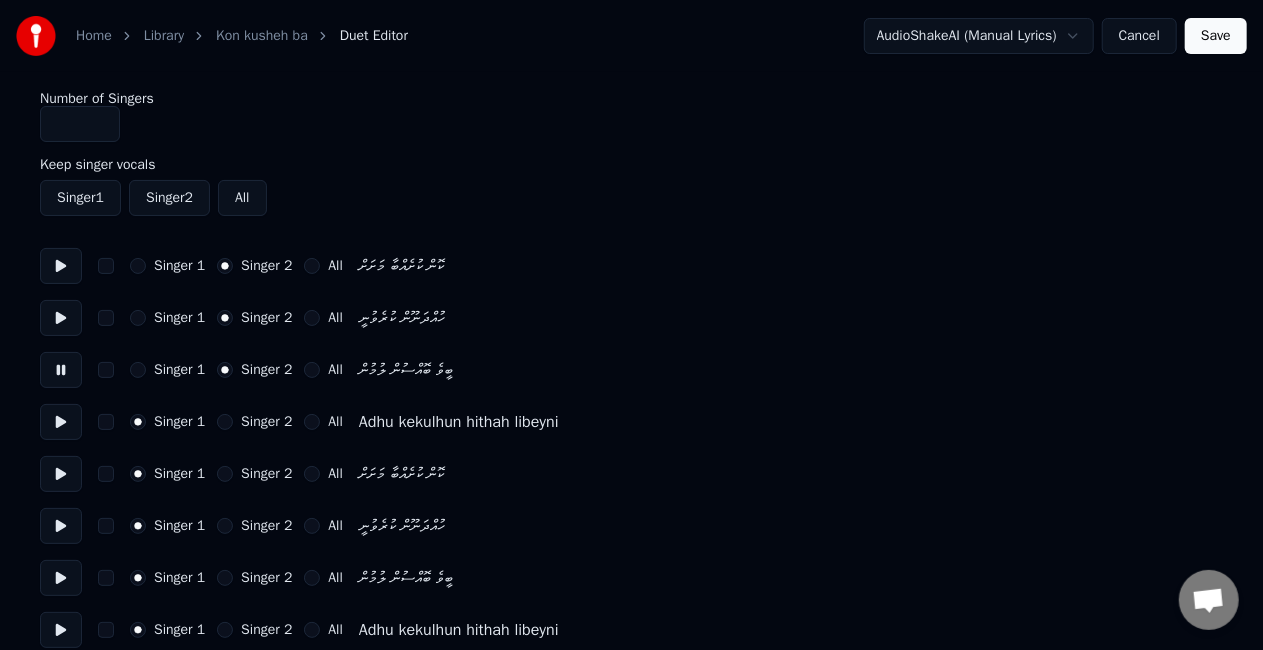 click at bounding box center (61, 422) 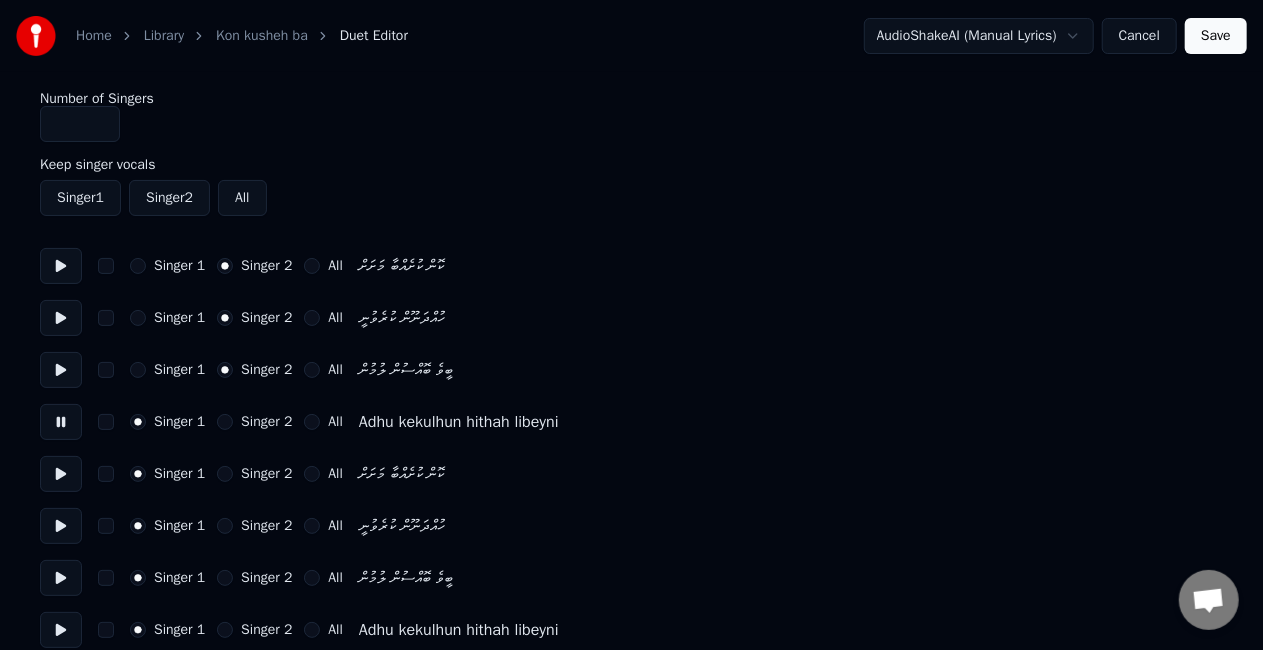 click on "Singer 2" at bounding box center (225, 422) 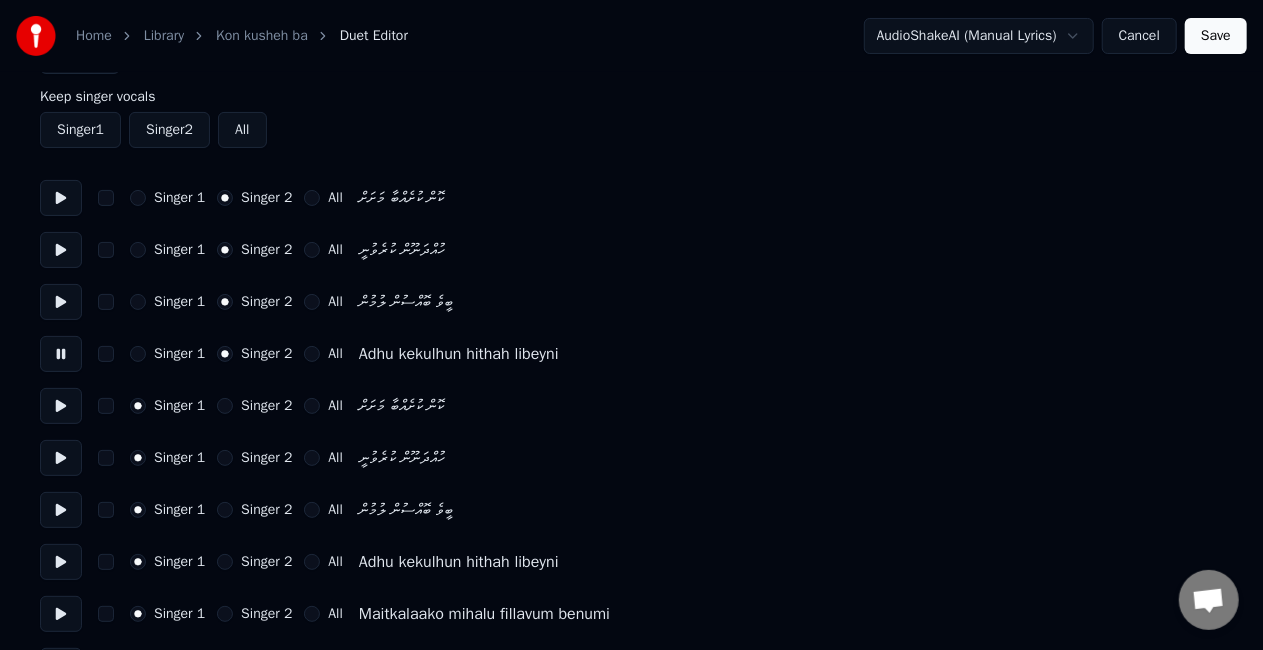 scroll, scrollTop: 100, scrollLeft: 0, axis: vertical 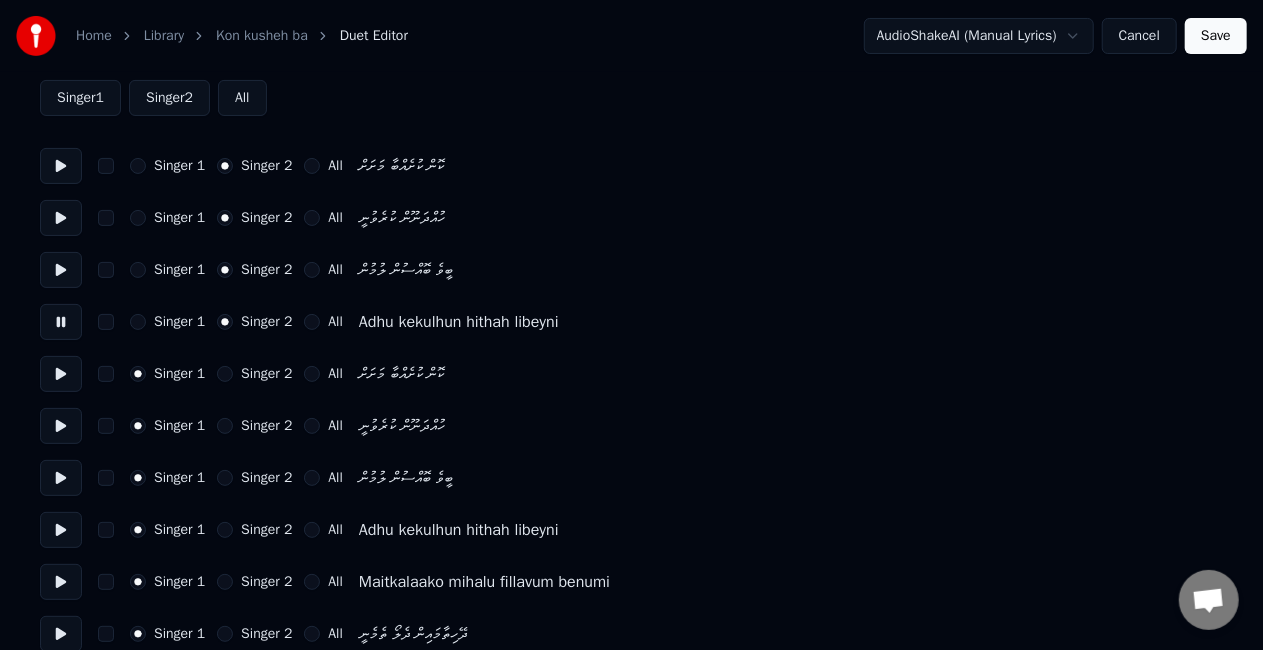 click at bounding box center [61, 374] 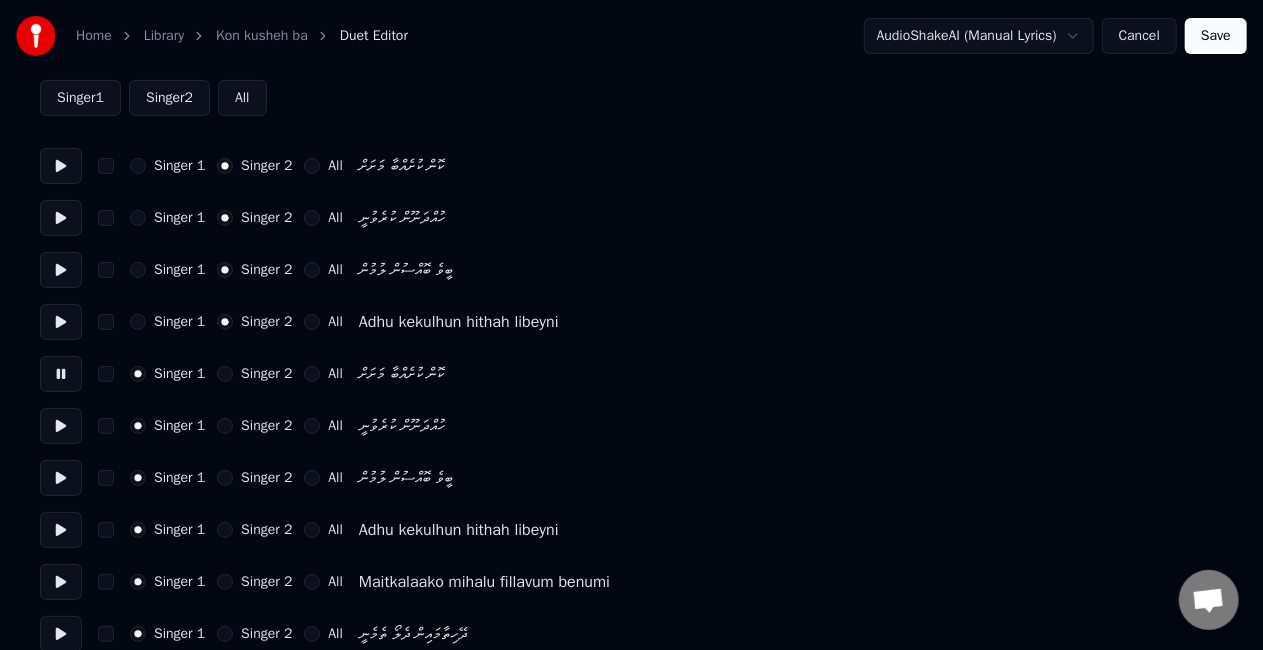 click at bounding box center (61, 426) 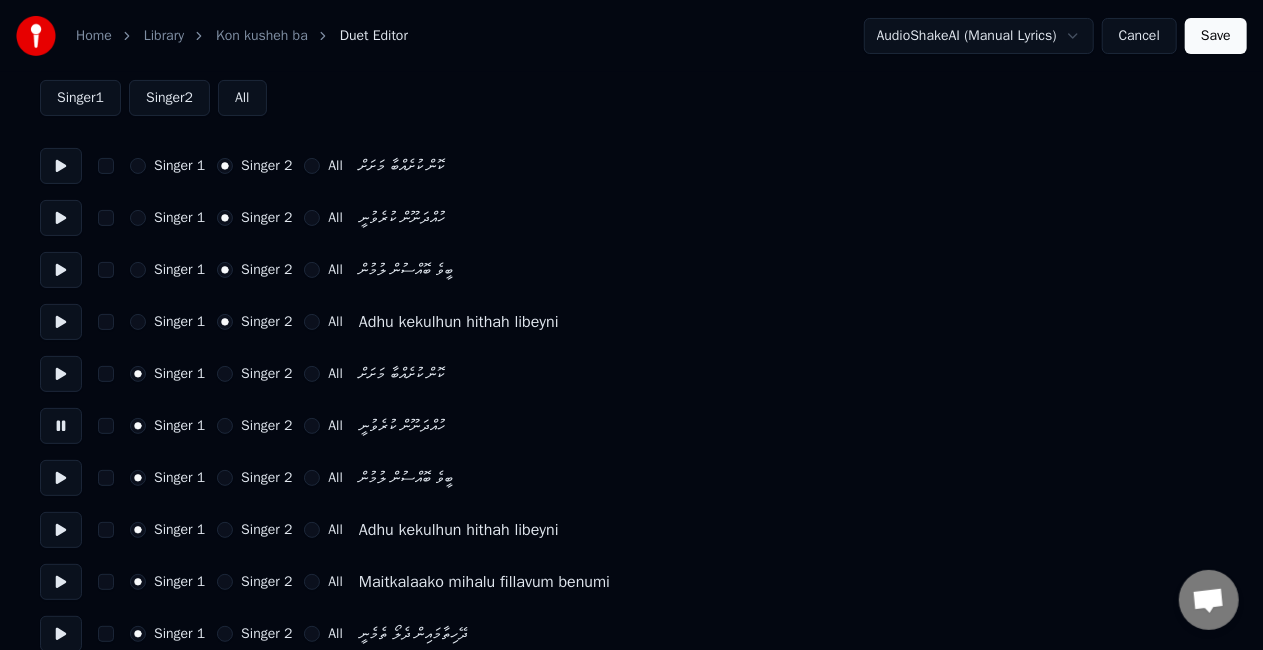 click at bounding box center (61, 478) 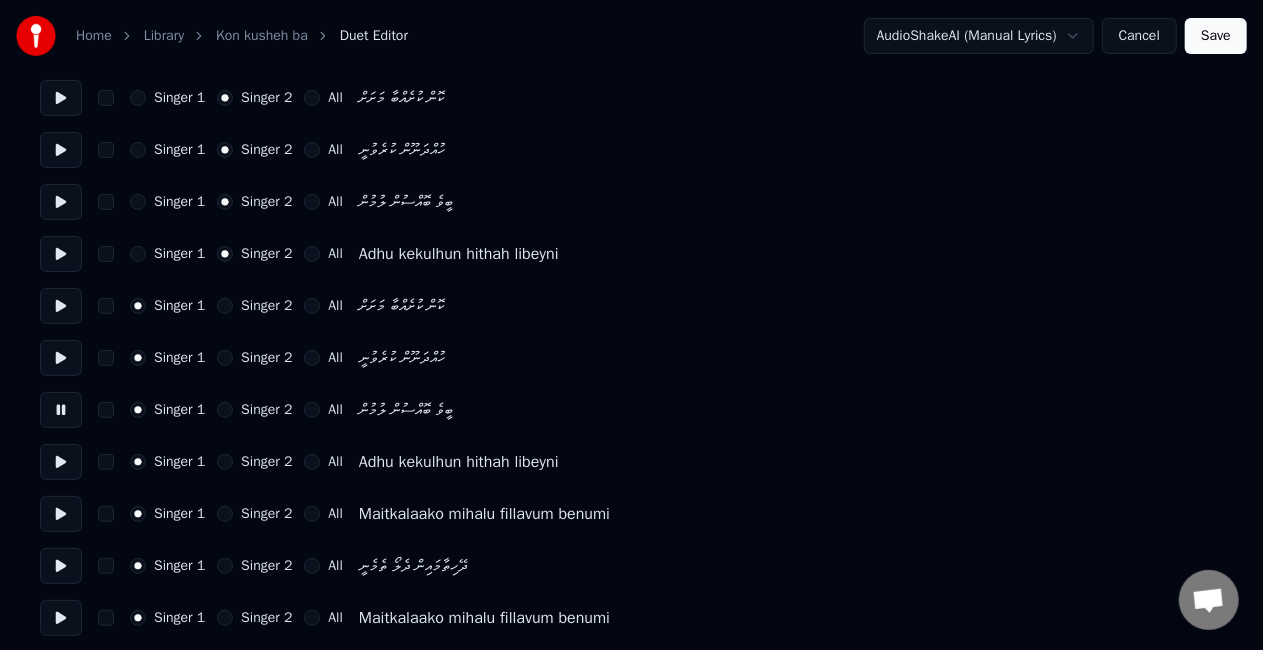 scroll, scrollTop: 200, scrollLeft: 0, axis: vertical 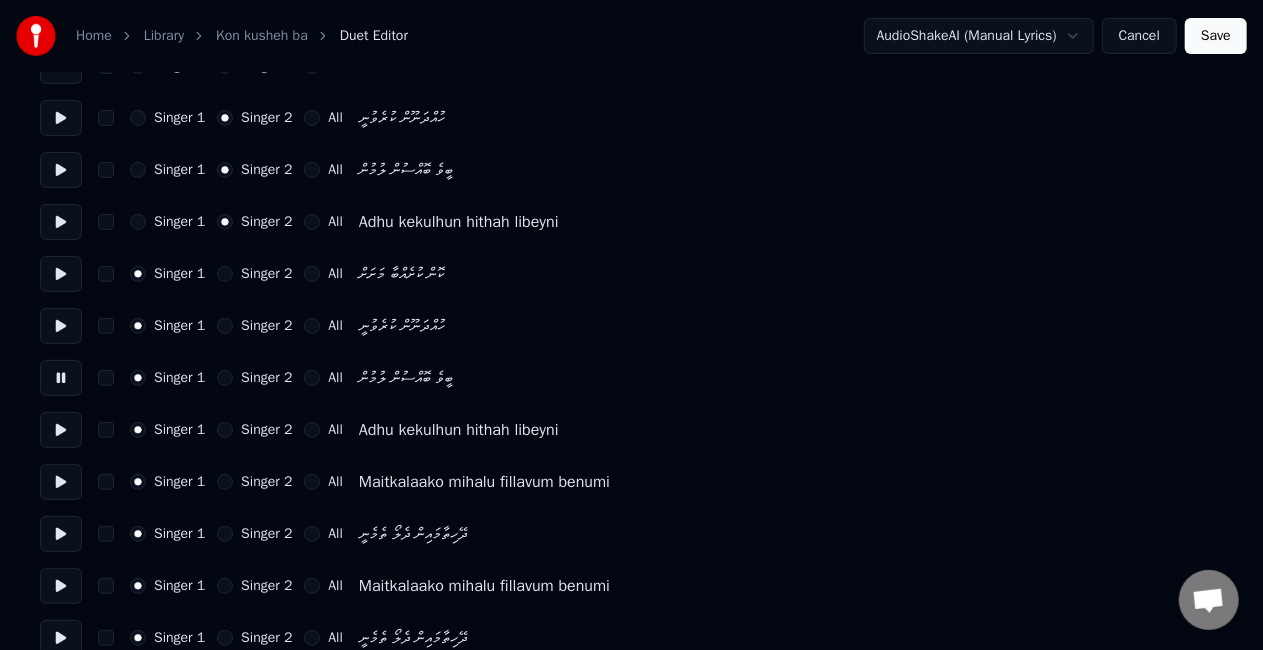 click at bounding box center (61, 430) 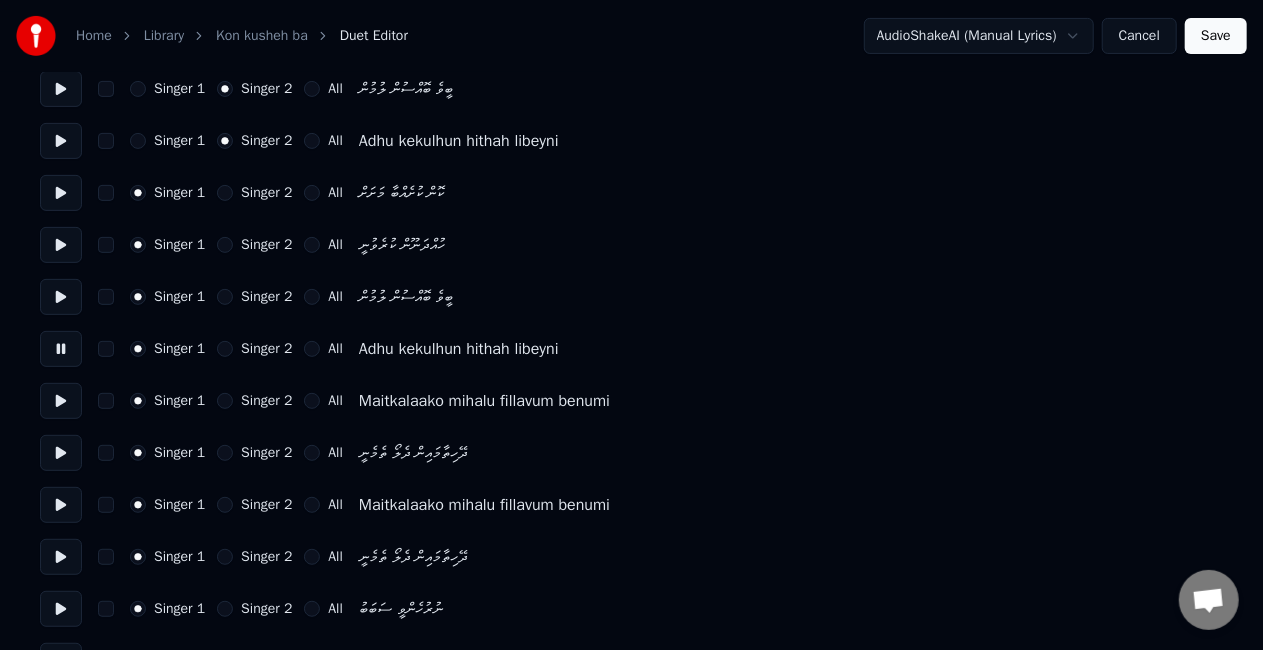 scroll, scrollTop: 300, scrollLeft: 0, axis: vertical 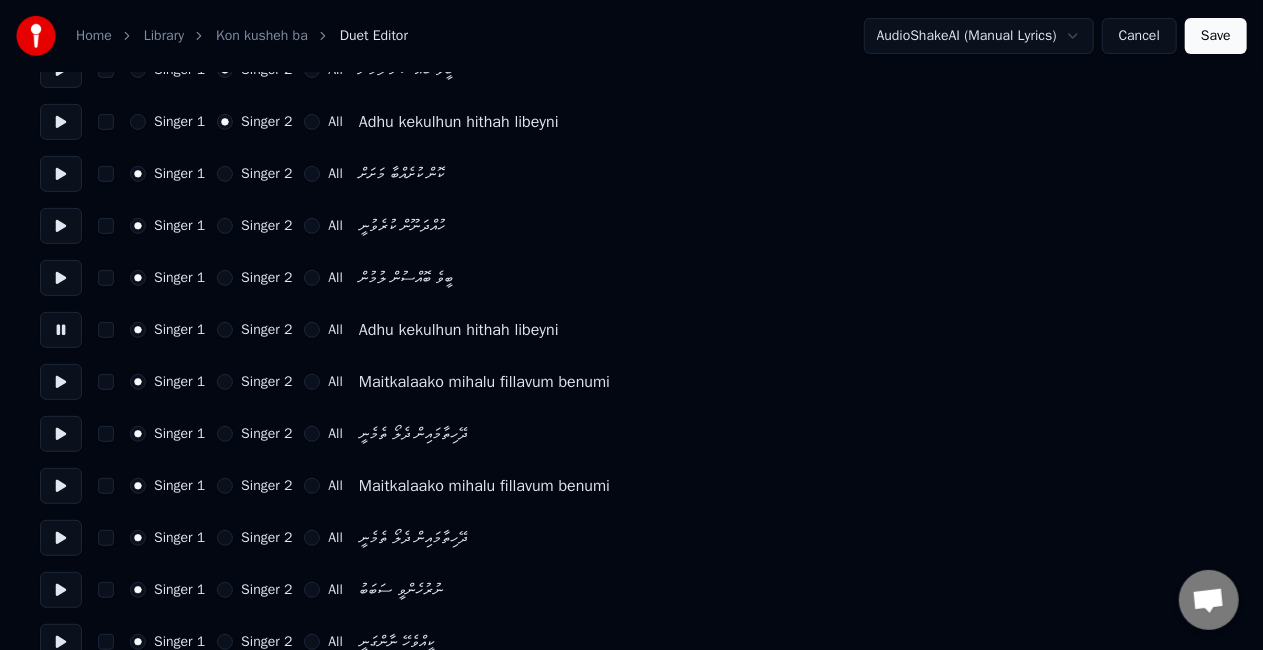 click at bounding box center (61, 382) 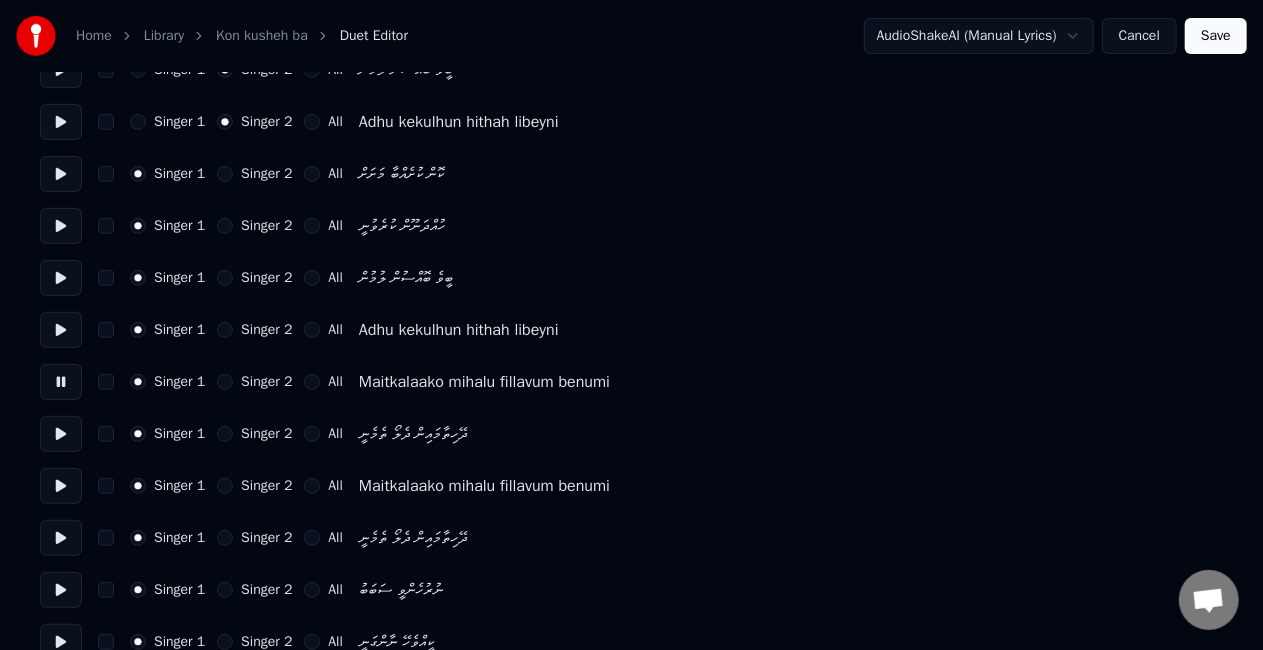 click on "Singer 2" at bounding box center [225, 382] 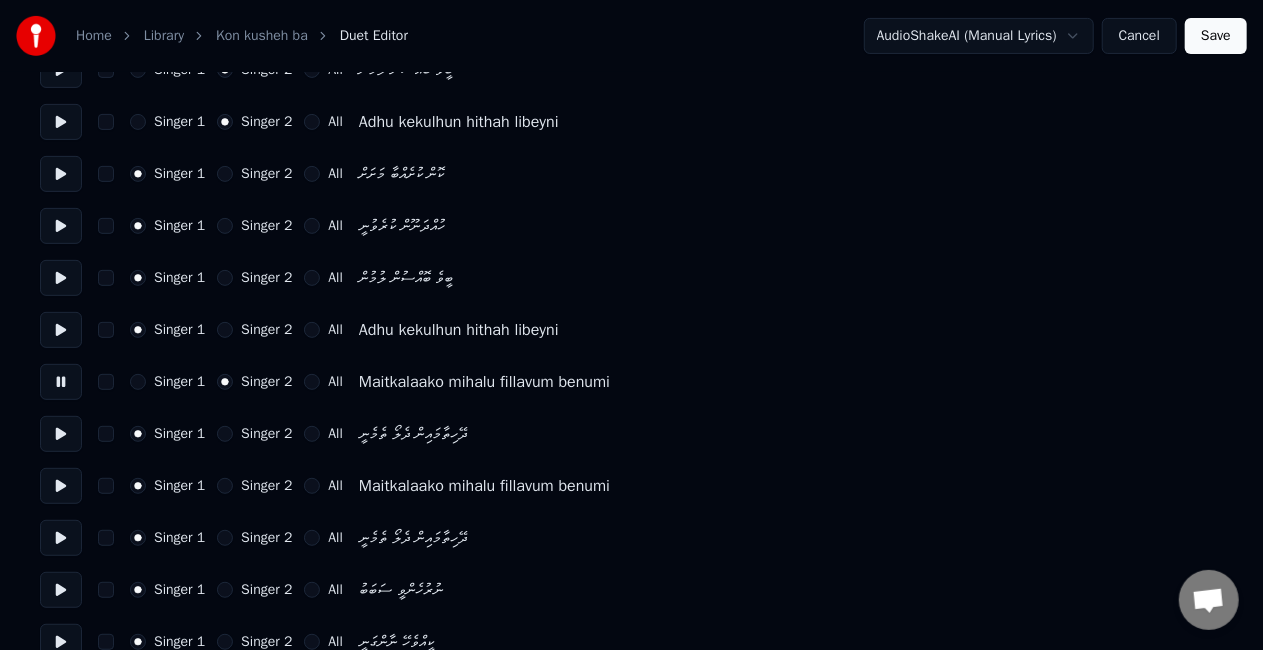 click at bounding box center (61, 434) 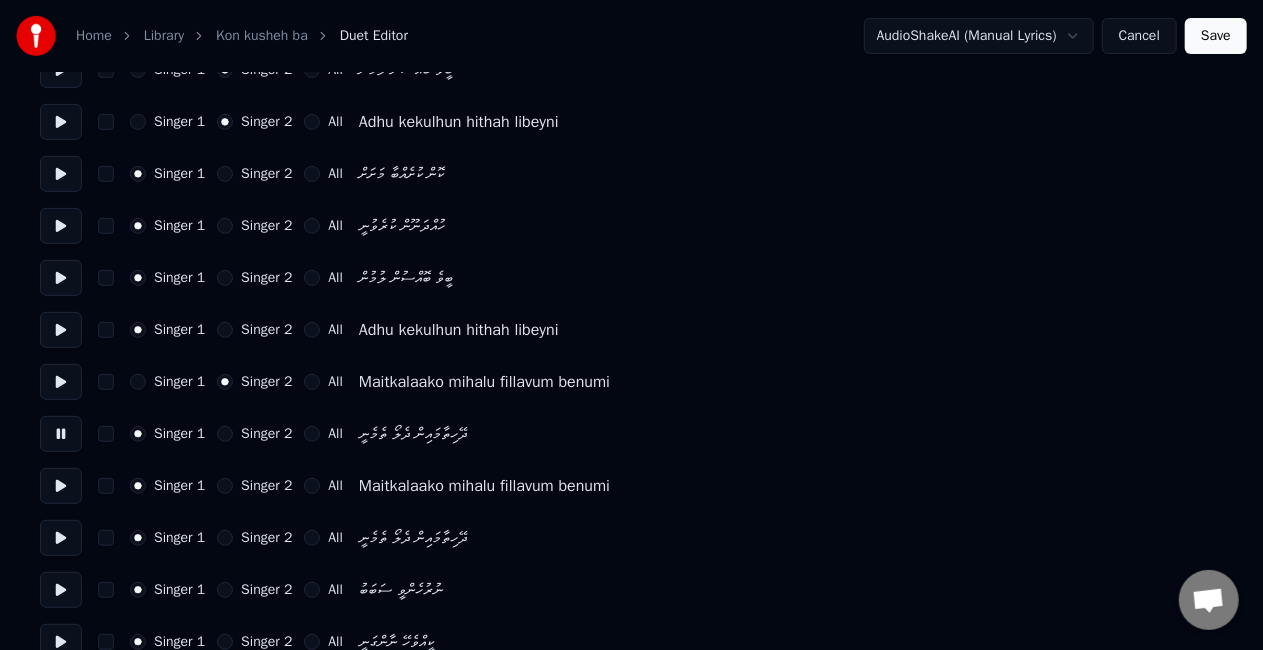 click on "Singer 1 Singer 2 All" at bounding box center [236, 434] 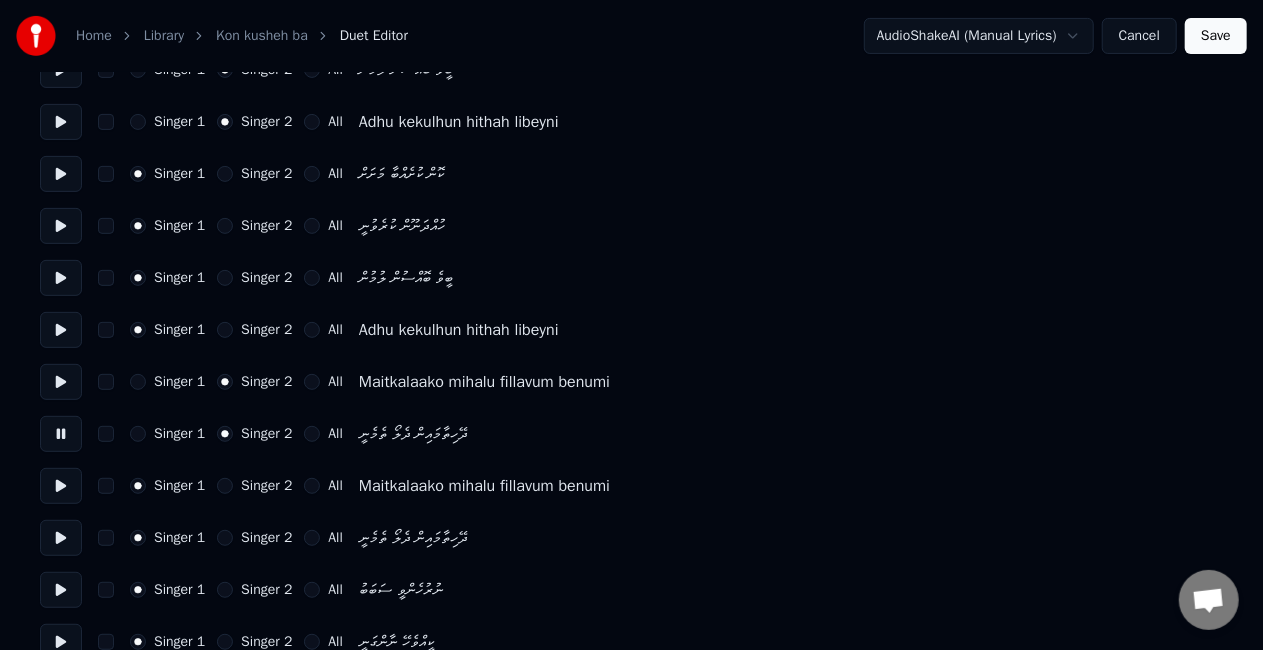 click at bounding box center (61, 486) 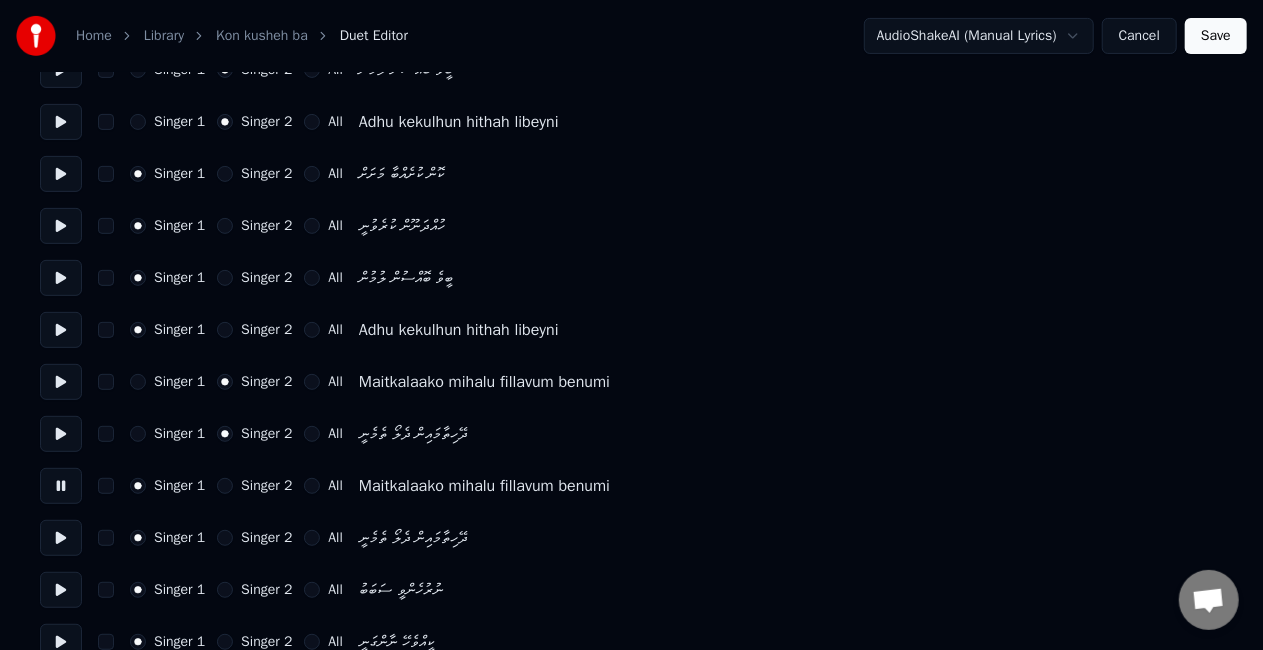 click on "Singer 2" at bounding box center [225, 486] 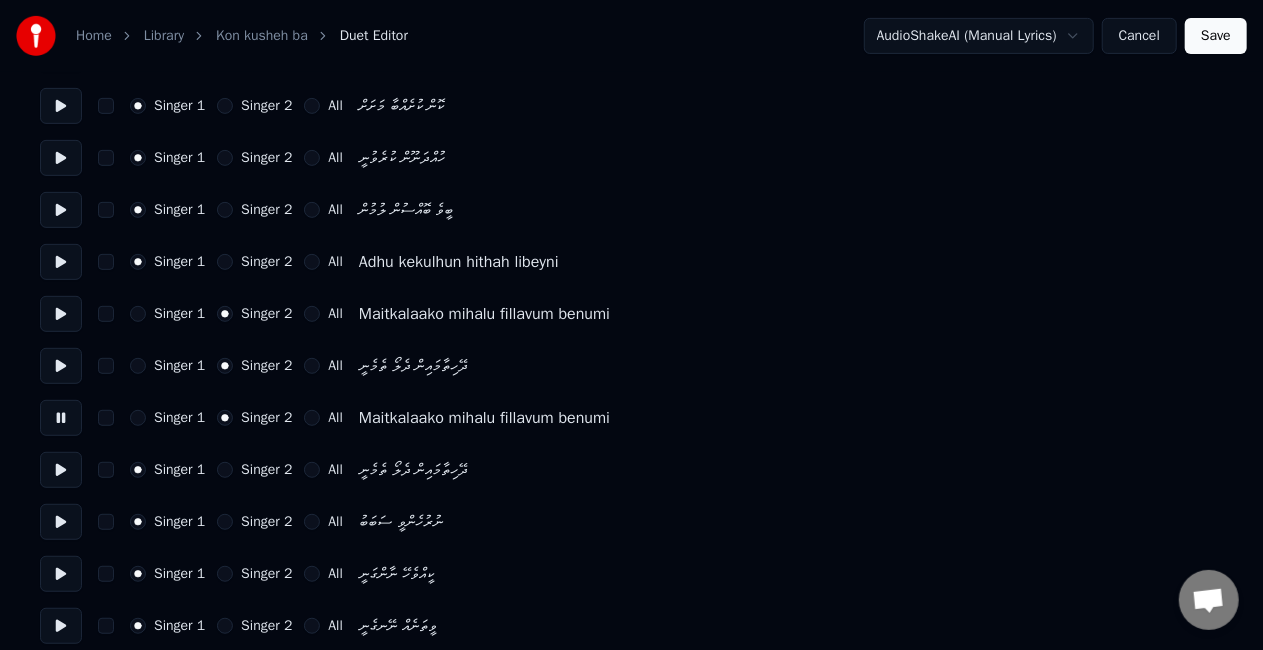 scroll, scrollTop: 400, scrollLeft: 0, axis: vertical 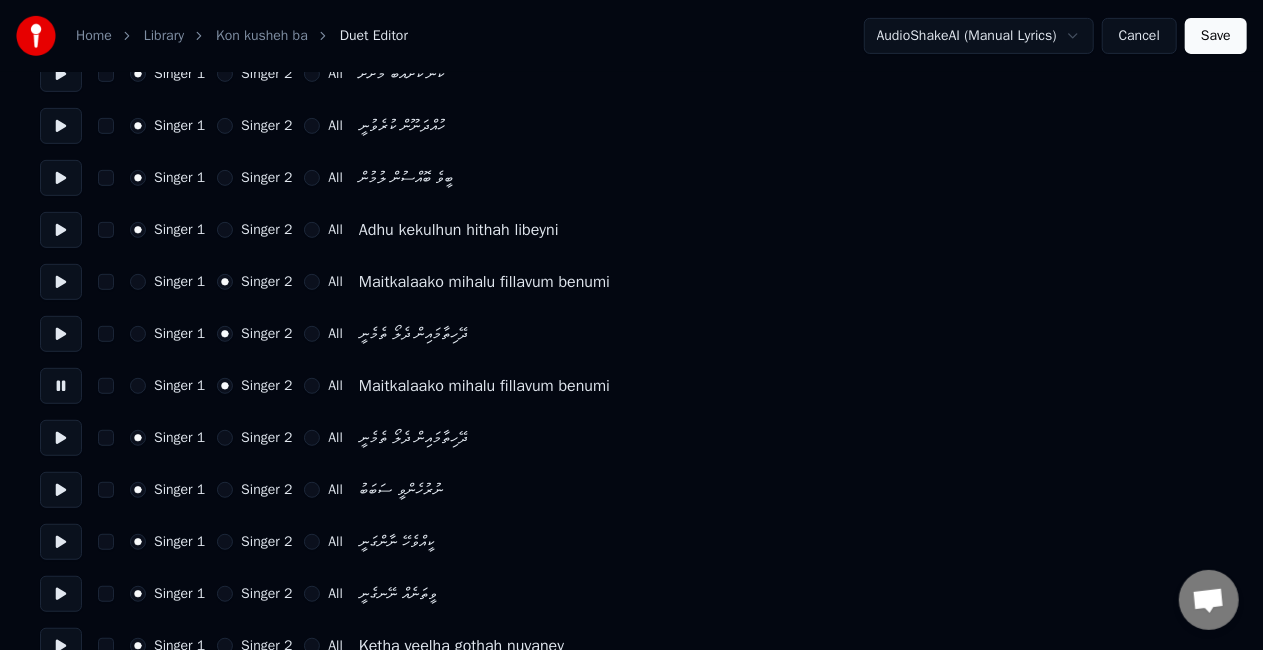 click at bounding box center (61, 438) 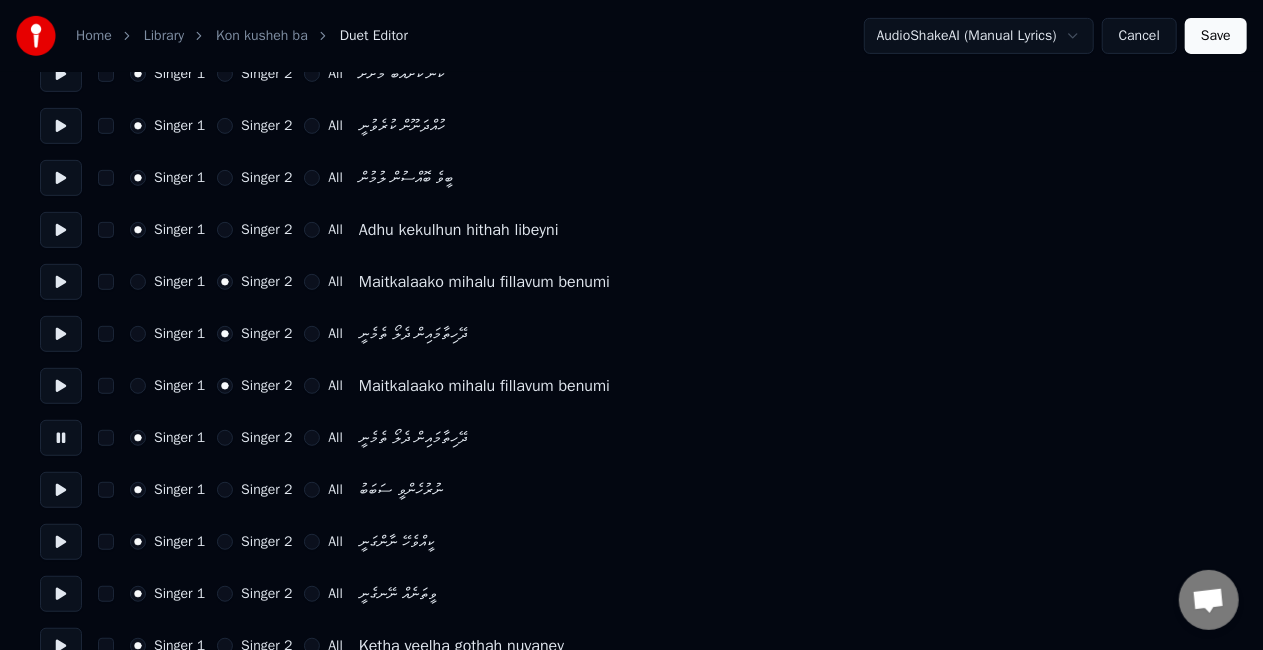 click on "Singer 2" at bounding box center [225, 438] 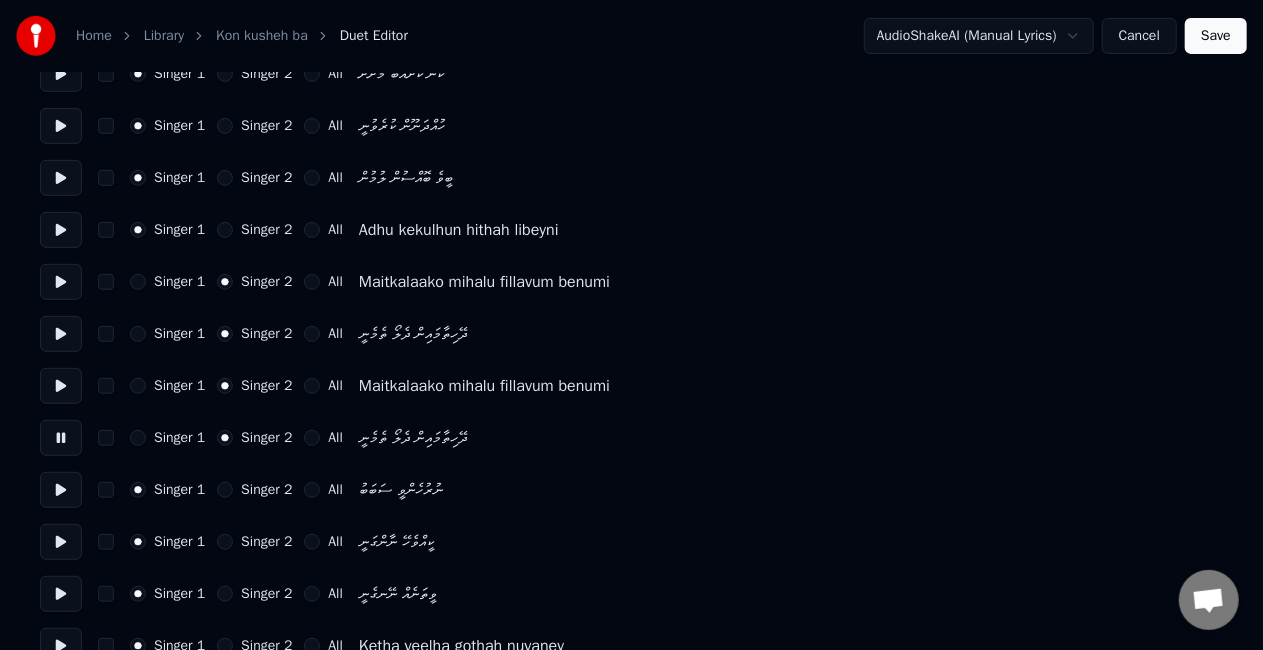click at bounding box center [61, 490] 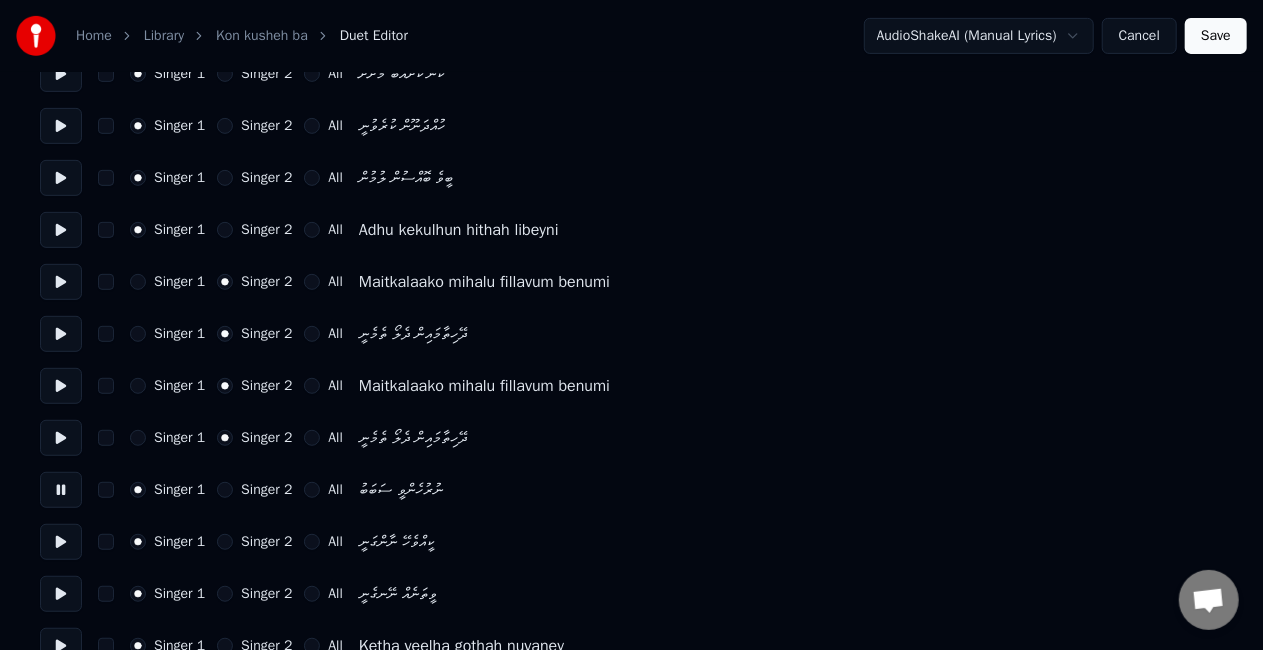 scroll, scrollTop: 500, scrollLeft: 0, axis: vertical 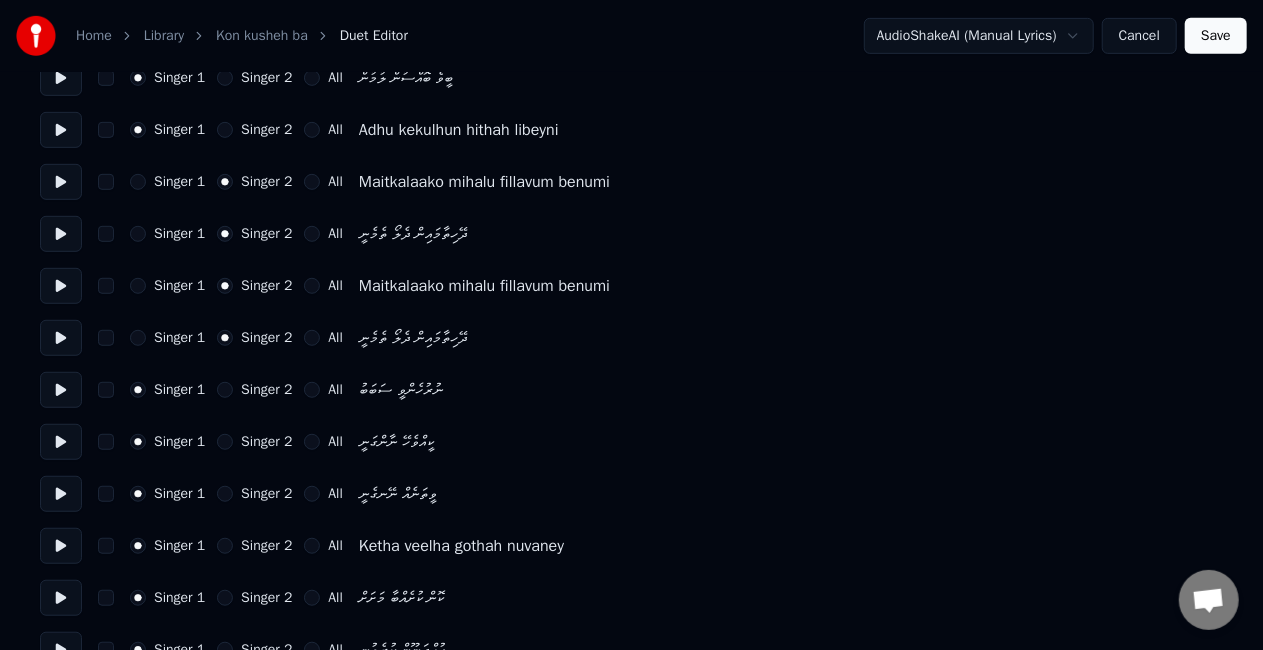 click at bounding box center [61, 442] 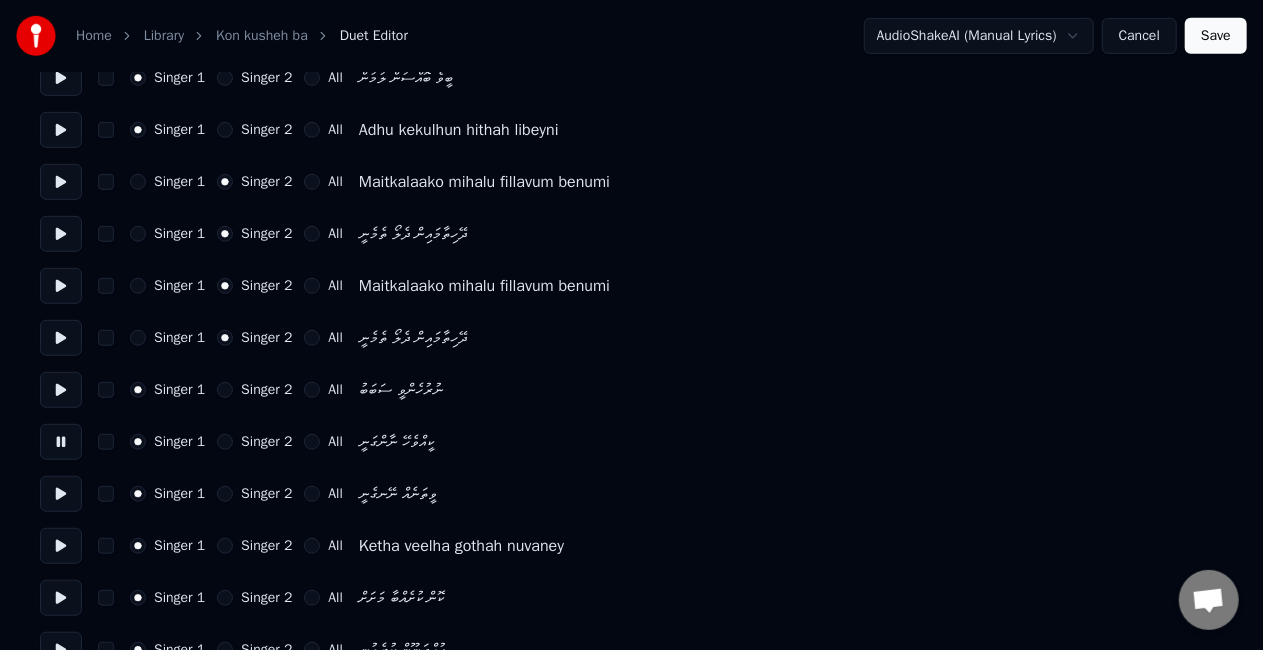 click at bounding box center (61, 494) 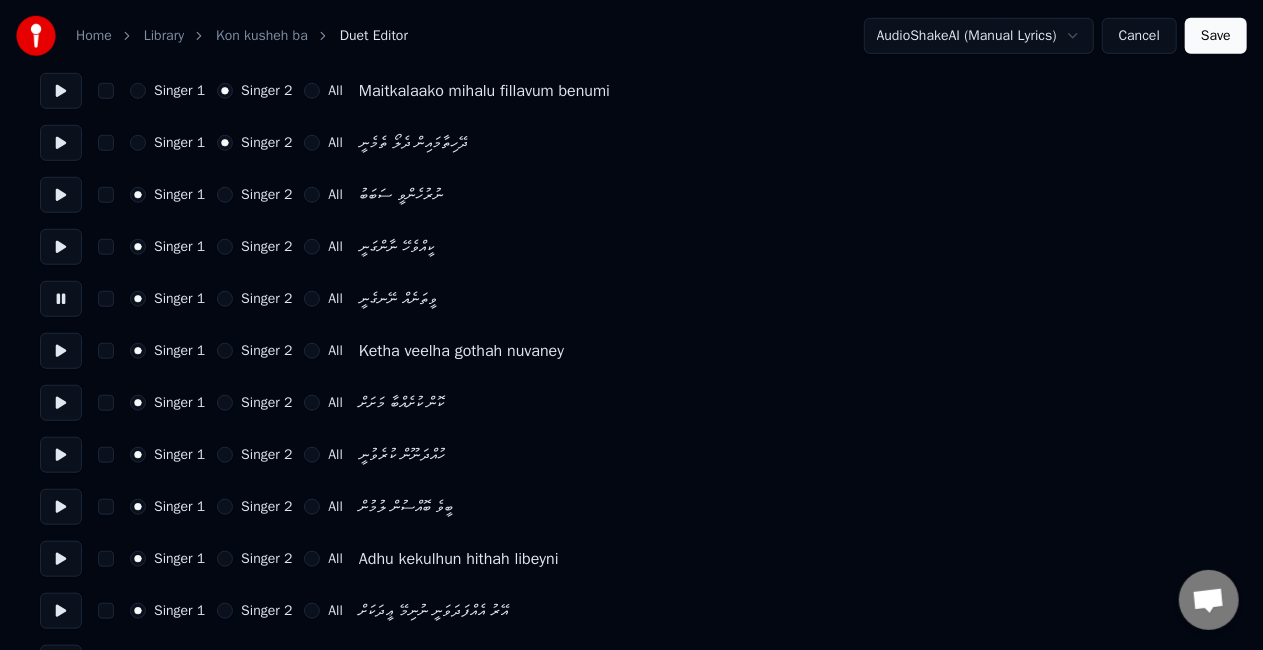scroll, scrollTop: 700, scrollLeft: 0, axis: vertical 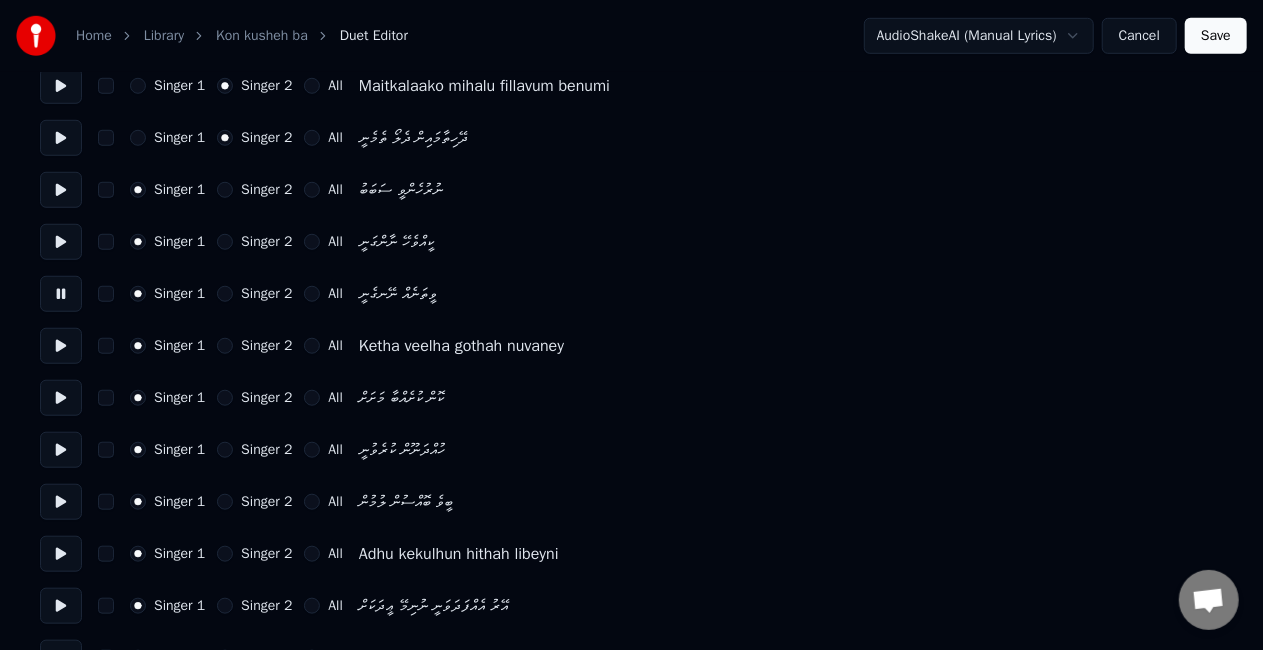 click at bounding box center [61, 346] 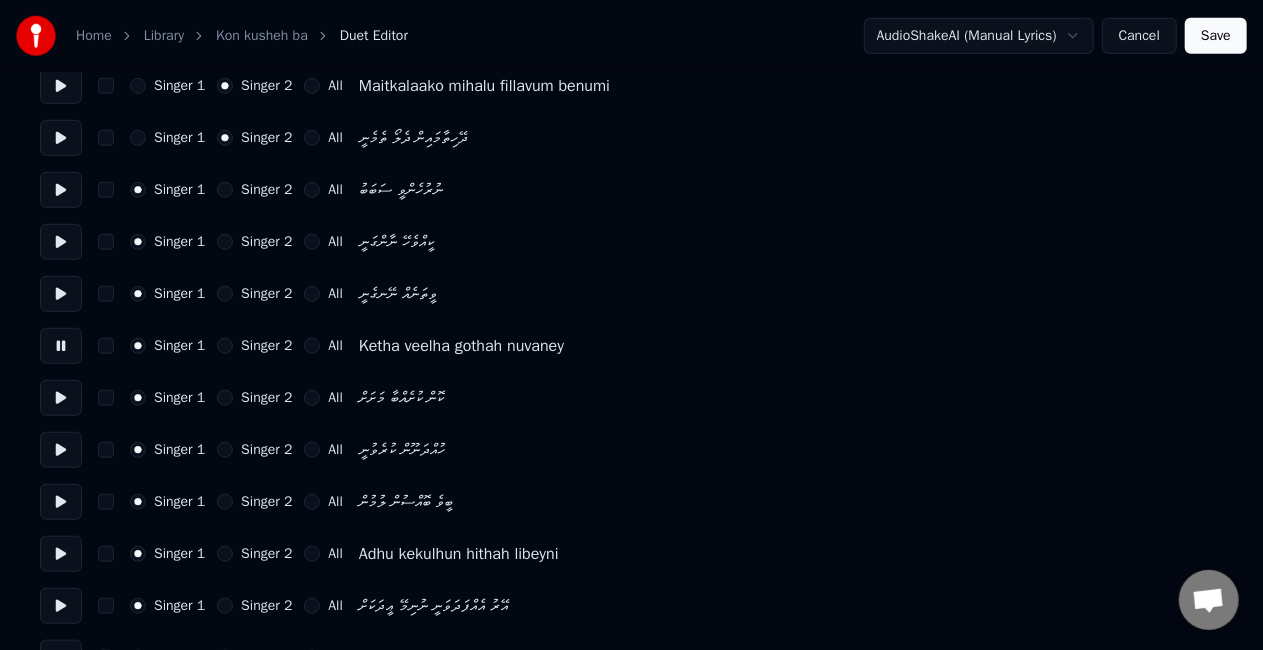 click at bounding box center (61, 398) 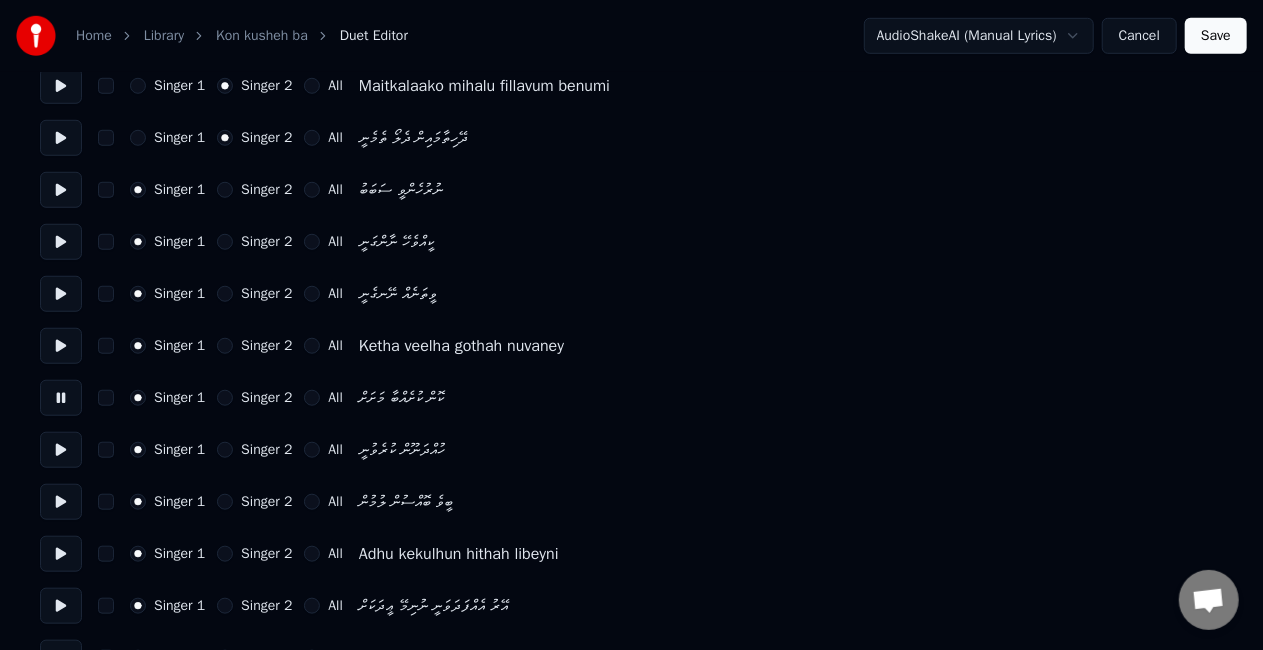 click on "Singer 2" at bounding box center [225, 398] 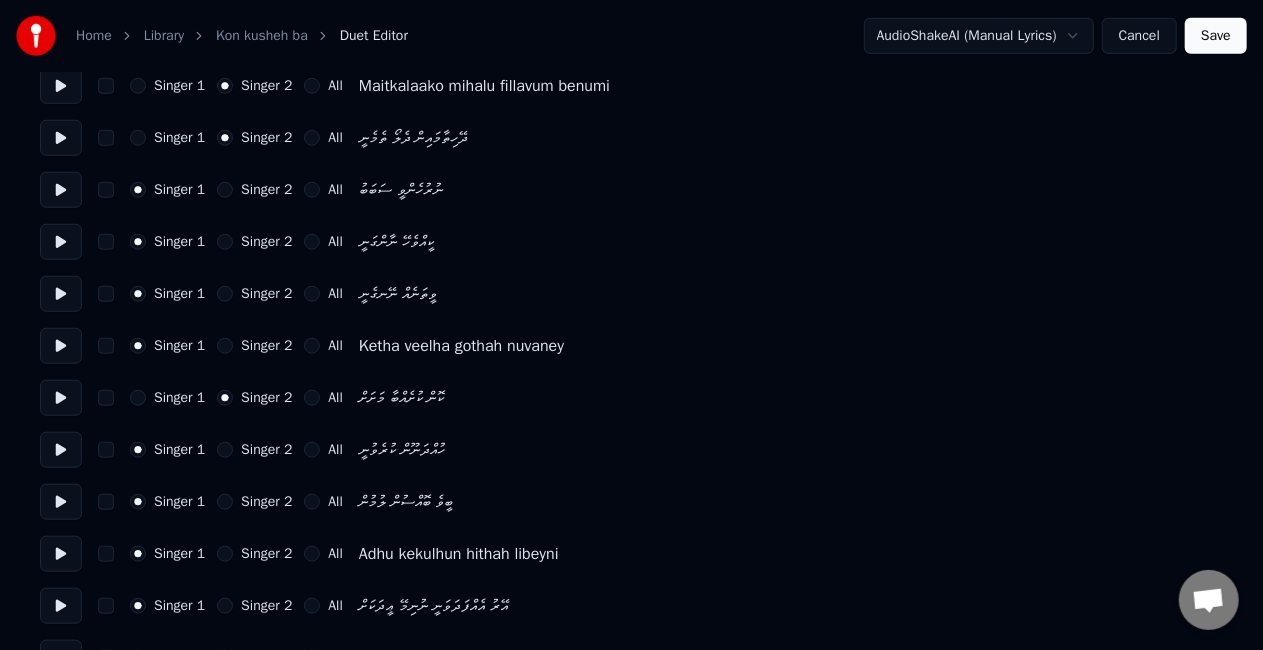 click at bounding box center (61, 450) 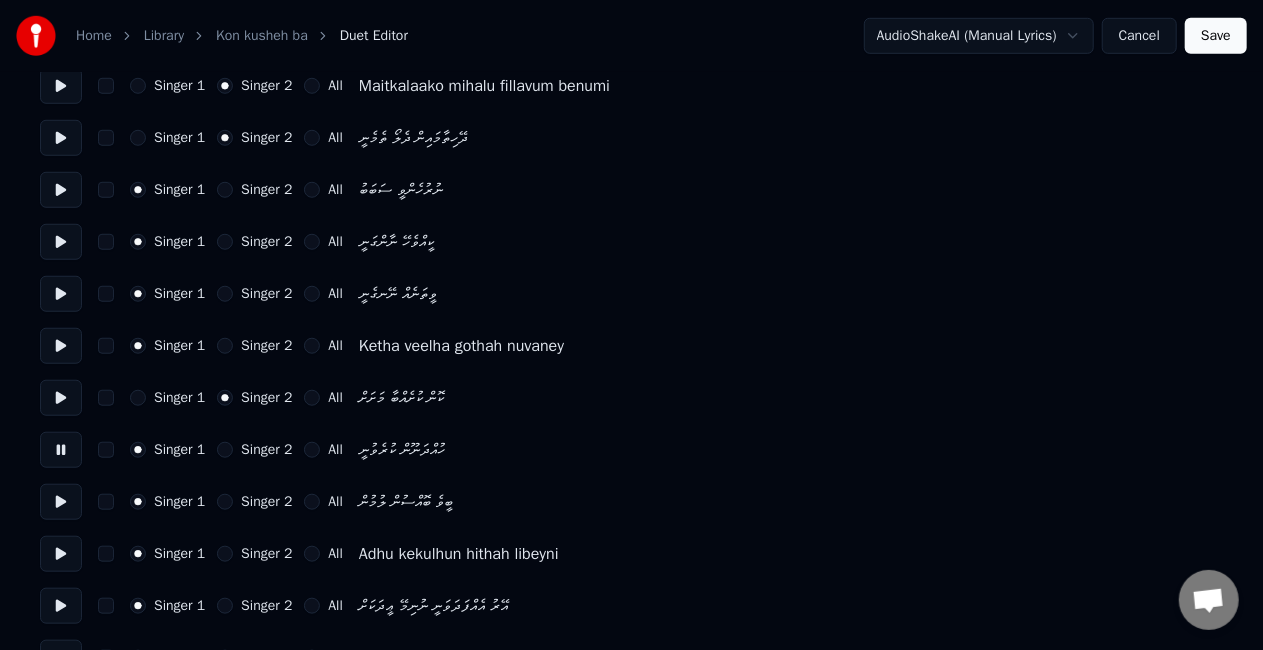 click on "Singer 2" at bounding box center (225, 450) 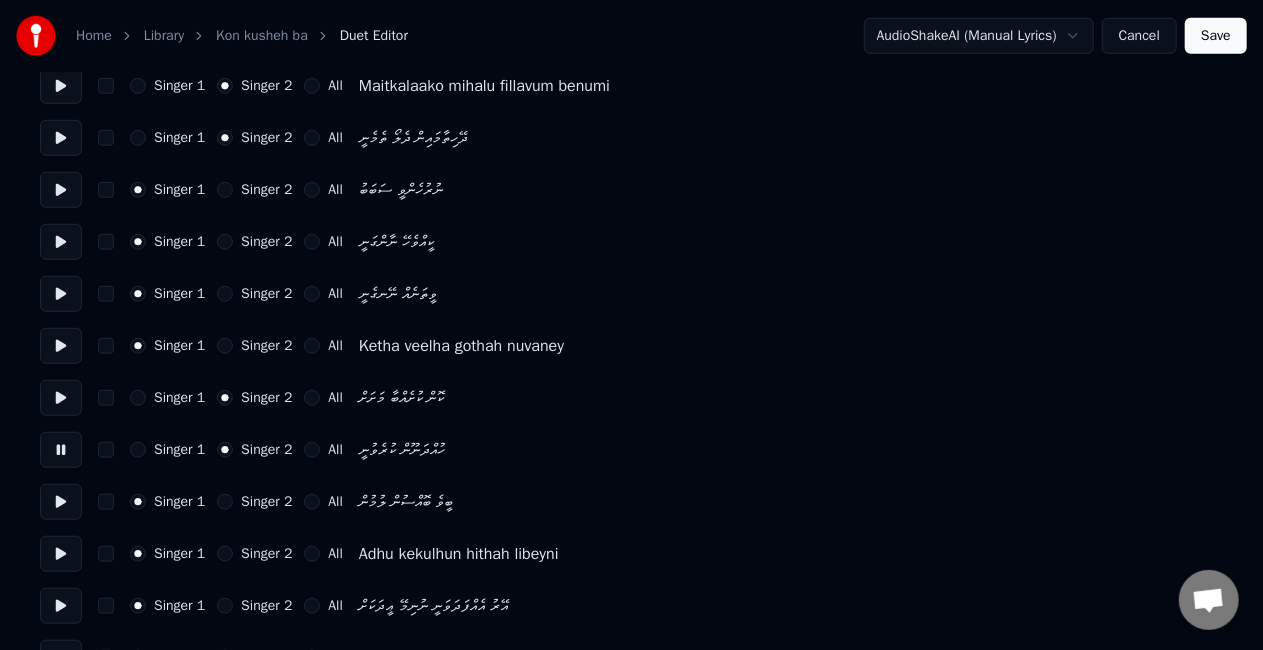click at bounding box center [61, 502] 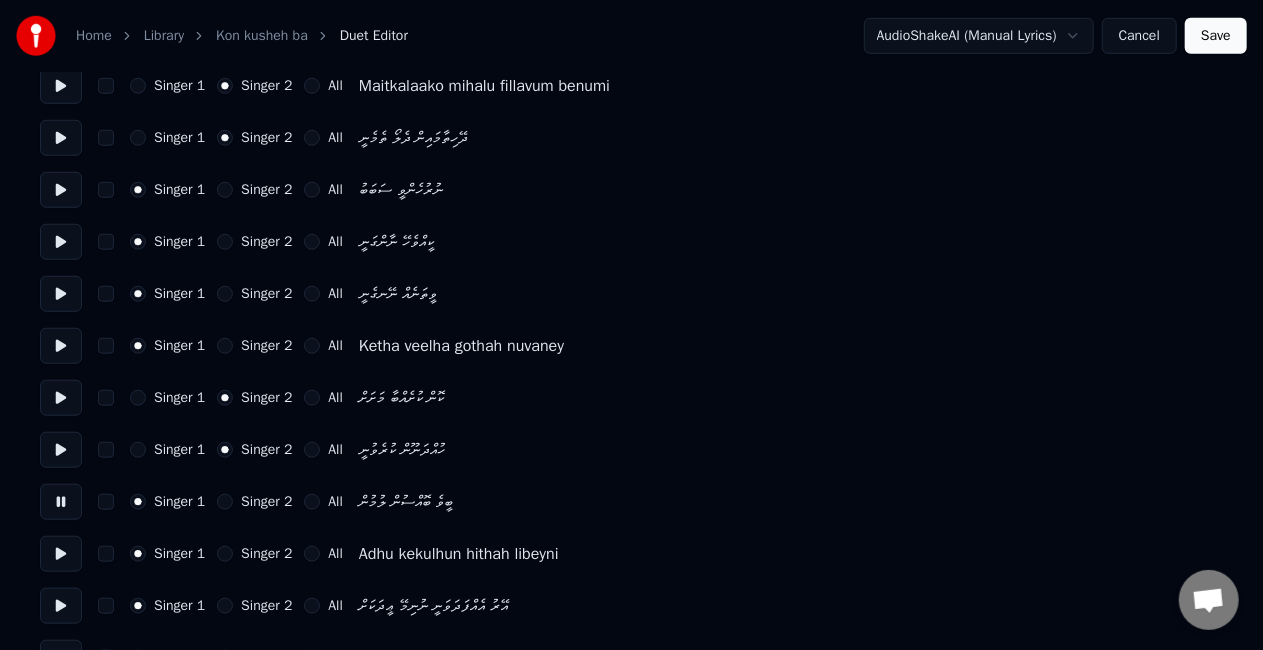 click on "Singer 2" at bounding box center [225, 502] 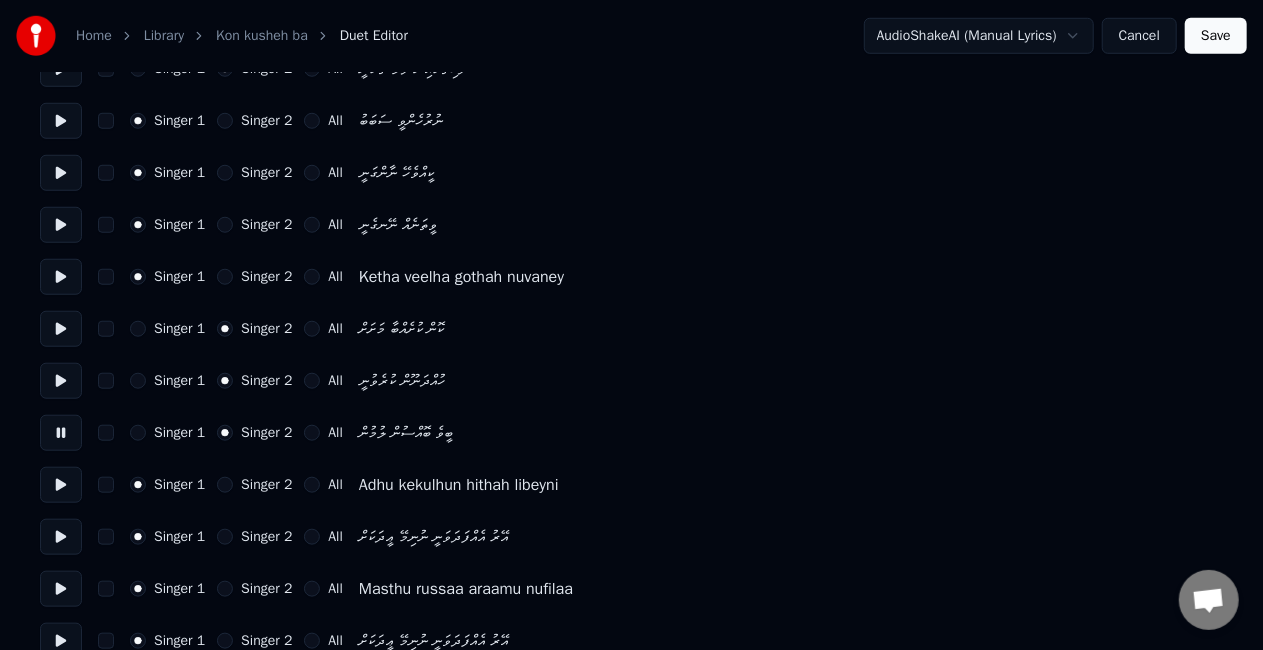 scroll, scrollTop: 800, scrollLeft: 0, axis: vertical 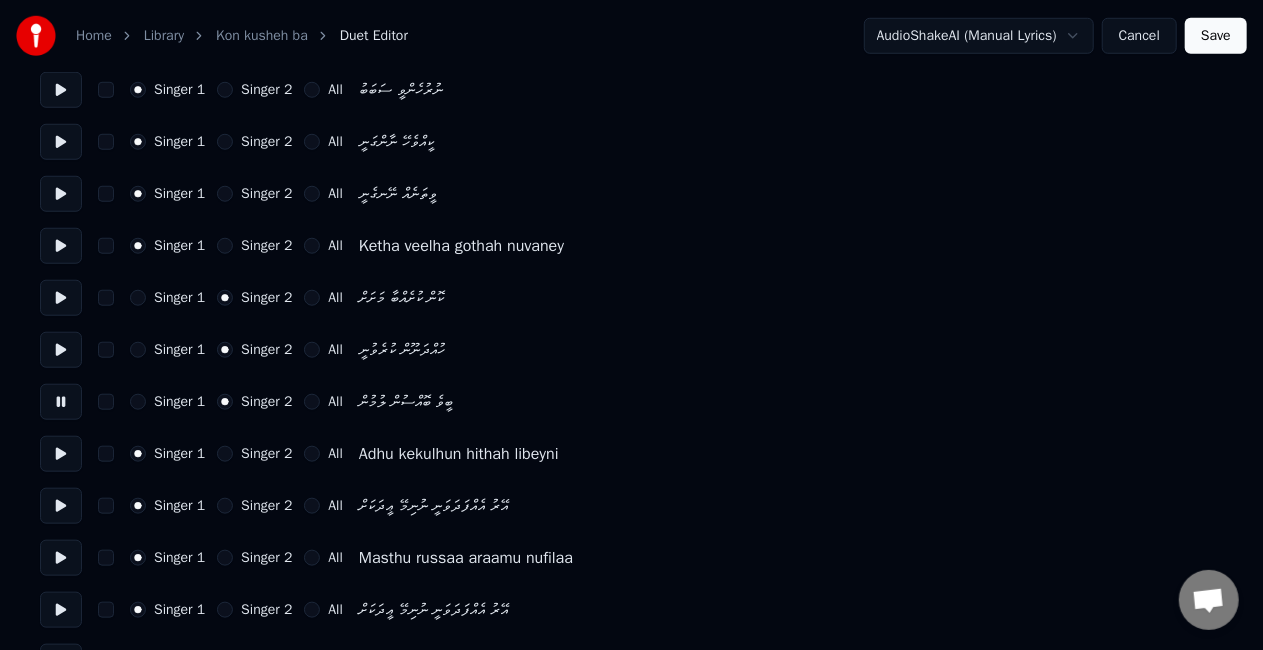 click at bounding box center [61, 454] 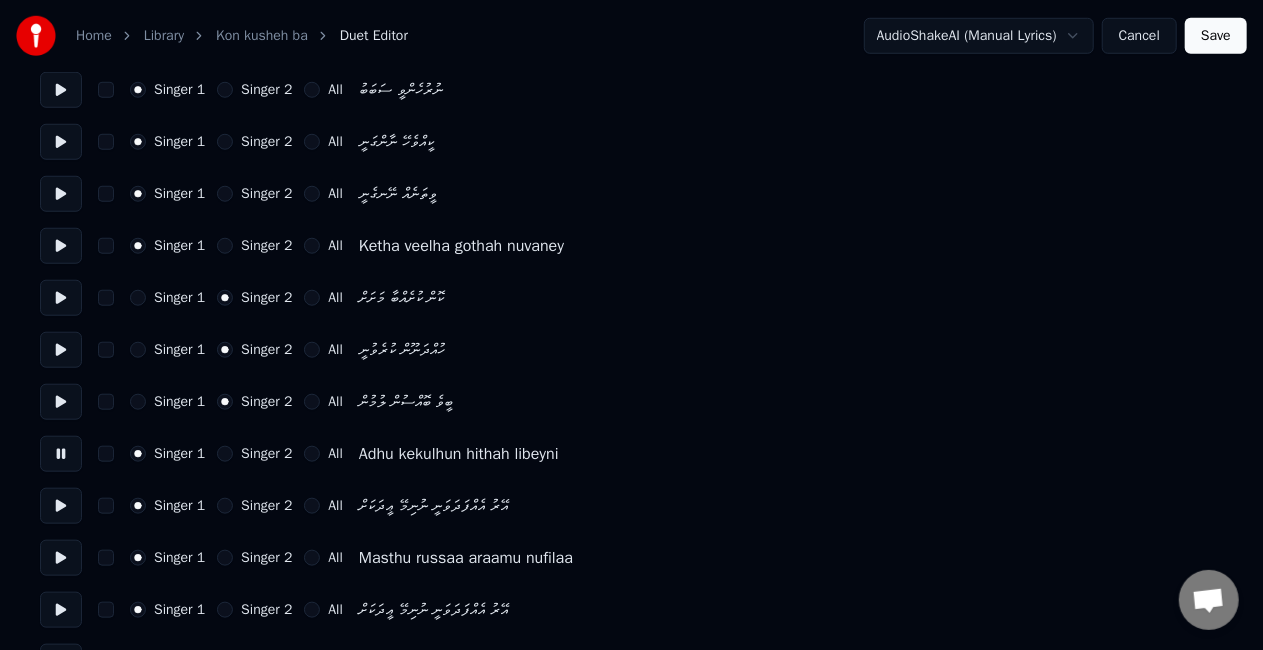 click on "Singer 2" at bounding box center [225, 454] 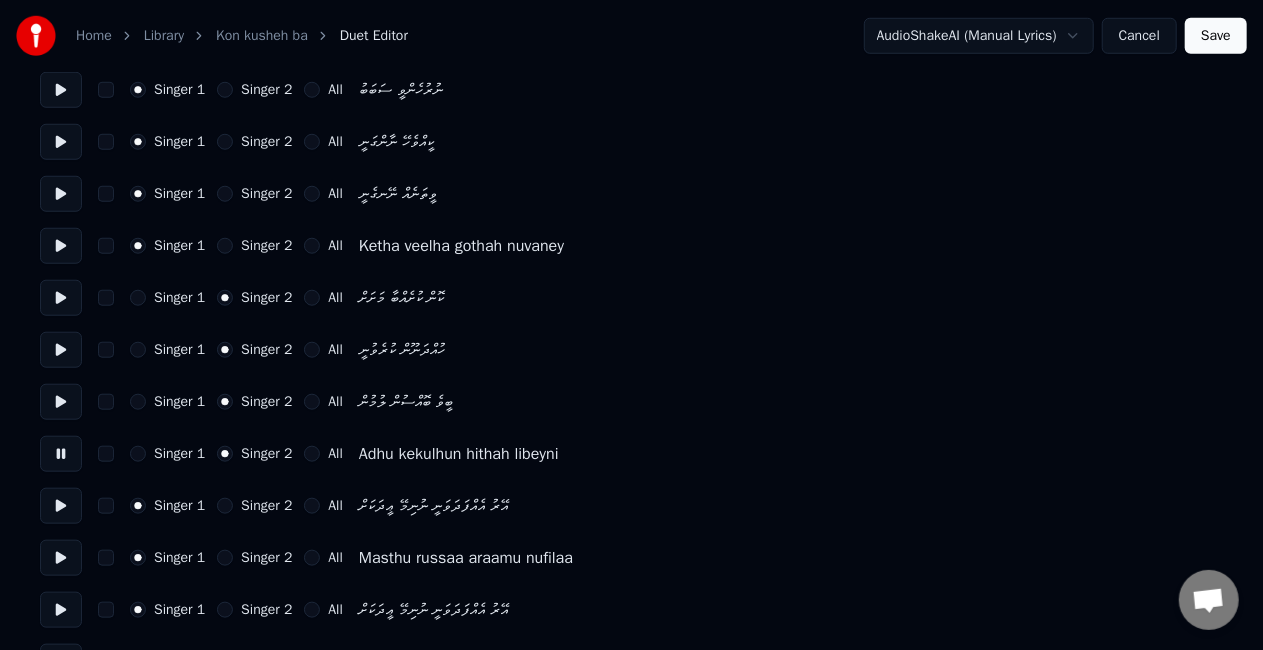 click at bounding box center [61, 506] 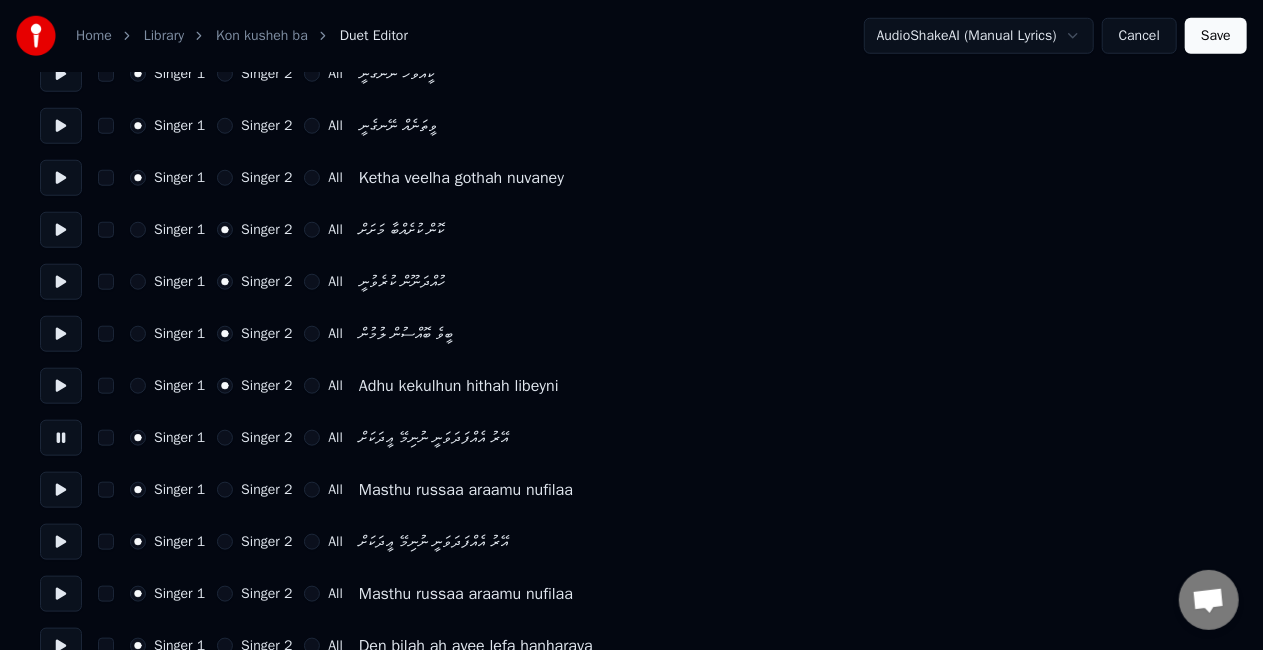 scroll, scrollTop: 900, scrollLeft: 0, axis: vertical 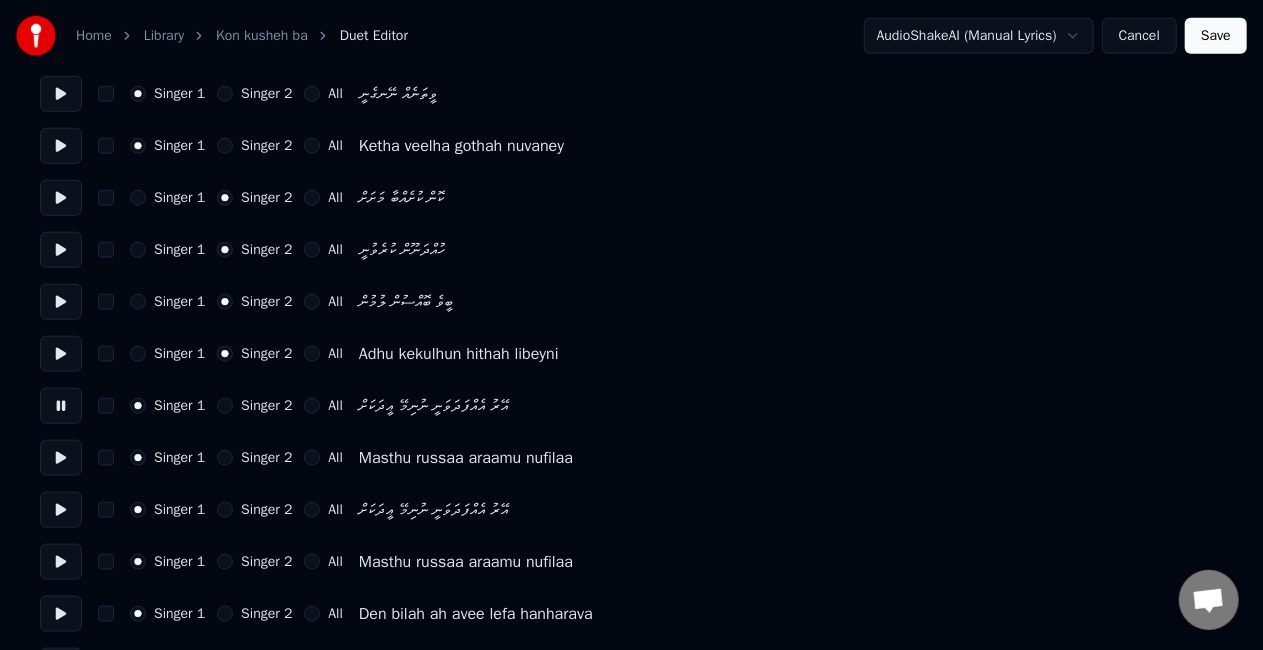 click at bounding box center [61, 458] 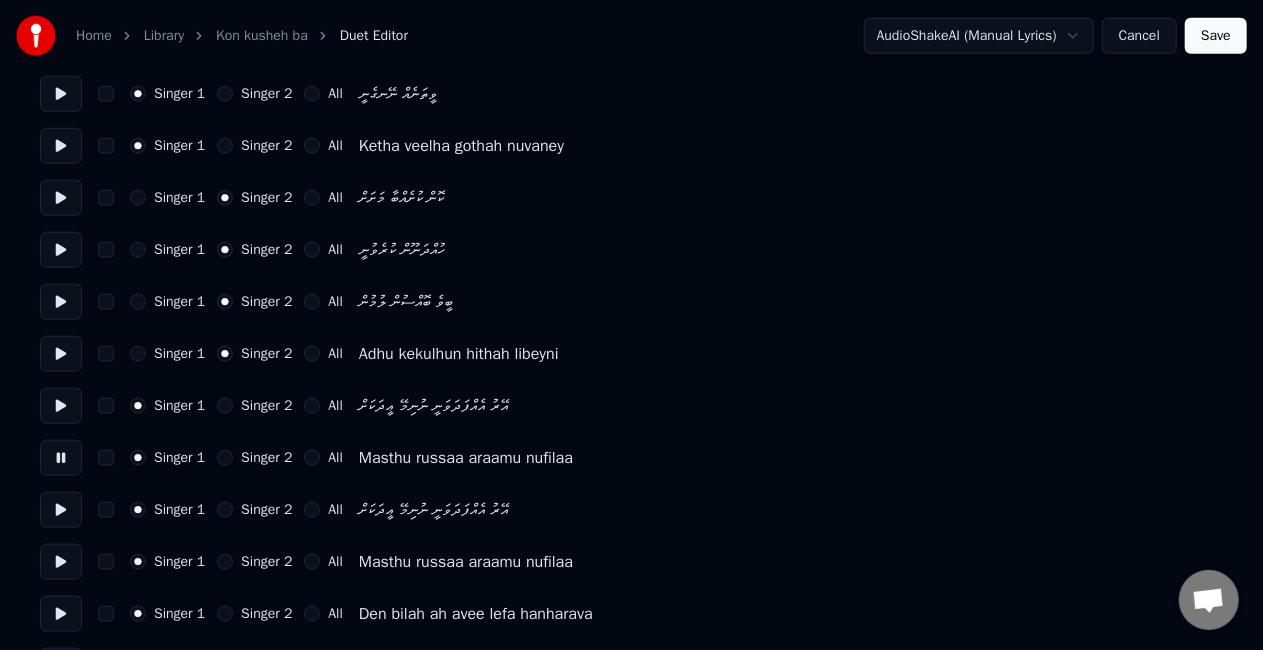 click at bounding box center (61, 510) 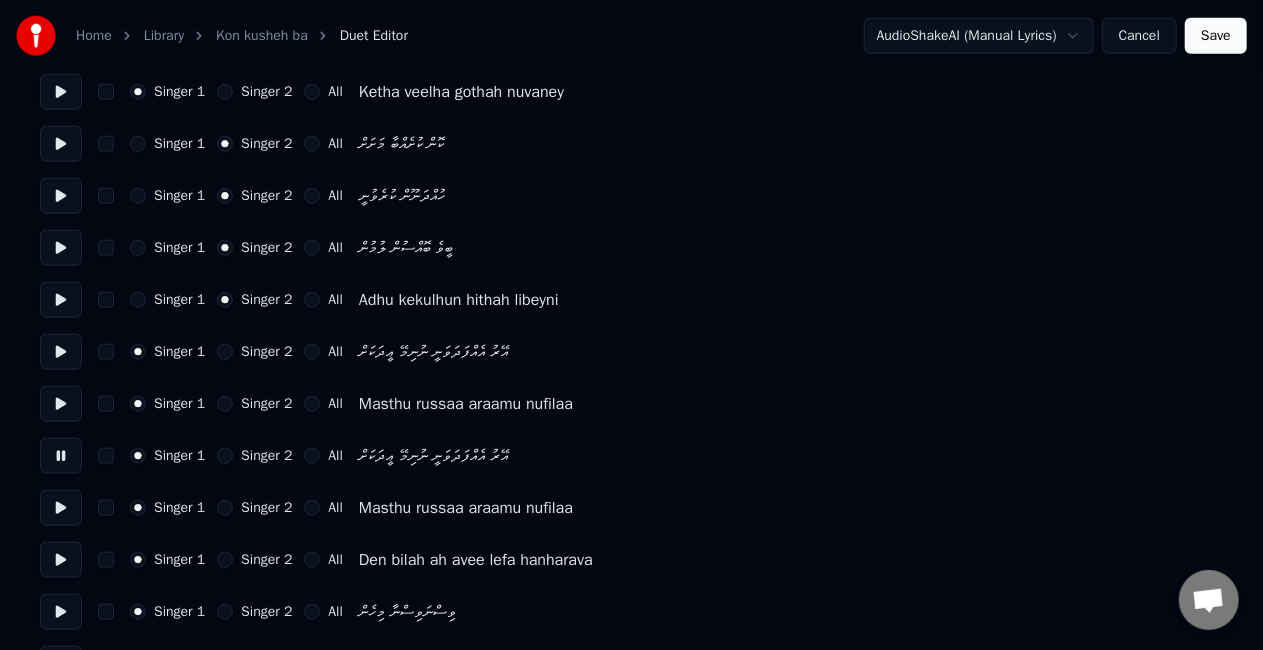 scroll, scrollTop: 1000, scrollLeft: 0, axis: vertical 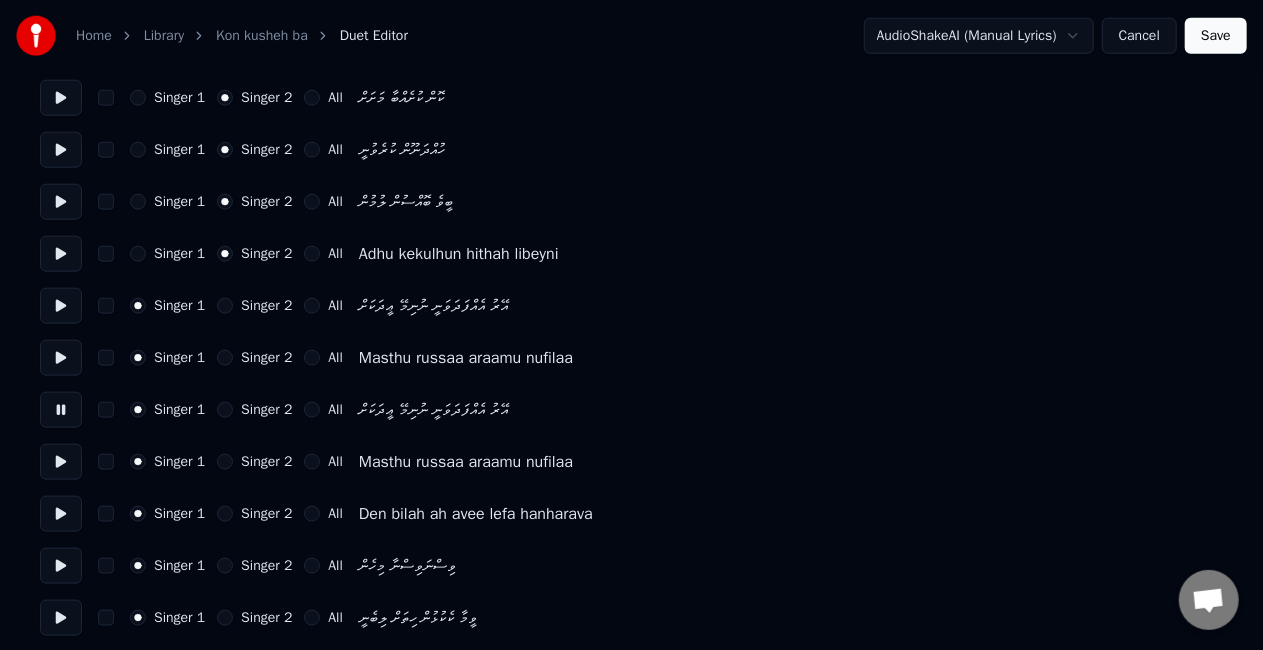 click at bounding box center [61, 462] 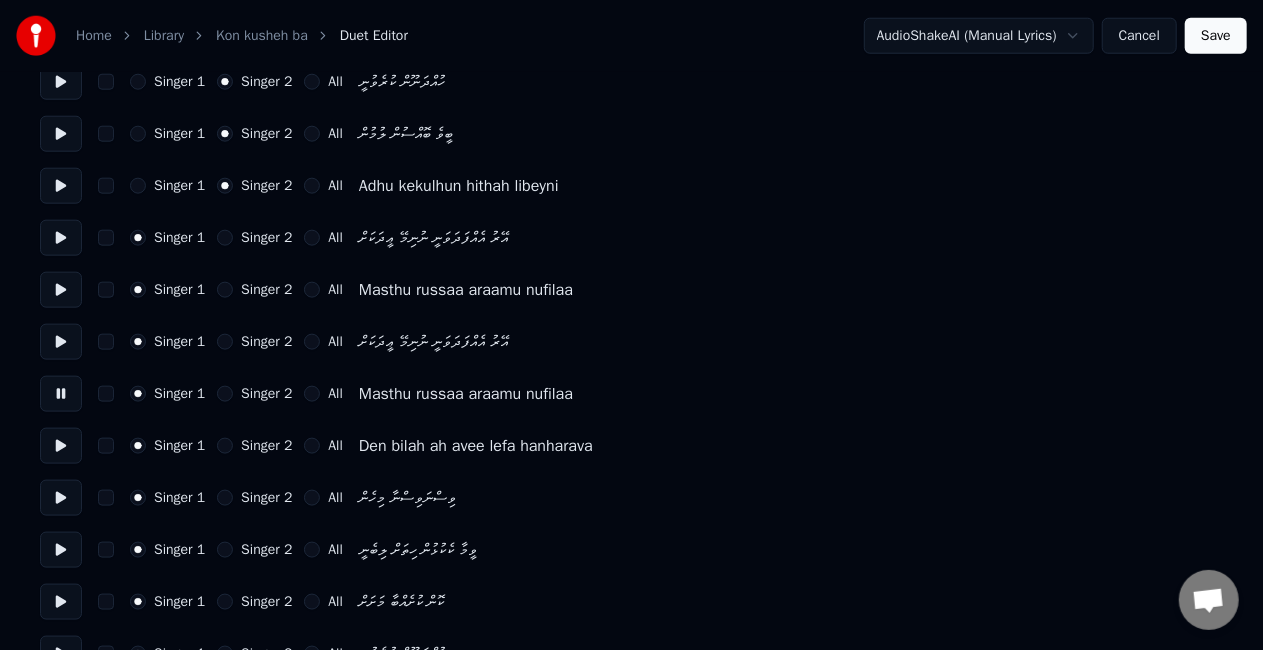 scroll, scrollTop: 1100, scrollLeft: 0, axis: vertical 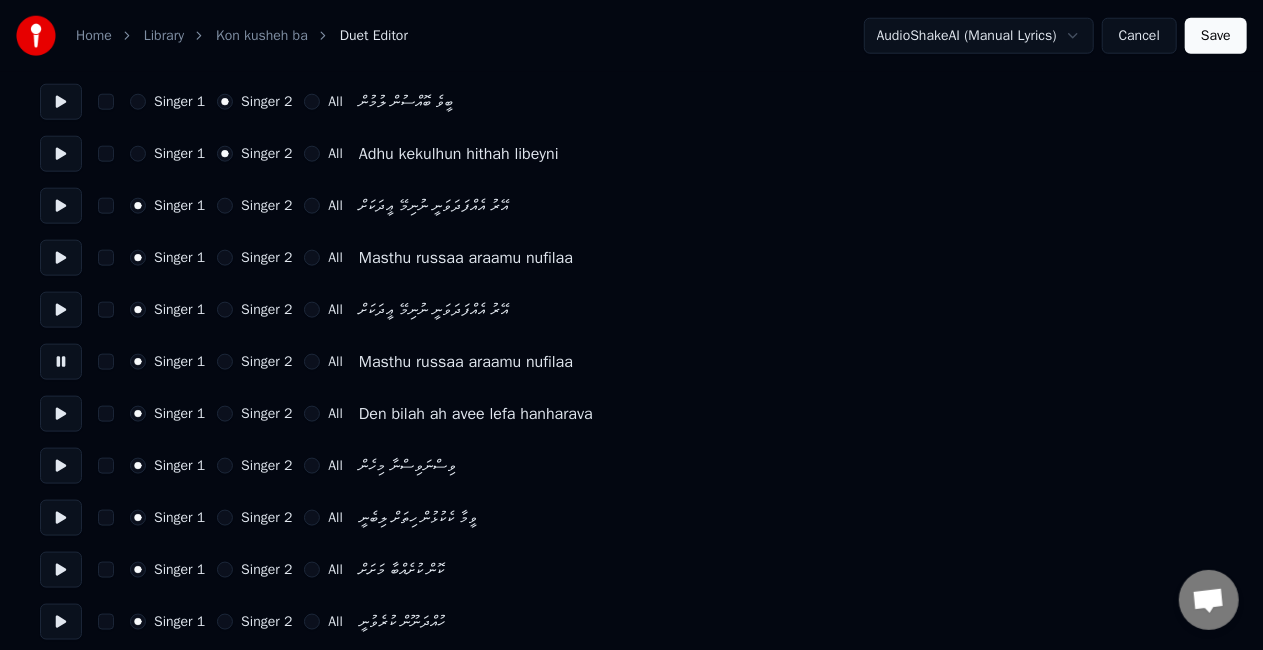 click at bounding box center (61, 414) 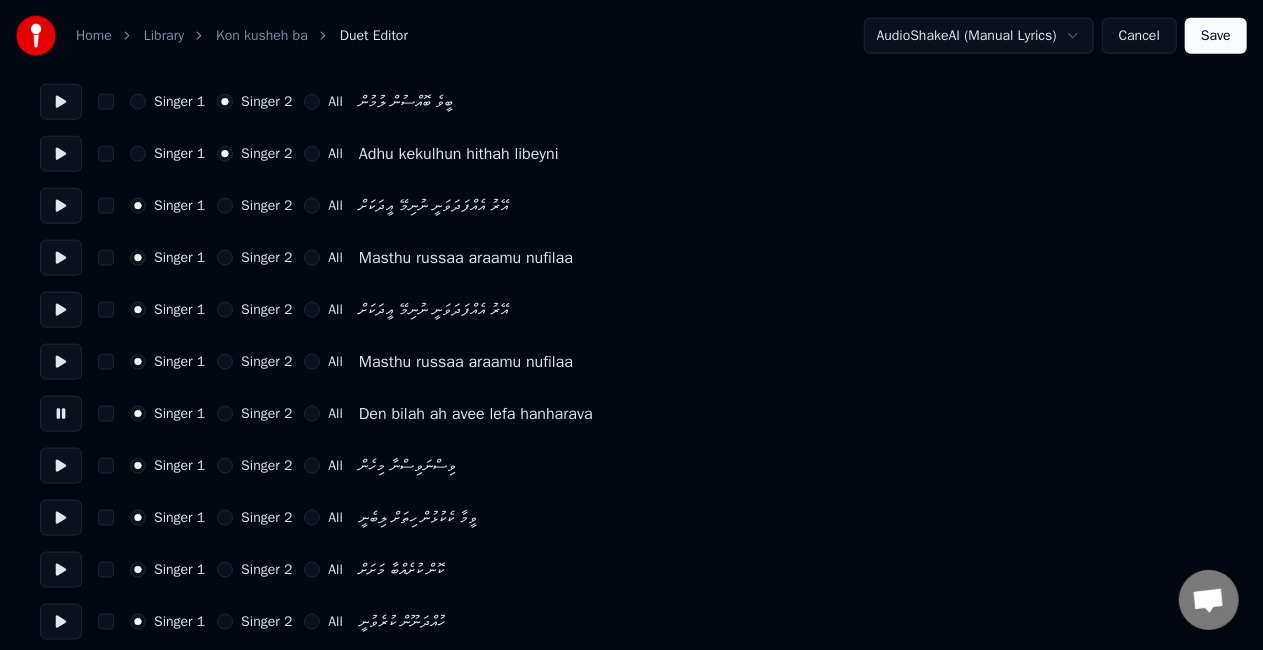 click on "Singer 2" at bounding box center [225, 414] 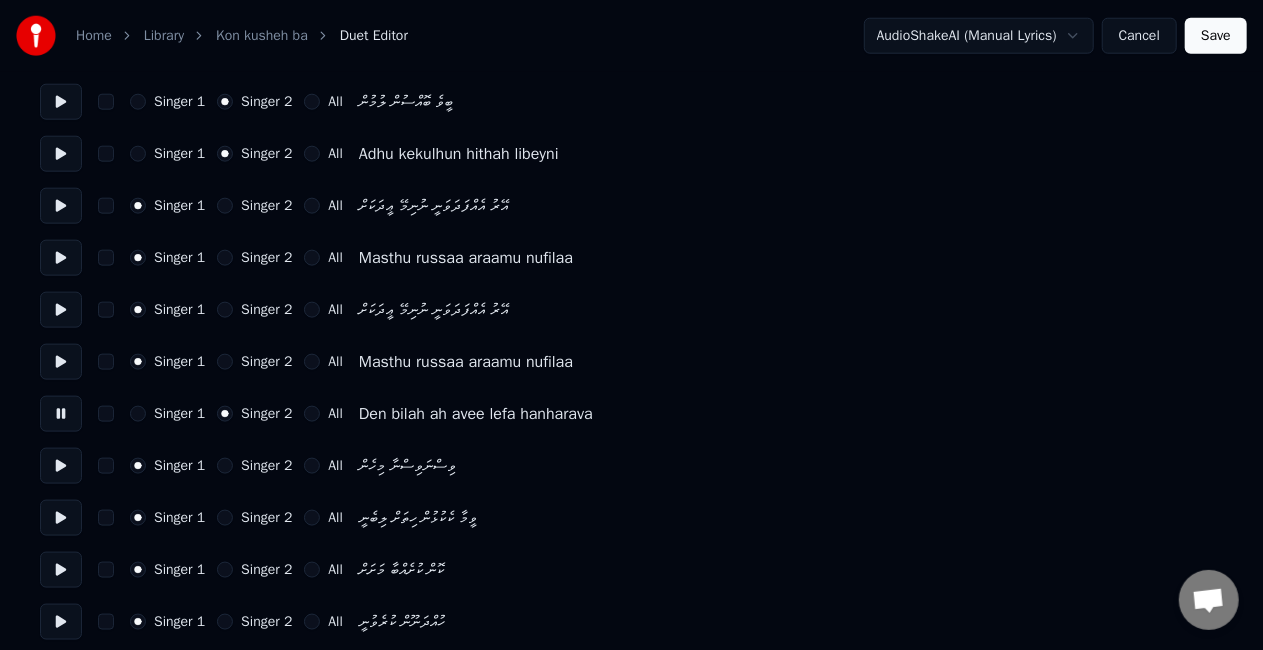 click at bounding box center (61, 466) 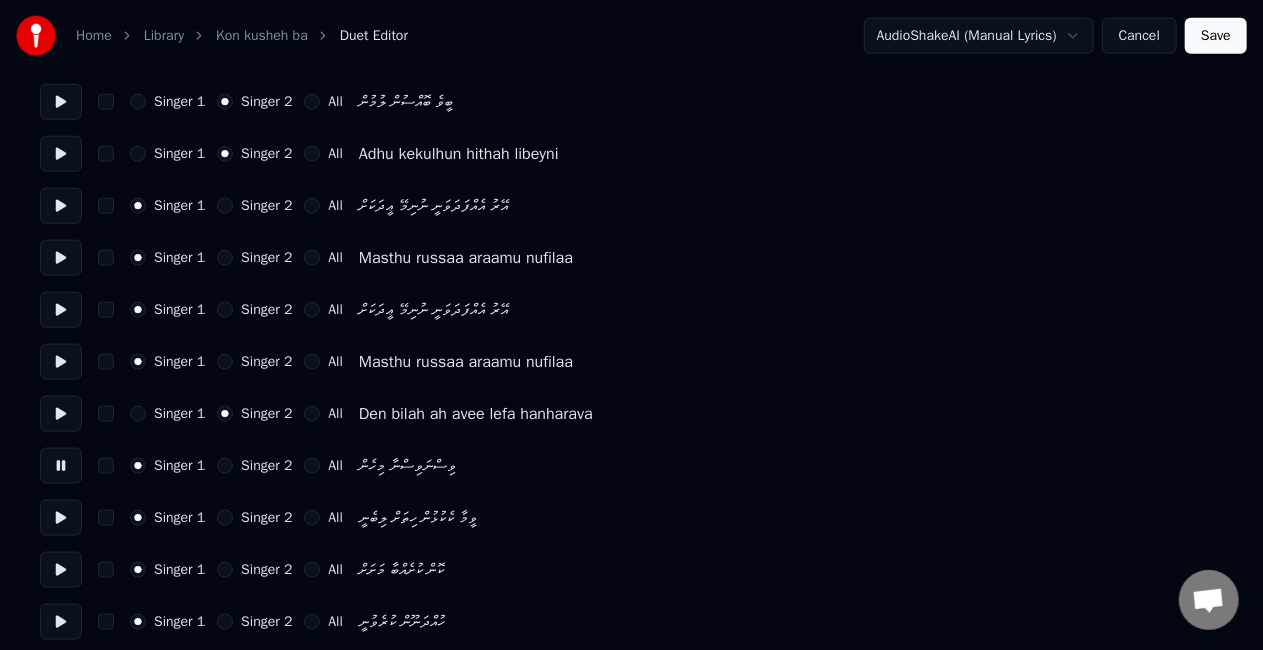 click on "Singer 2" at bounding box center (225, 466) 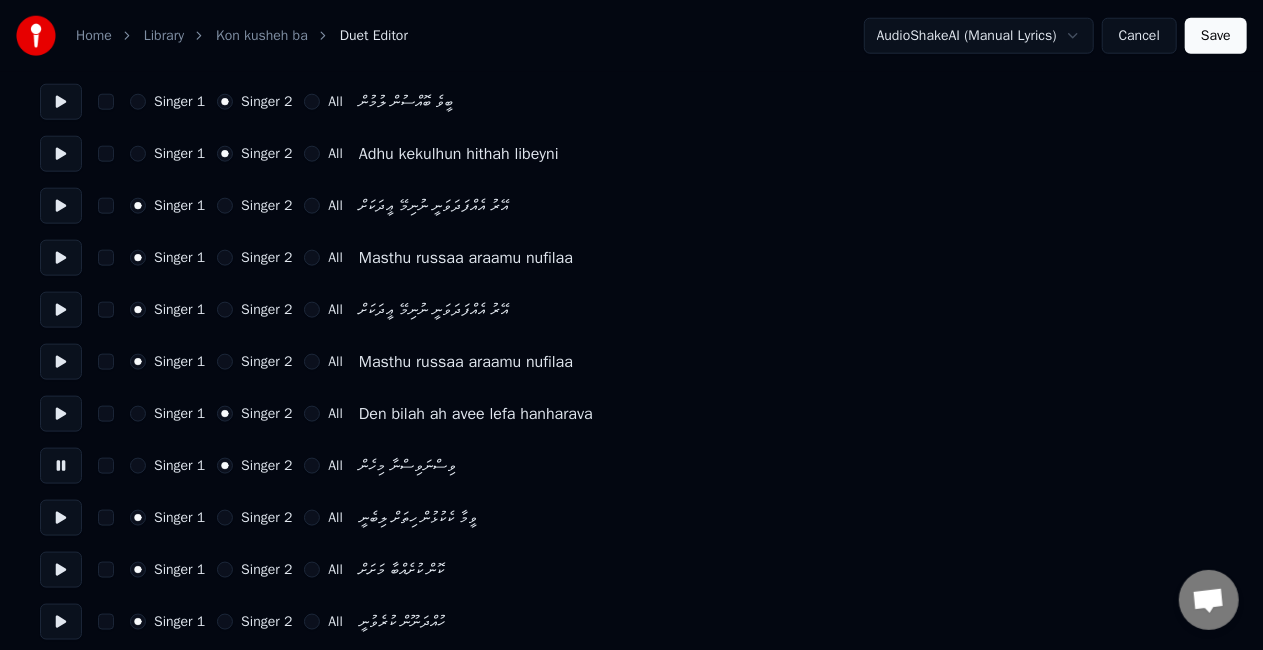click at bounding box center [61, 518] 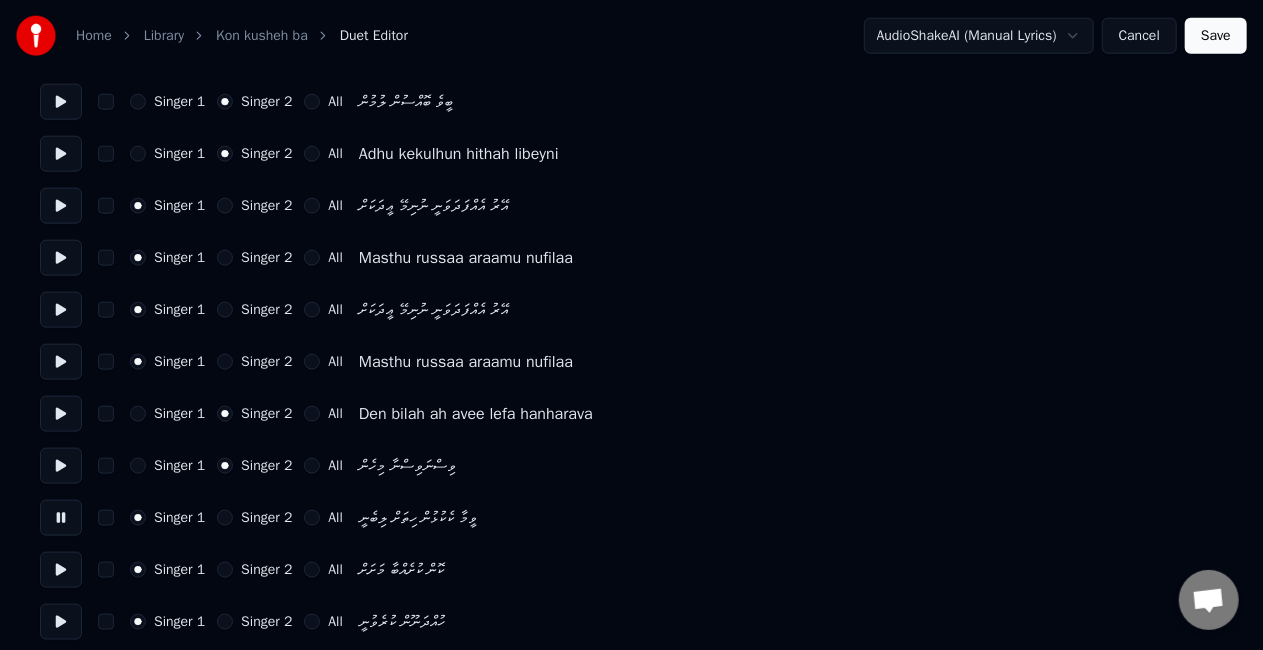 click on "Singer 2" at bounding box center (225, 518) 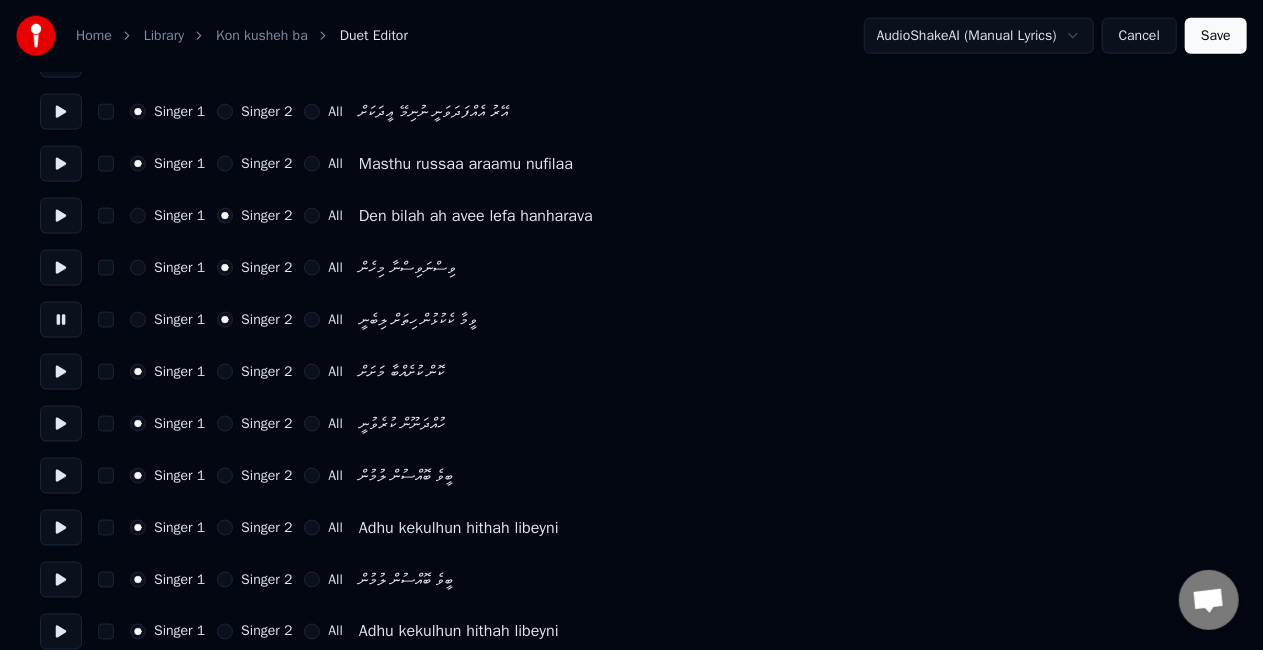 scroll, scrollTop: 1300, scrollLeft: 0, axis: vertical 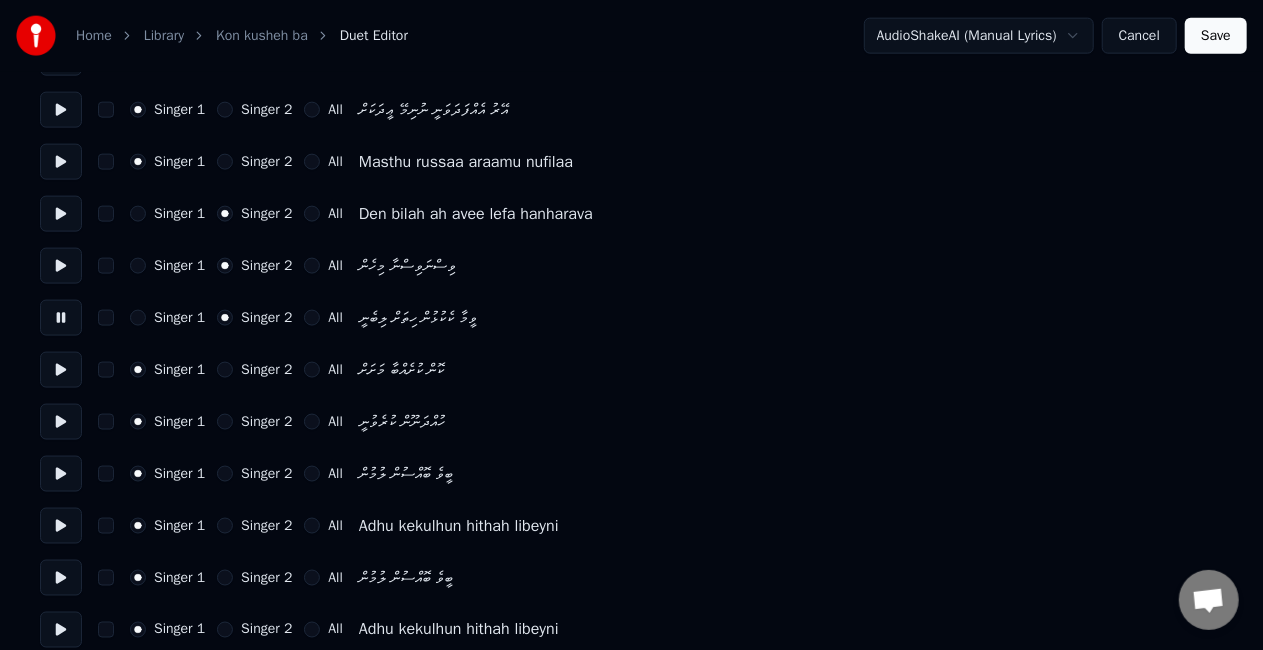 click at bounding box center (61, 422) 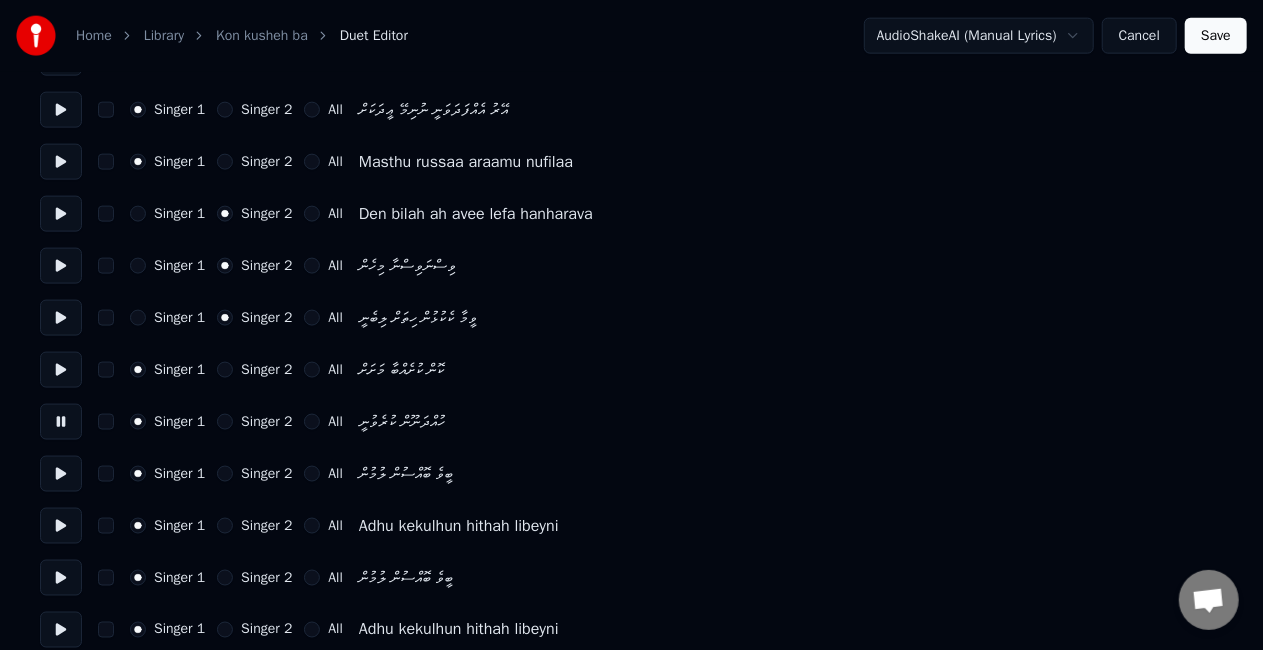 click on "Singer 2" at bounding box center (225, 422) 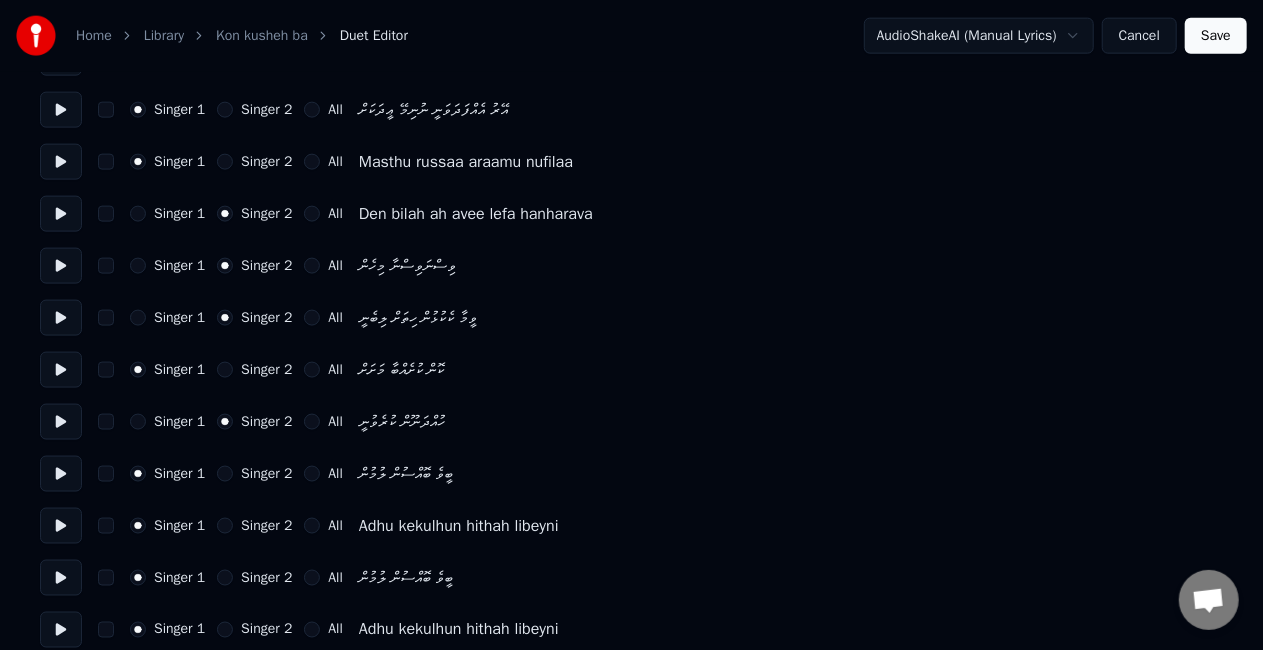 click on "Singer 1" at bounding box center [167, 422] 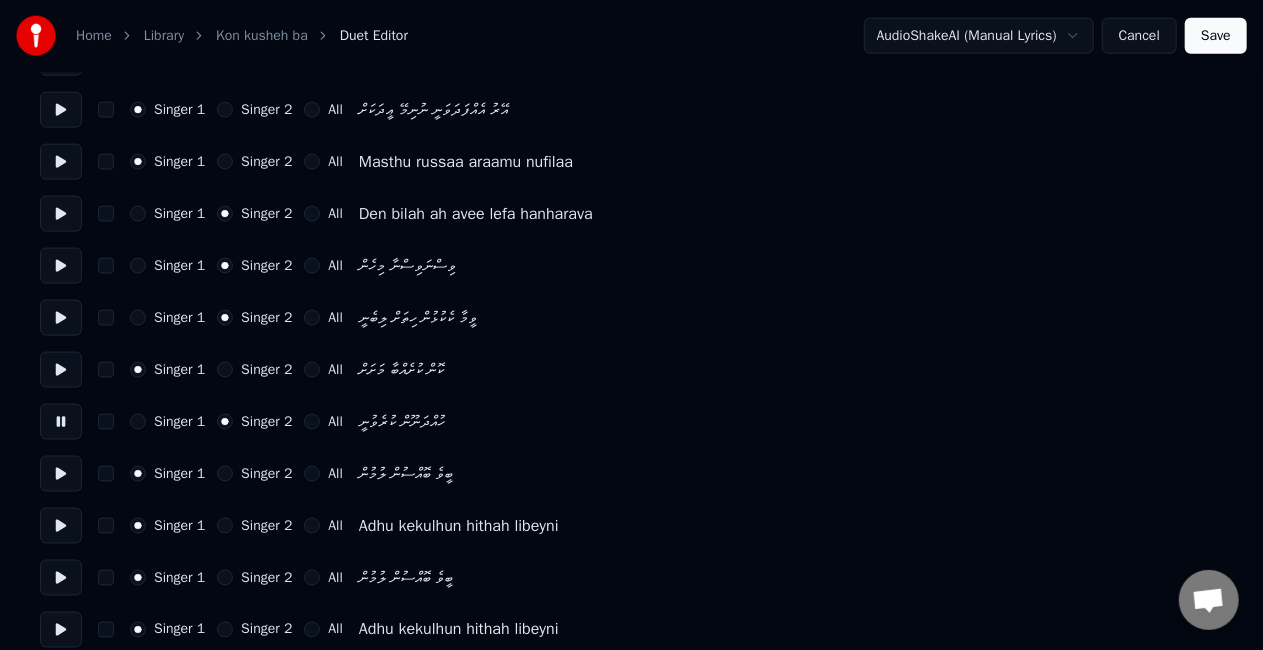 click on "Singer 1" at bounding box center (138, 422) 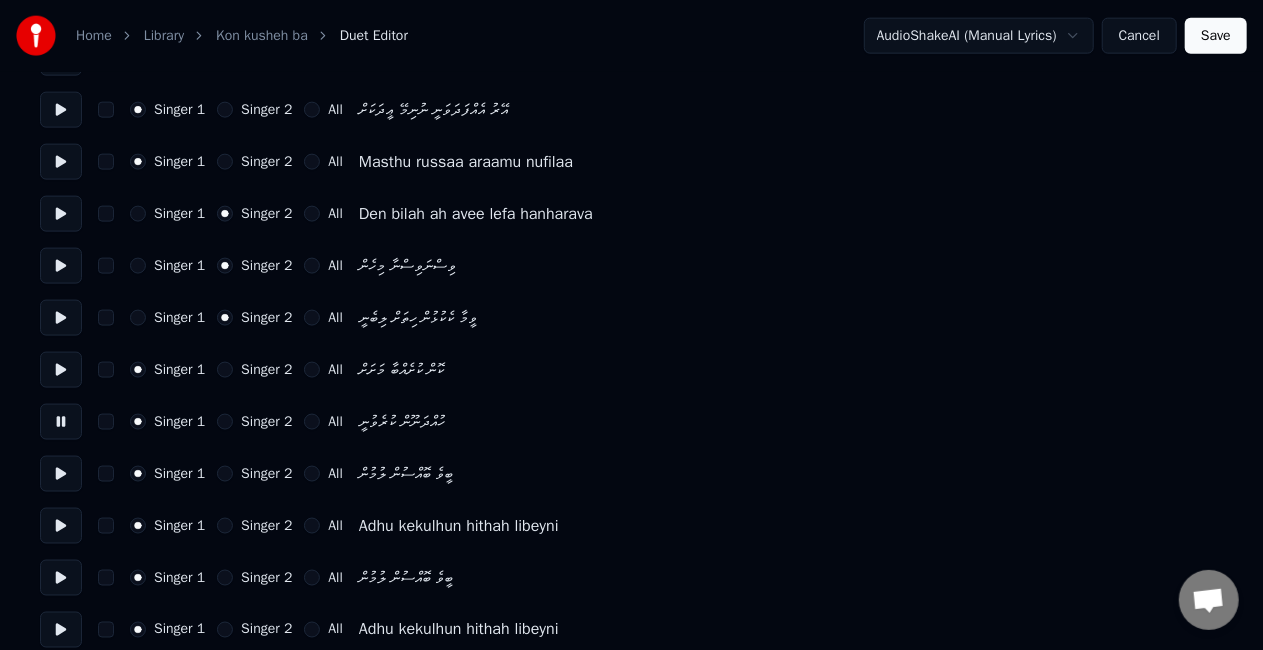 click at bounding box center [61, 370] 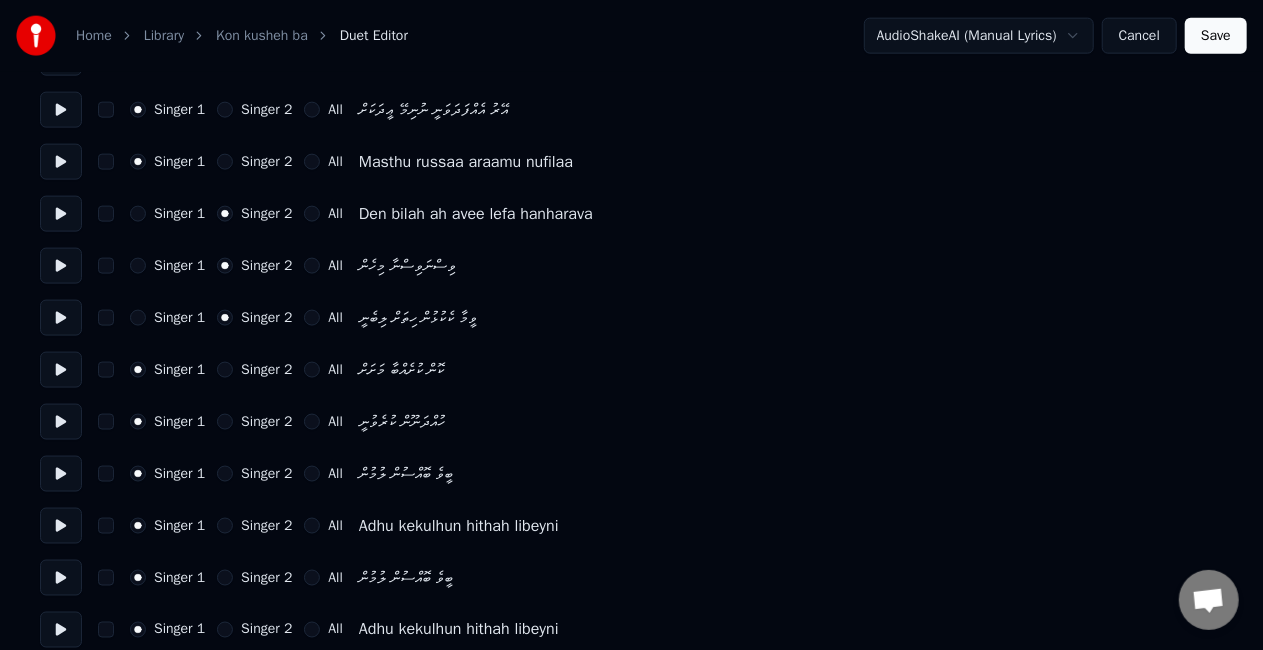 click at bounding box center [61, 422] 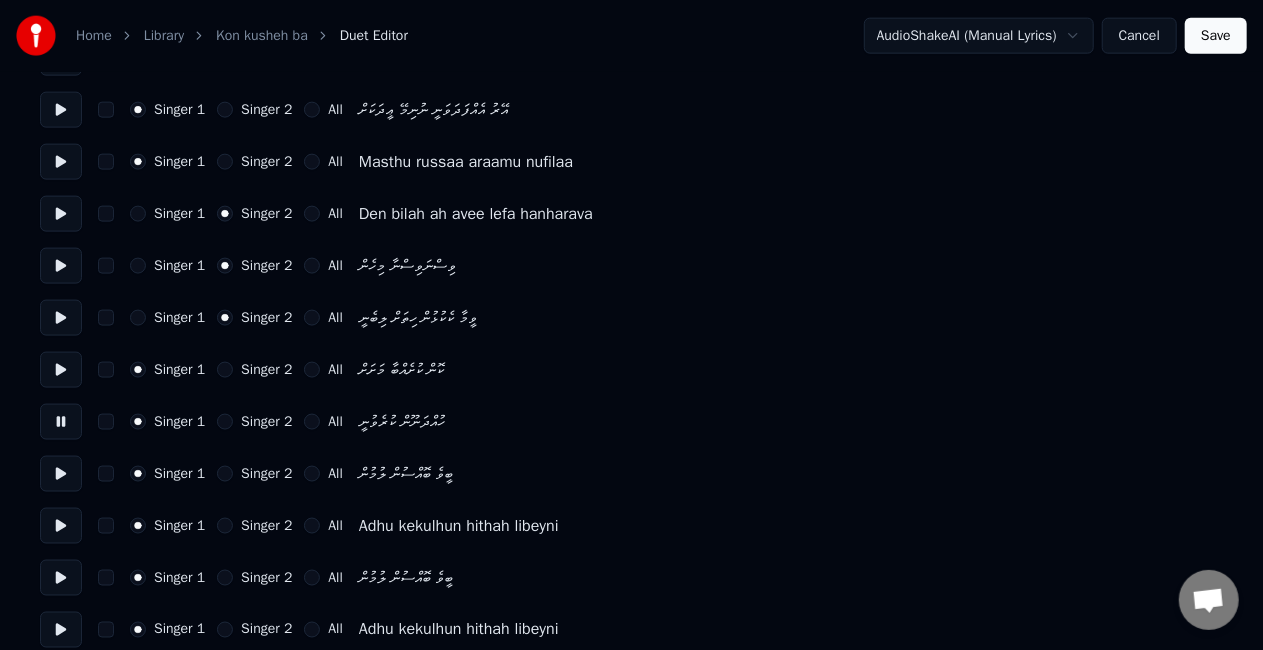 click at bounding box center [61, 474] 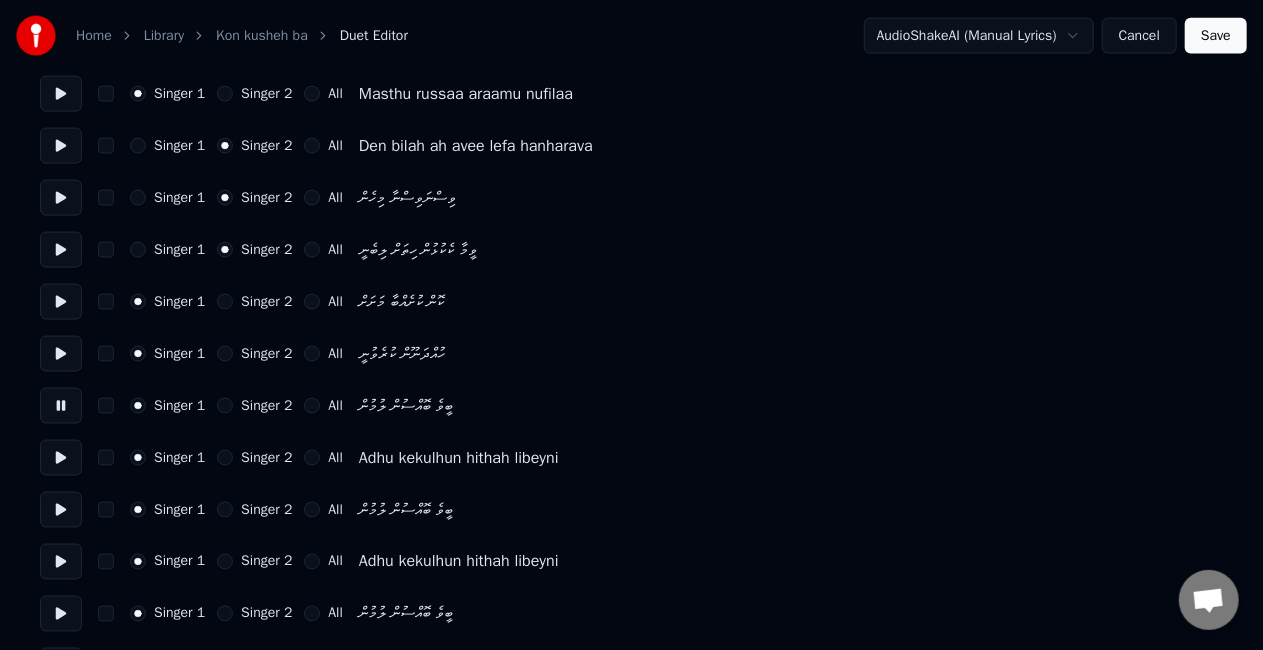 scroll, scrollTop: 1400, scrollLeft: 0, axis: vertical 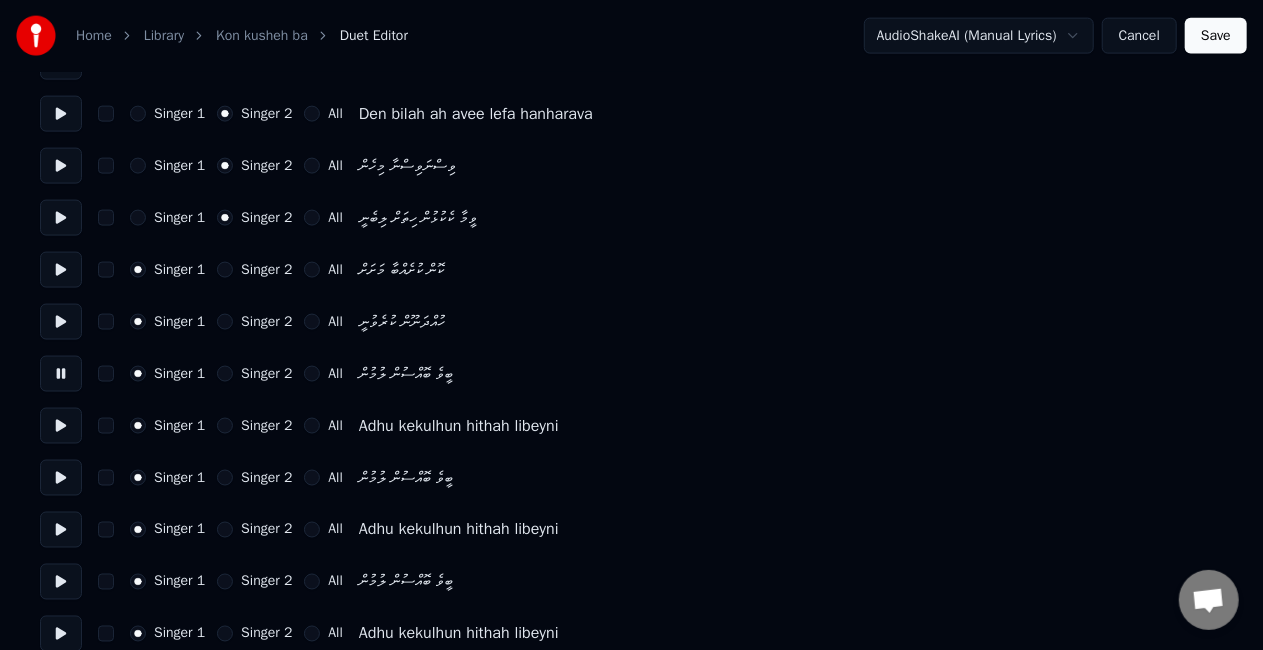 click at bounding box center (61, 426) 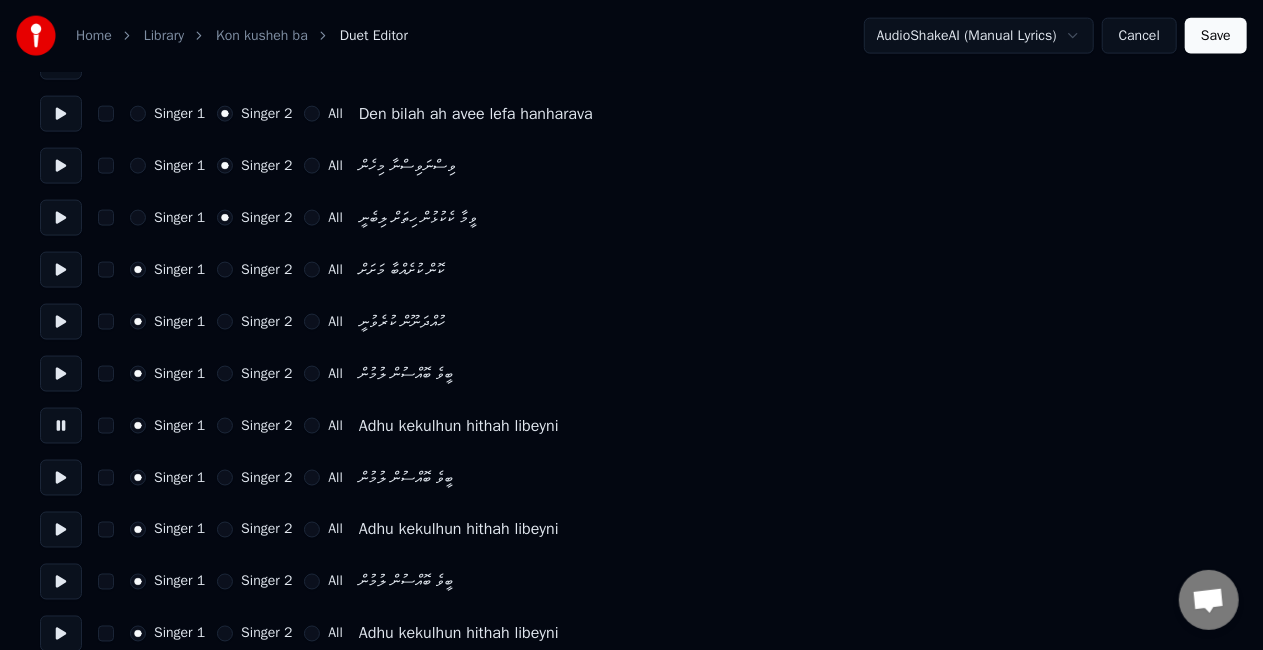 click at bounding box center [61, 478] 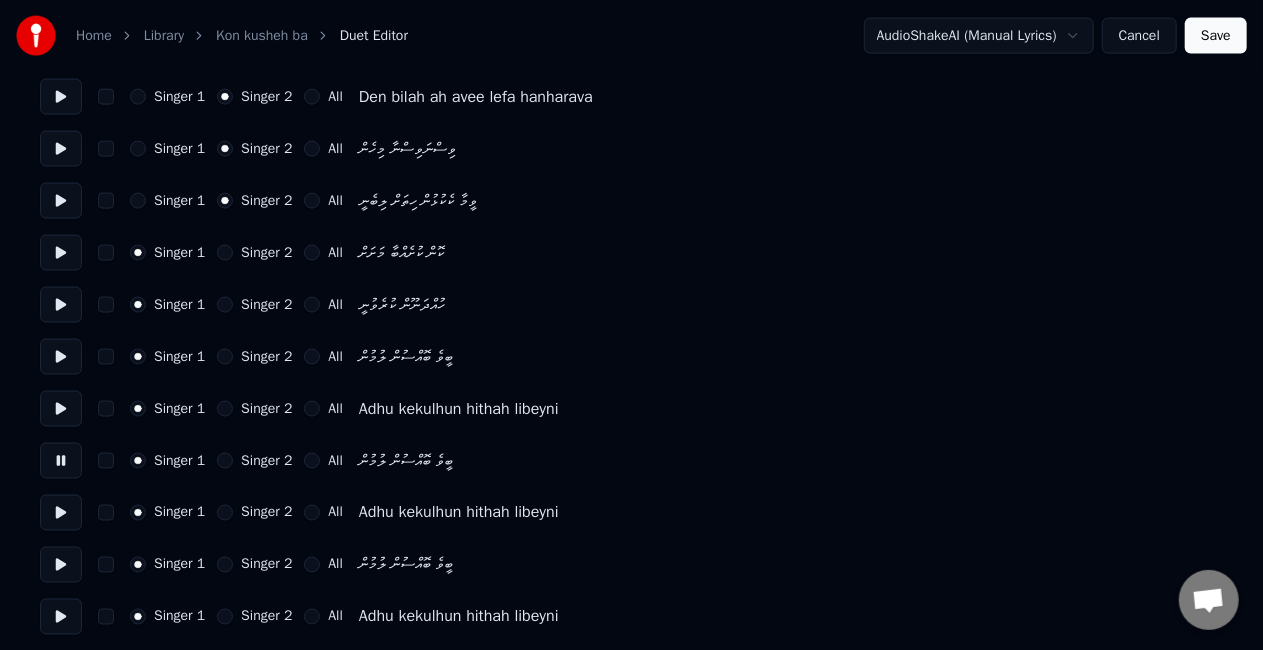 scroll, scrollTop: 1422, scrollLeft: 0, axis: vertical 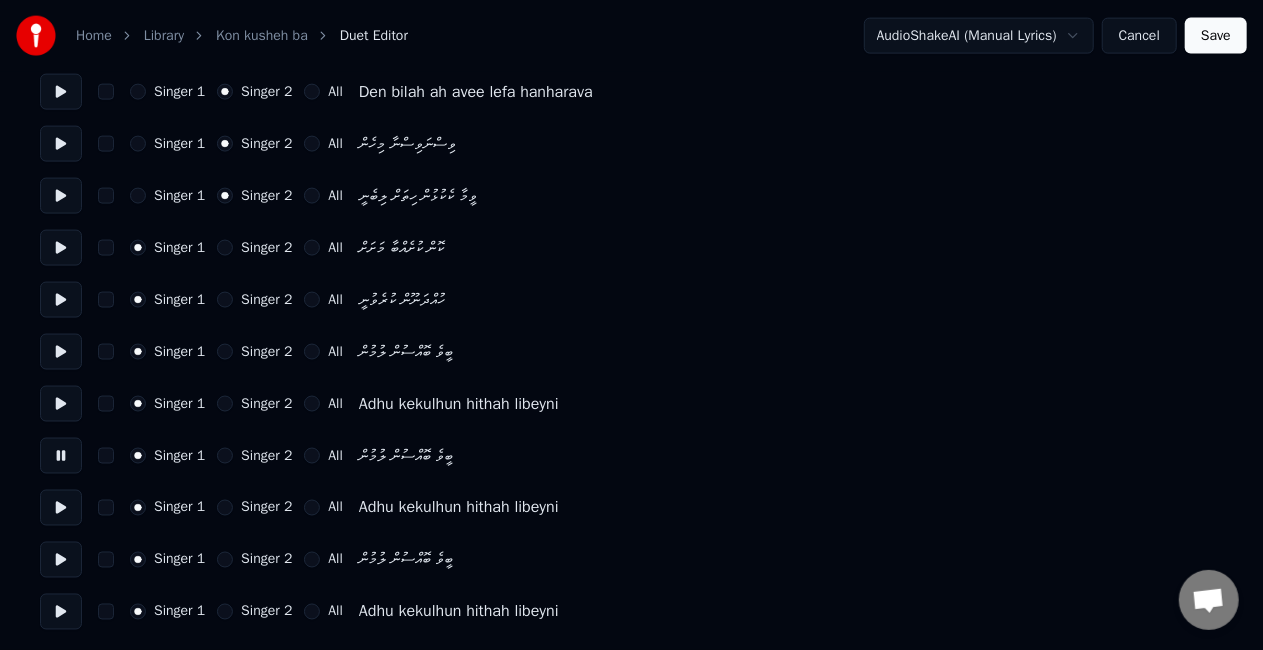 click on "Singer 2" at bounding box center [225, 456] 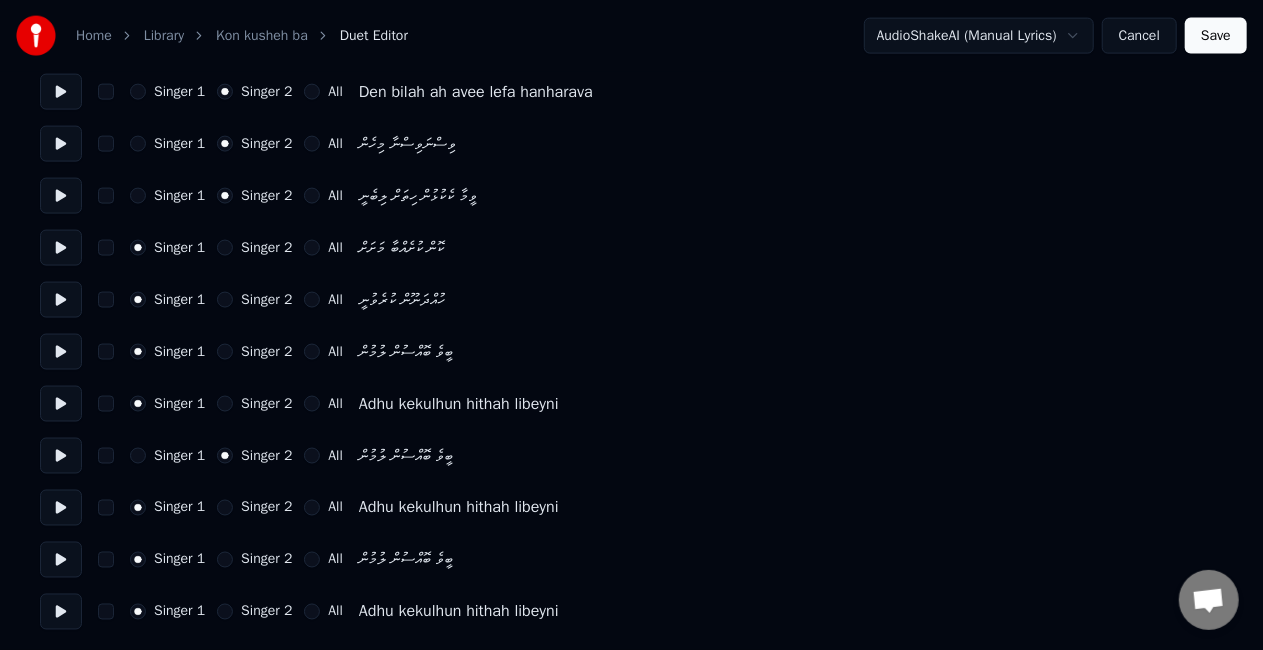 click at bounding box center [61, 508] 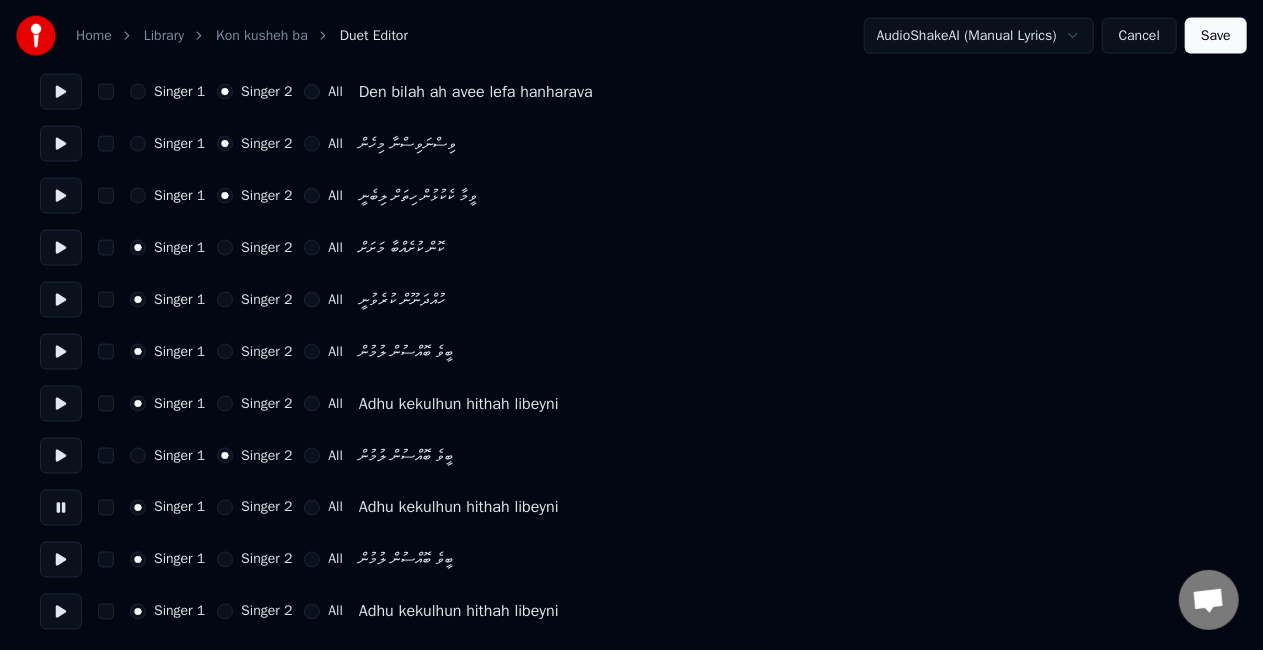 click on "Singer 1 Singer 2 All" at bounding box center [236, 508] 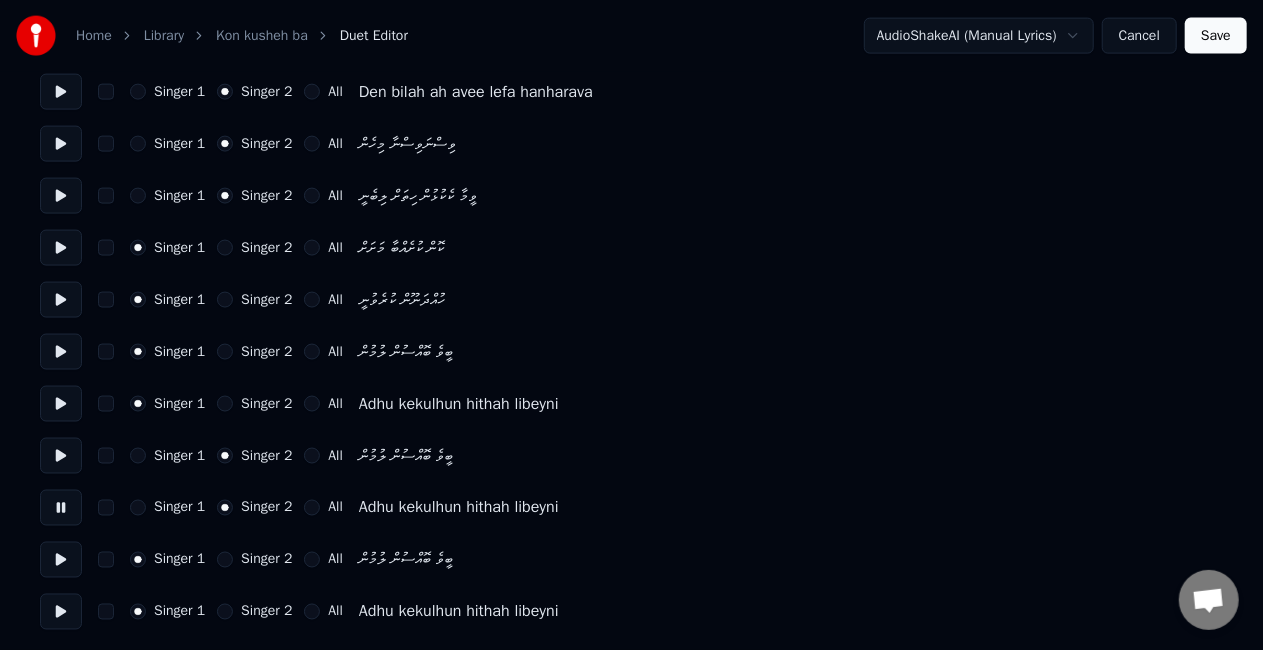 click at bounding box center [61, 560] 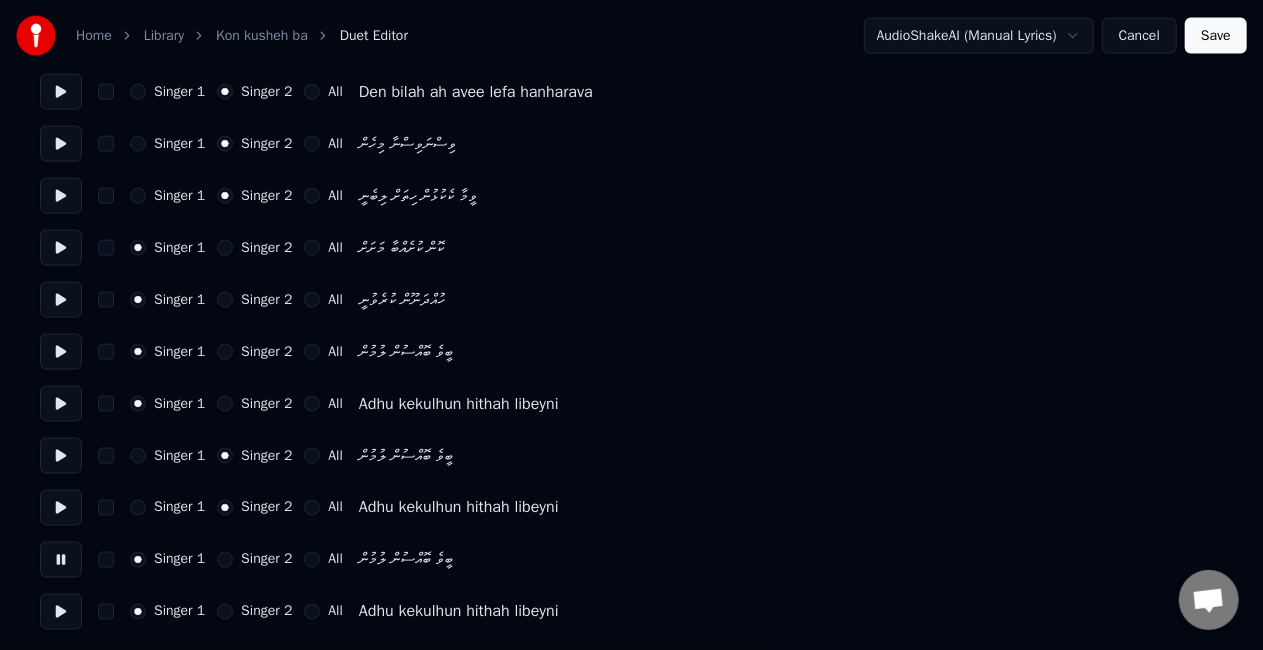 click at bounding box center (61, 612) 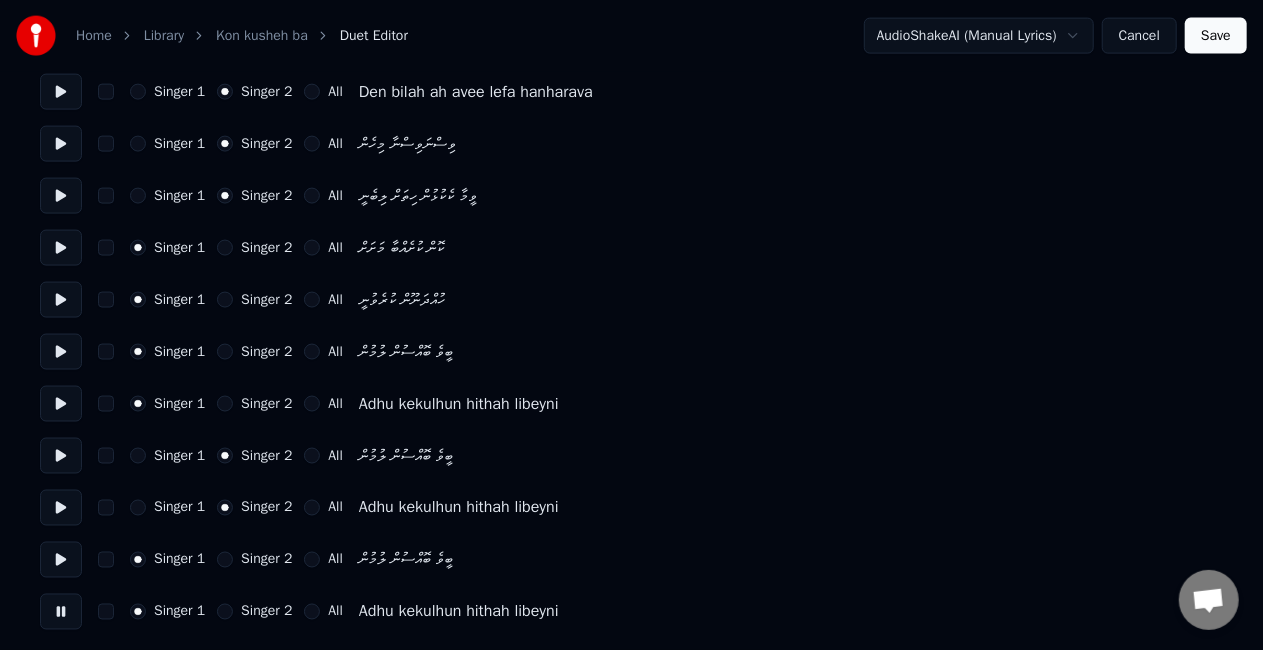 click on "Save" at bounding box center [1216, 36] 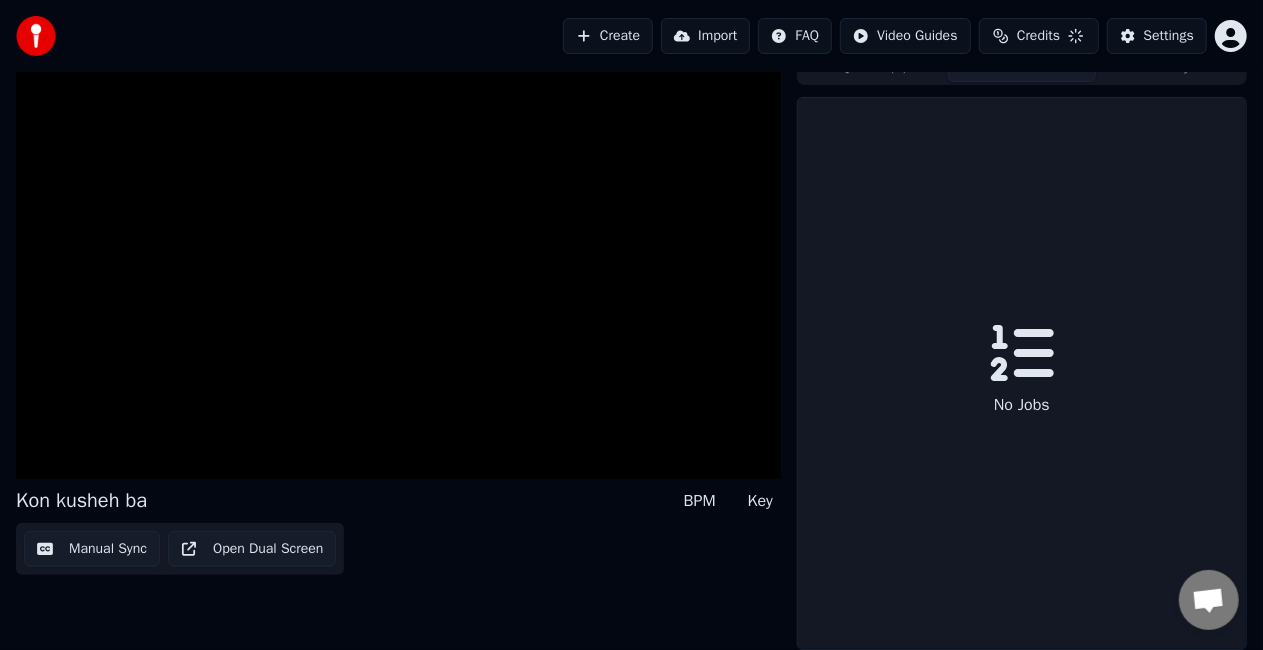 scroll, scrollTop: 22, scrollLeft: 0, axis: vertical 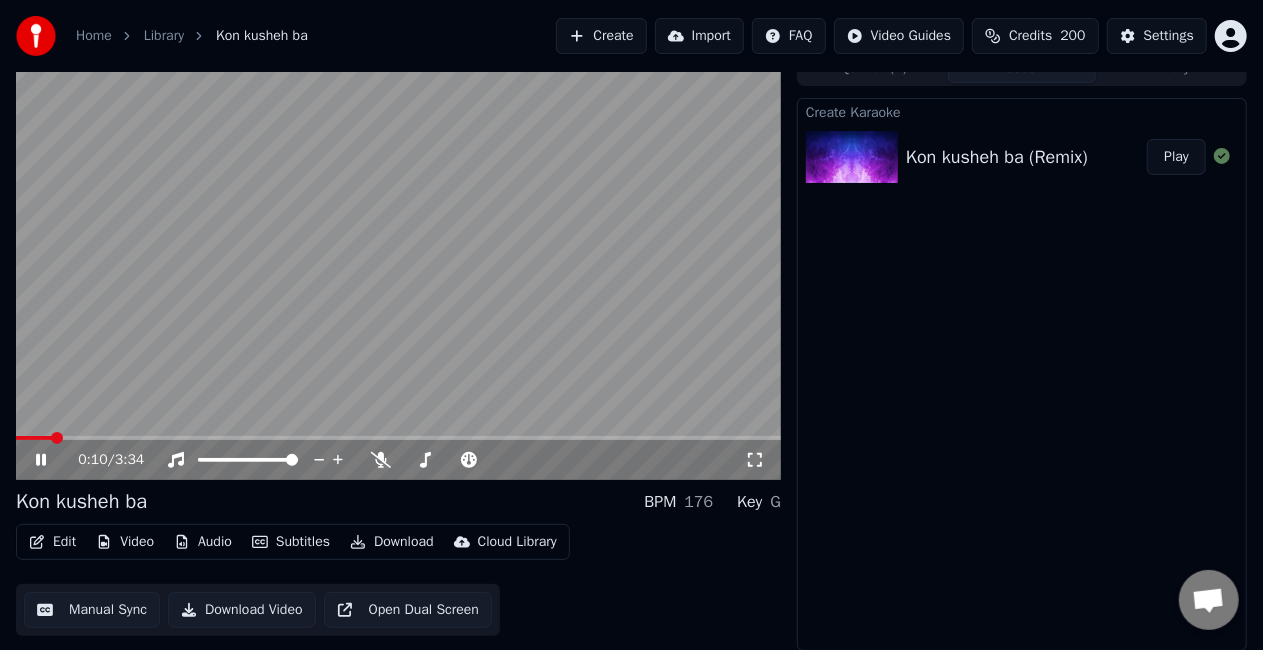 click at bounding box center [398, 438] 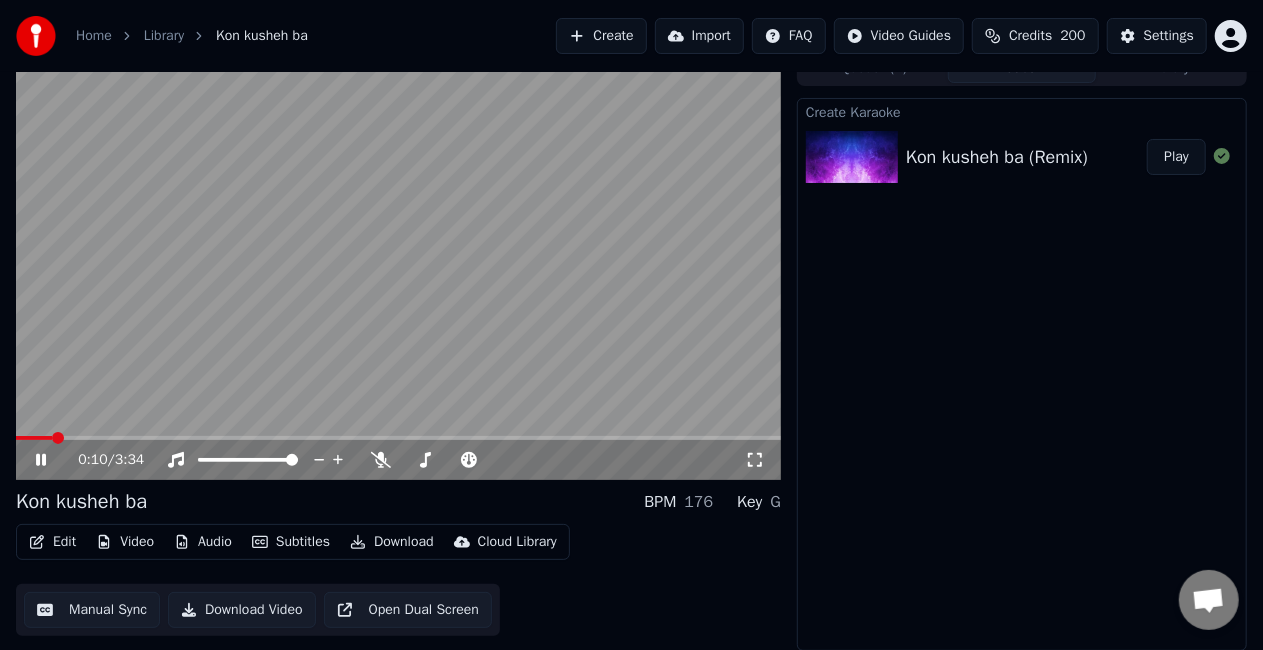 click at bounding box center [398, 438] 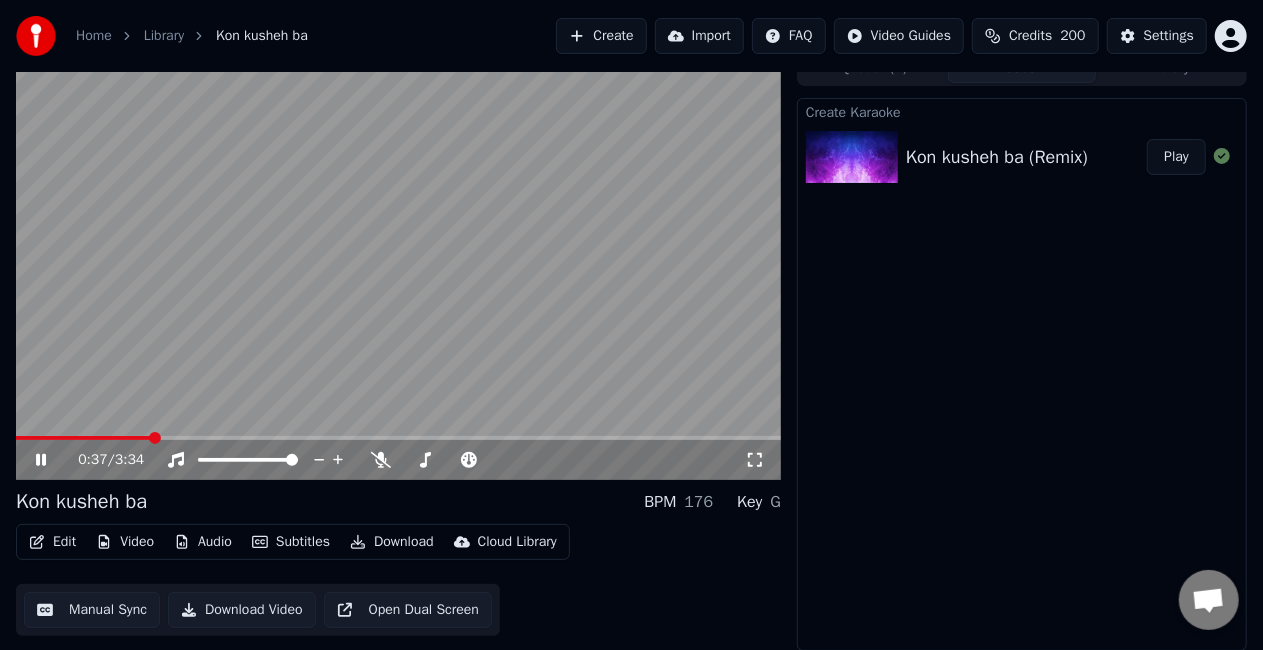 click on "0:37  /  3:34" at bounding box center [398, 460] 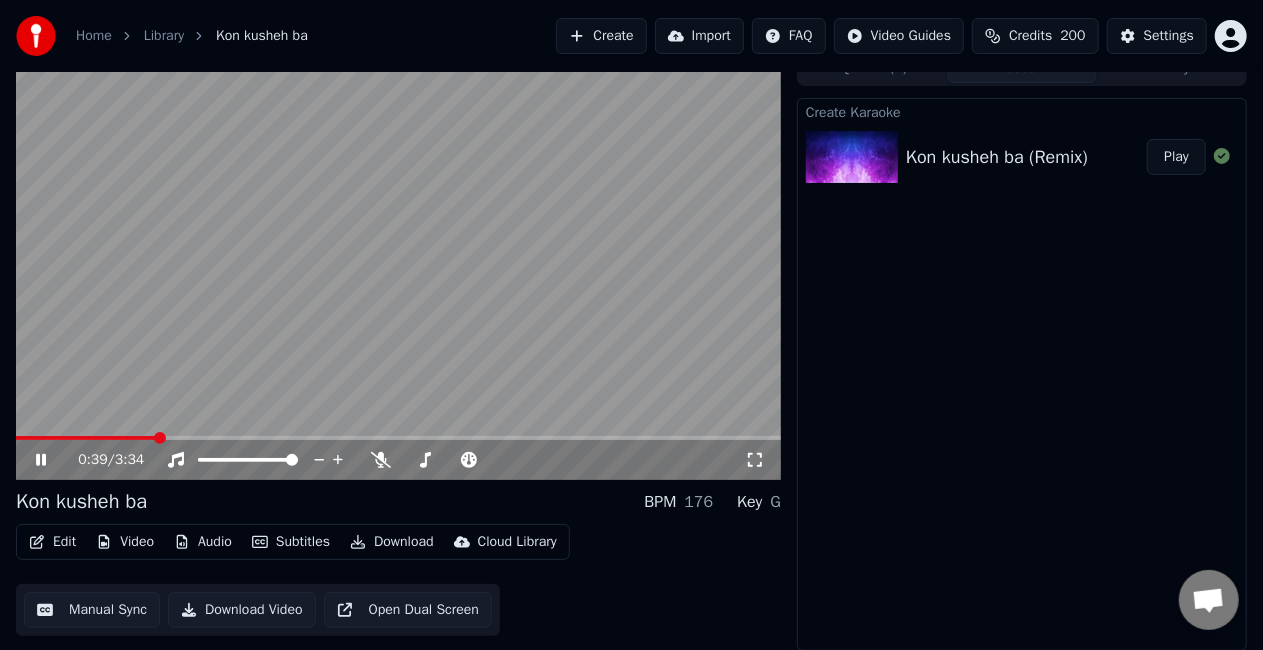 click 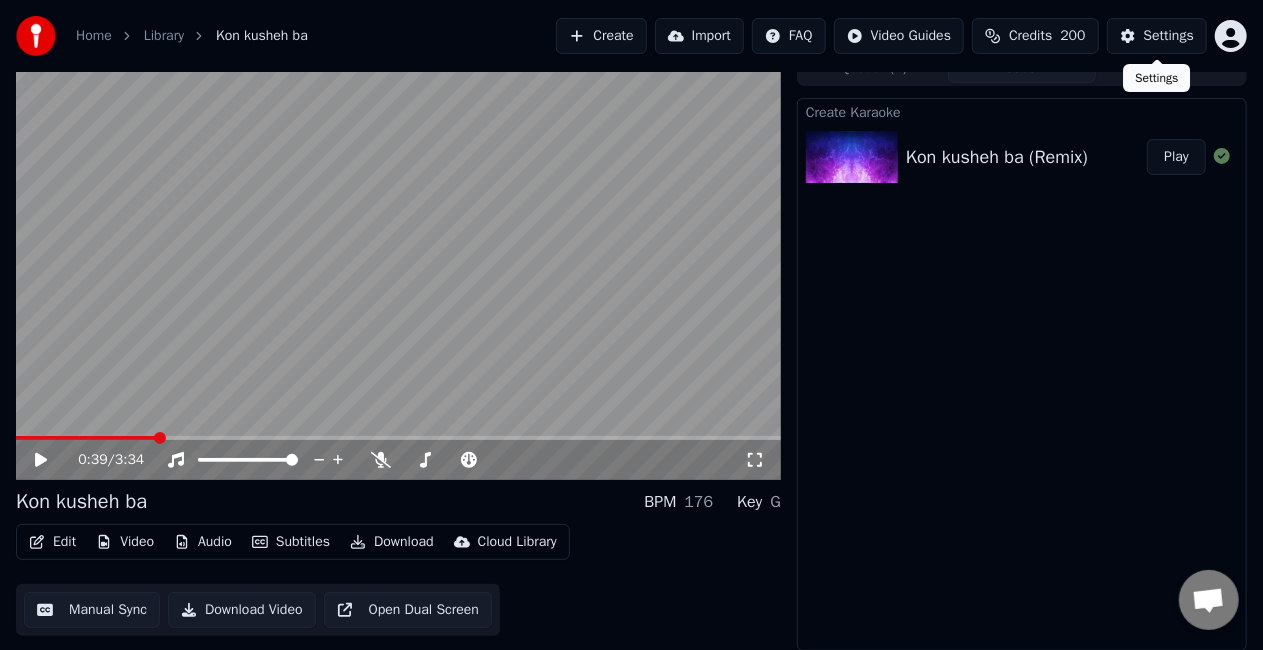 click on "Settings" at bounding box center [1169, 36] 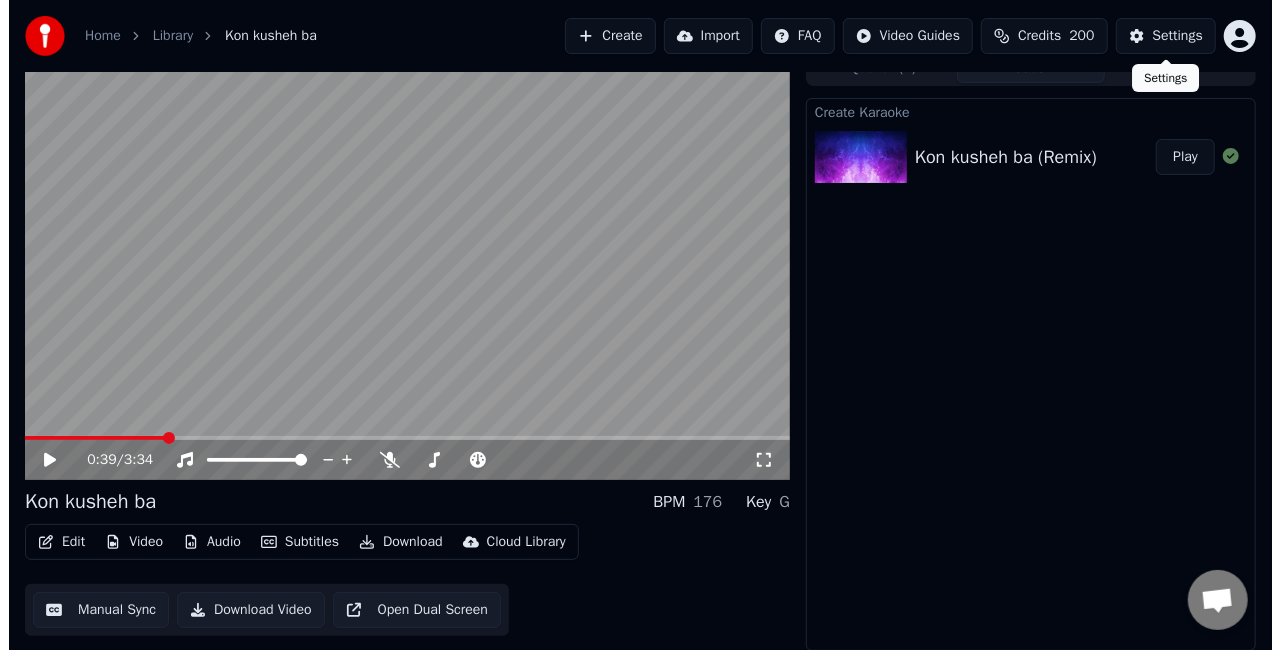 scroll, scrollTop: 0, scrollLeft: 0, axis: both 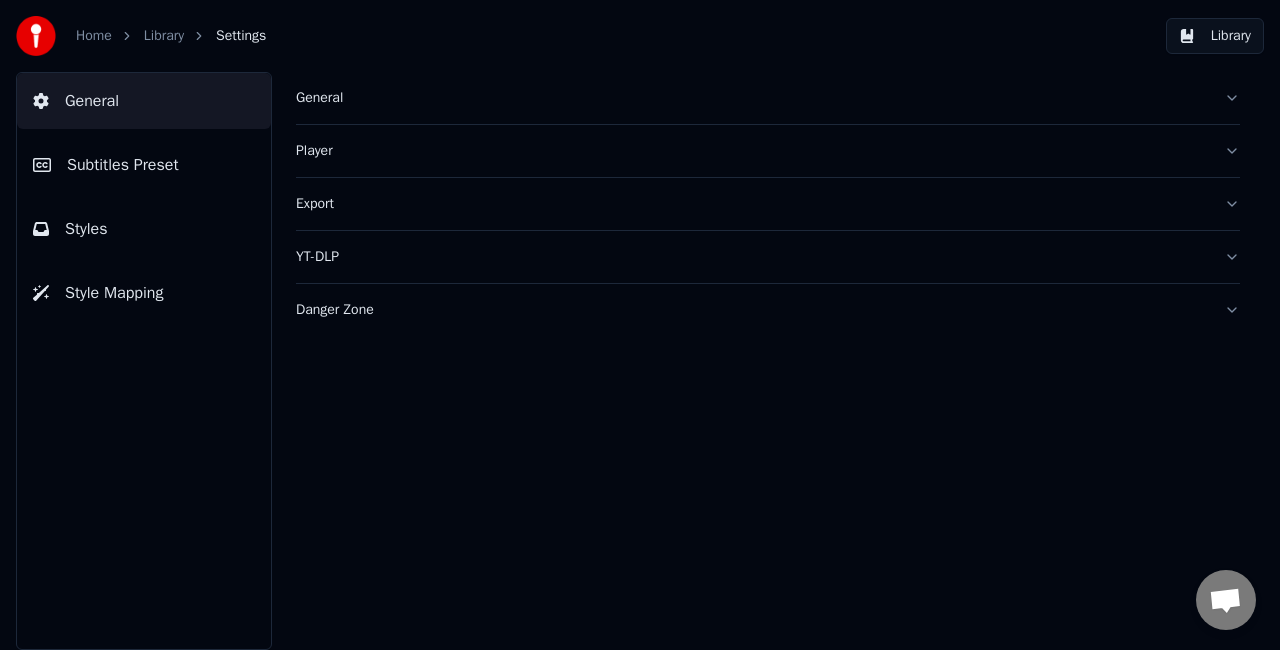 click on "Subtitles Preset" at bounding box center (123, 165) 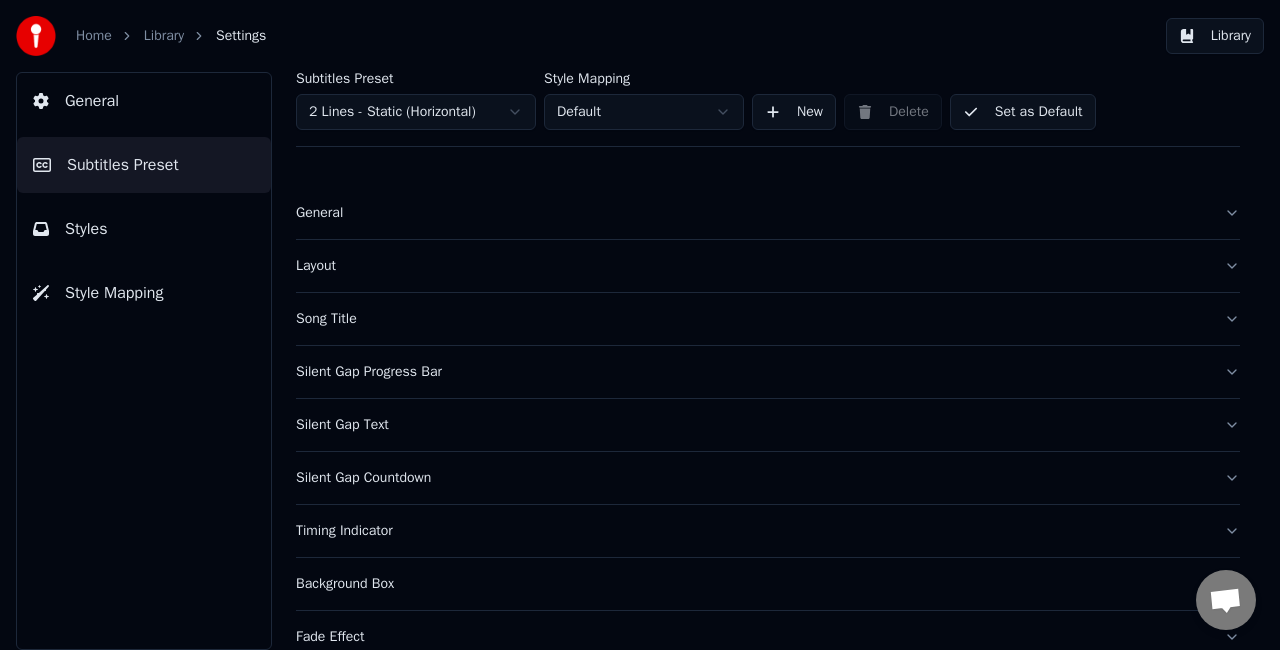 click on "Home Library Settings Library General Subtitles Preset Styles Style Mapping Subtitles Preset 2 Lines - Static (Horizontal) Style Mapping Default New Delete Set as Default General Layout Song Title Silent Gap Progress Bar Silent Gap Text Silent Gap Countdown Timing Indicator Background Box Fade Effect Offset Max Characters Per Line Auto Line Break" at bounding box center (640, 325) 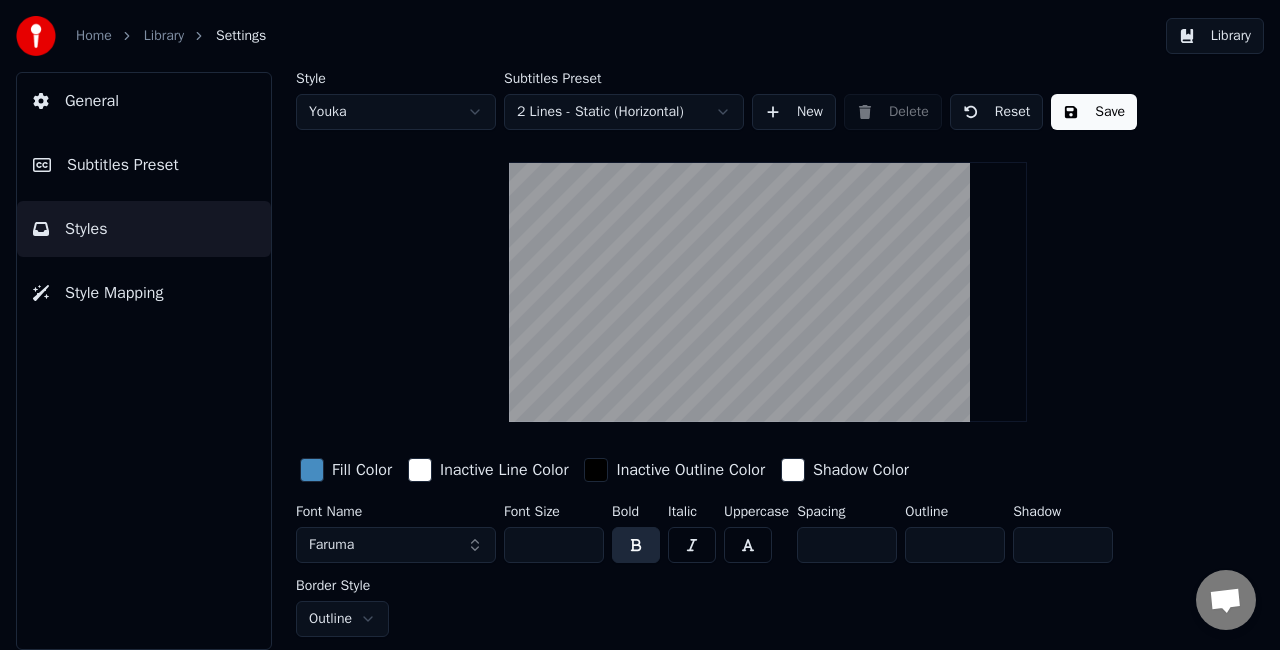 click on "Home Library Settings Library General Subtitles Preset Styles Style Mapping Style Youka Subtitles Preset 2 Lines - Static (Horizontal) New Delete Reset Save Fill Color Inactive Line Color Inactive Outline Color Shadow Color Font Name Faruma Font Size *** Bold Italic Uppercase Spacing ** Outline * Shadow * Border Style Outline" at bounding box center (640, 325) 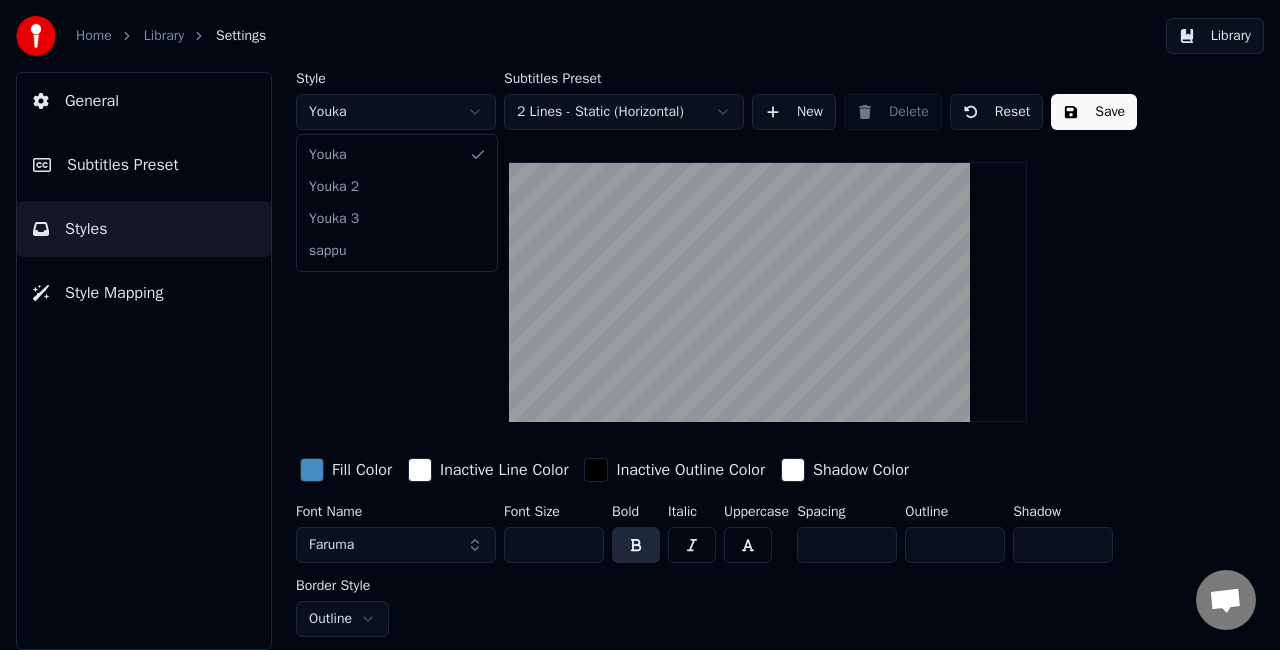 type on "**" 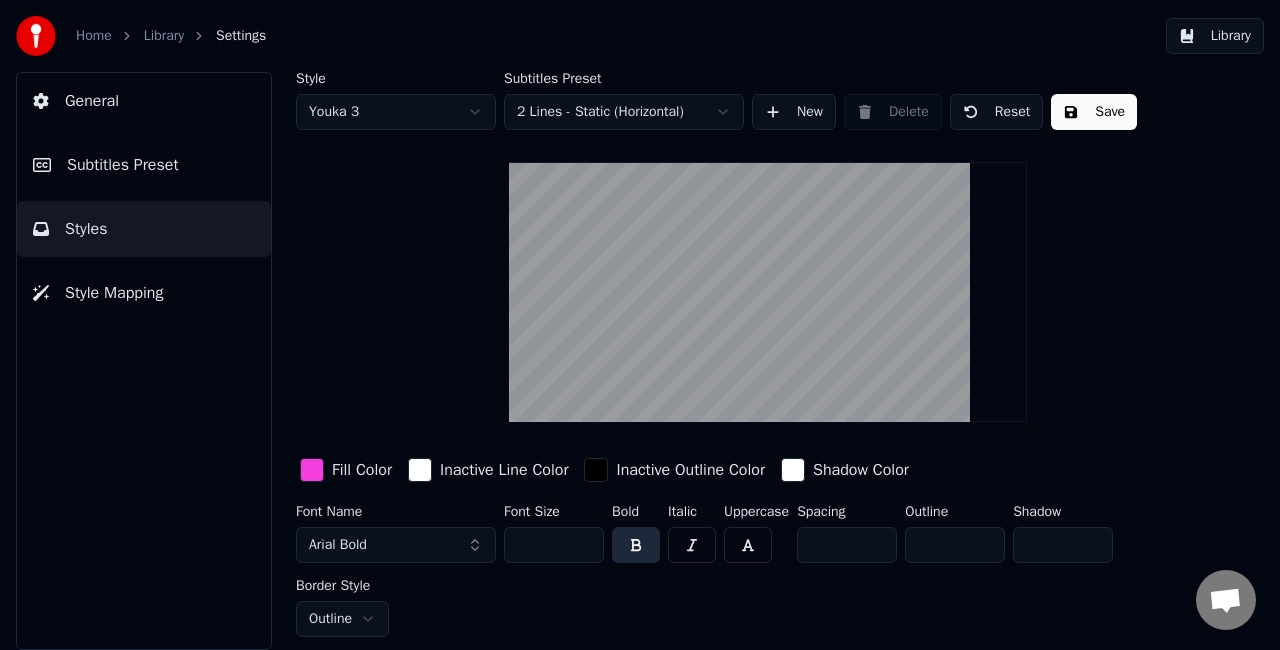 click on "Arial Bold" at bounding box center (396, 545) 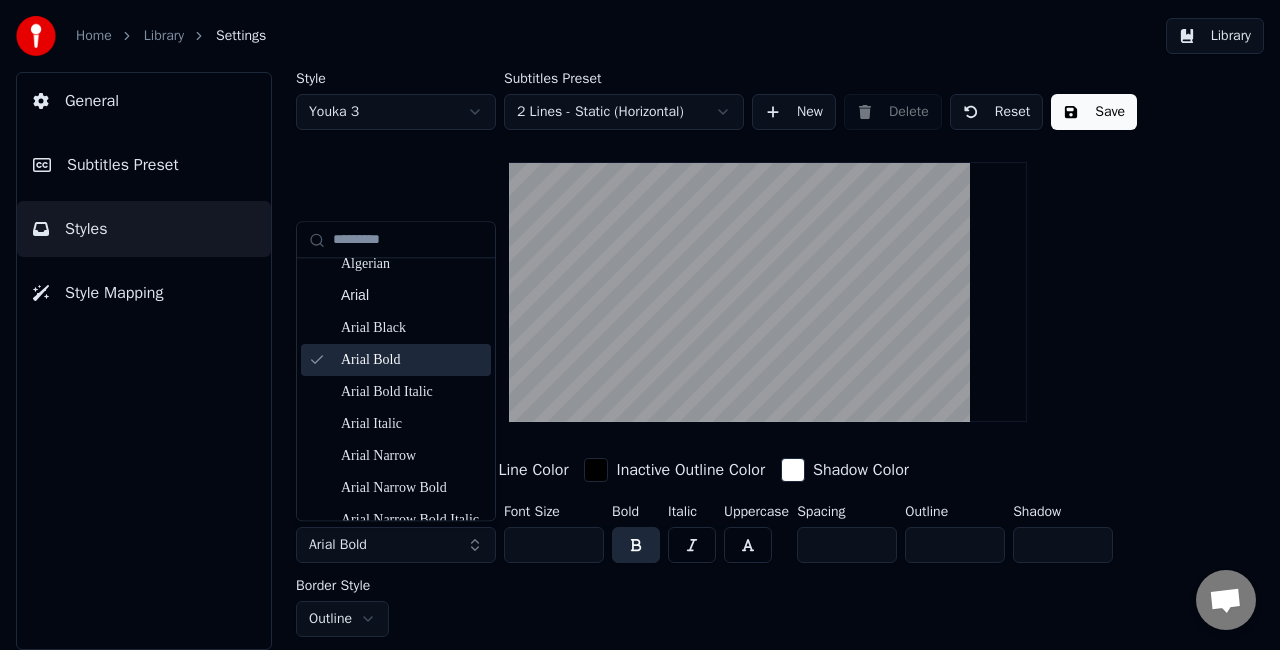 scroll, scrollTop: 200, scrollLeft: 0, axis: vertical 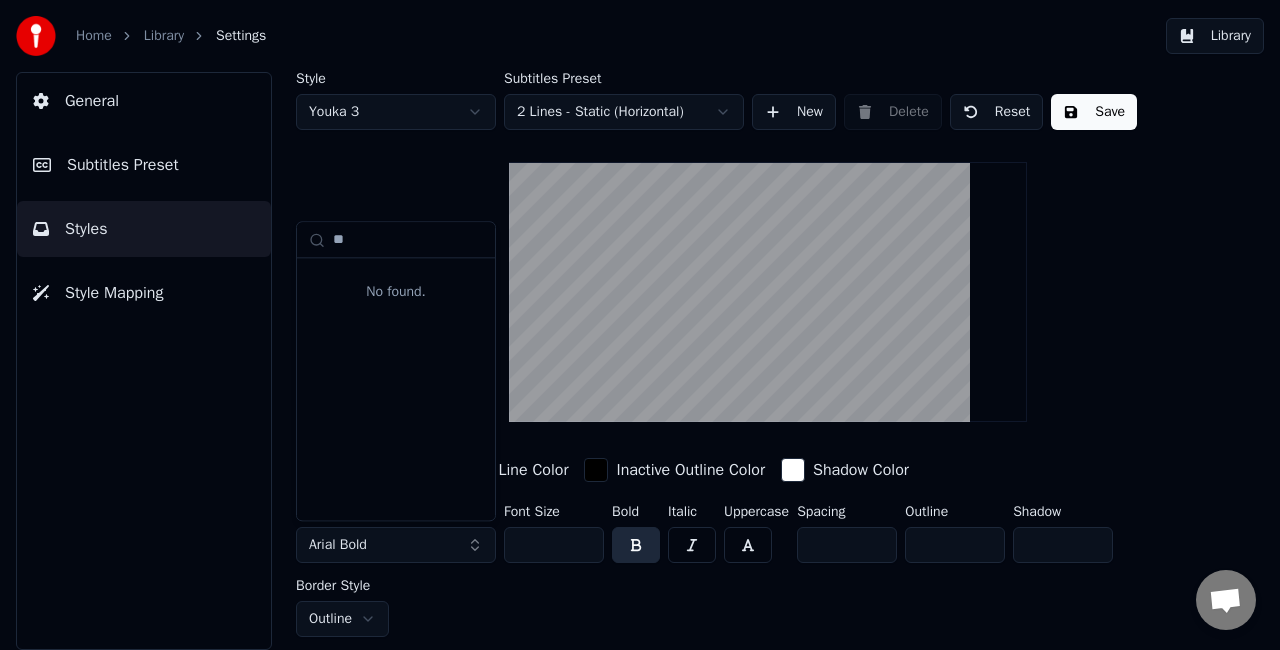type on "*" 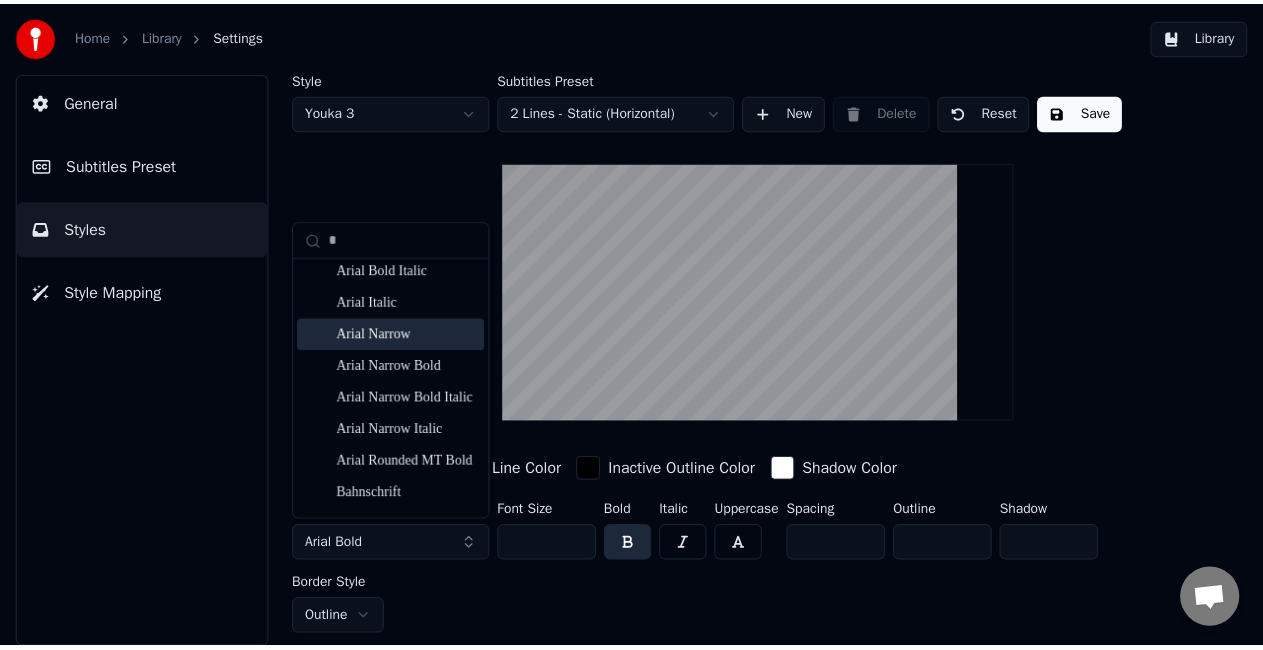 scroll, scrollTop: 0, scrollLeft: 0, axis: both 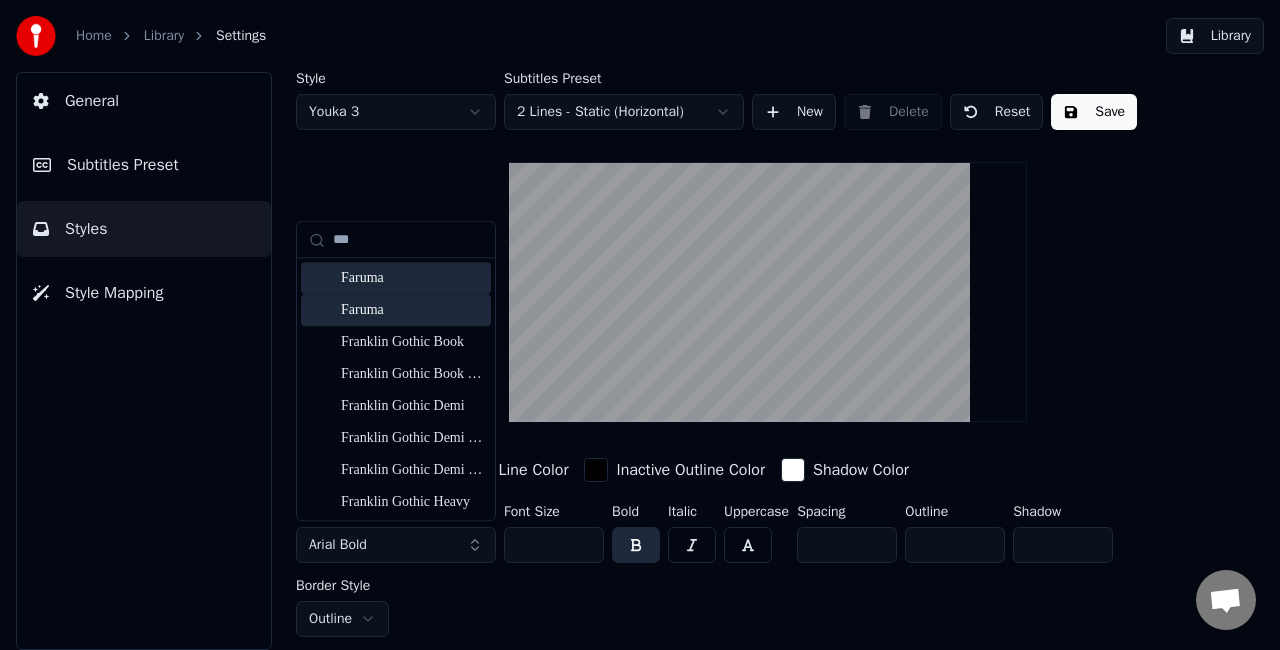 type on "***" 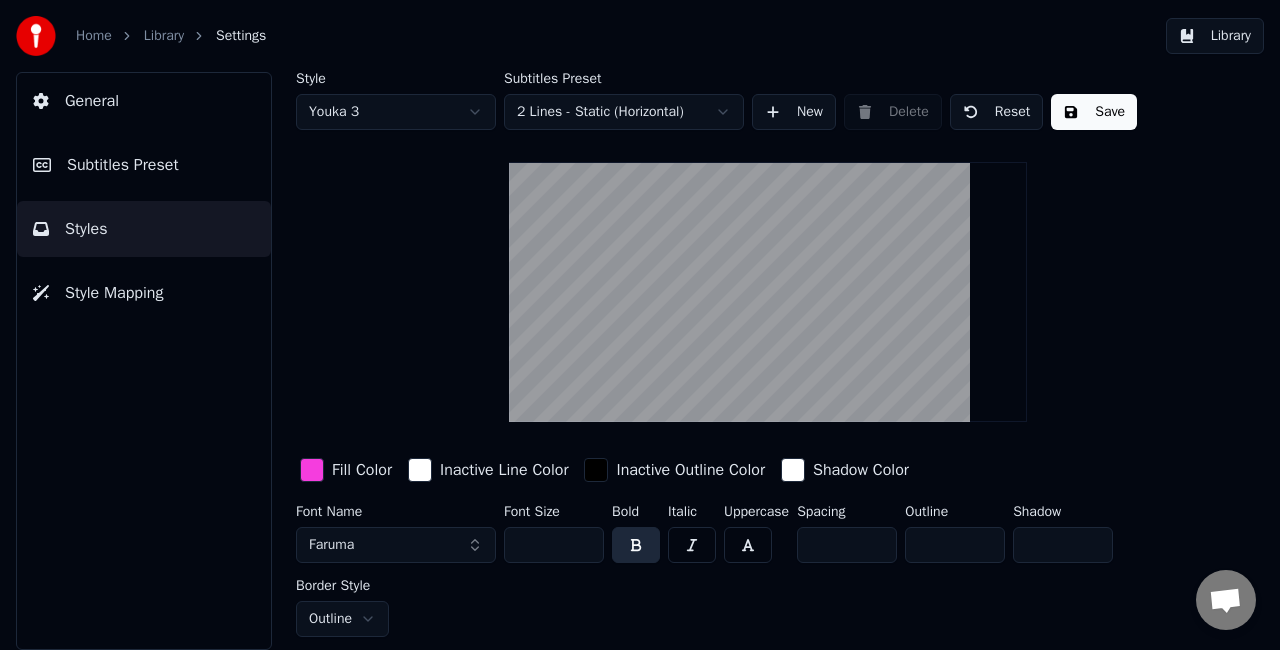 drag, startPoint x: 540, startPoint y: 548, endPoint x: 498, endPoint y: 545, distance: 42.107006 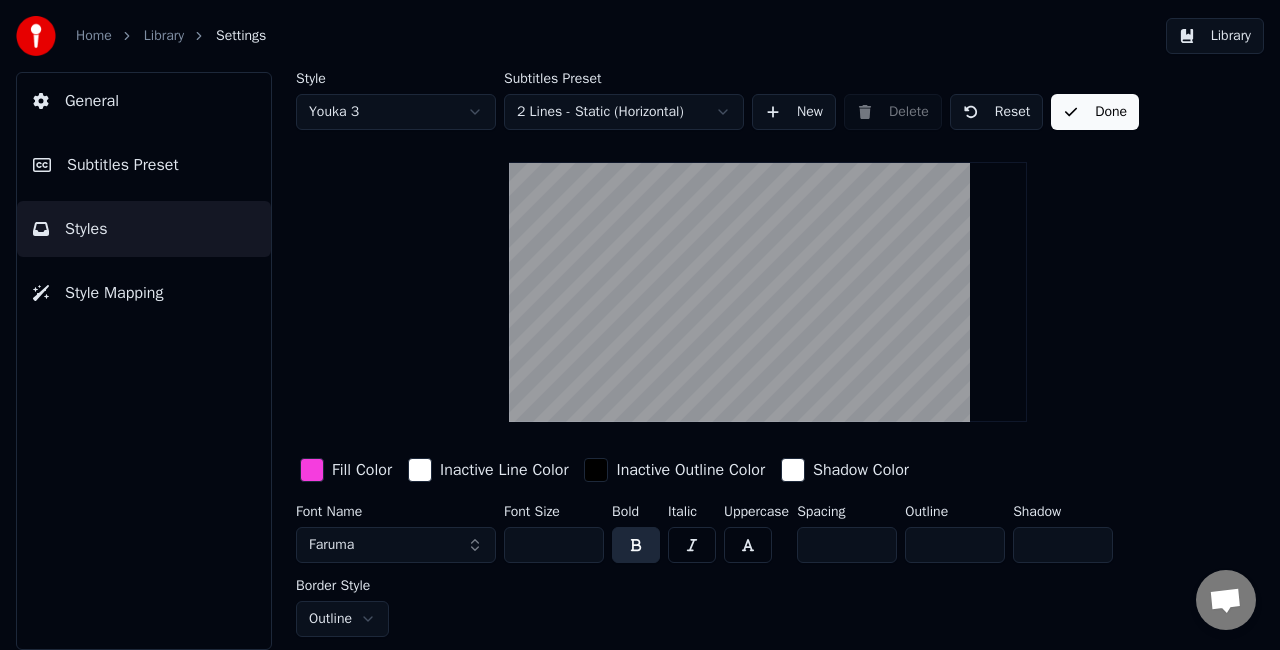 click on "Done" at bounding box center [1095, 112] 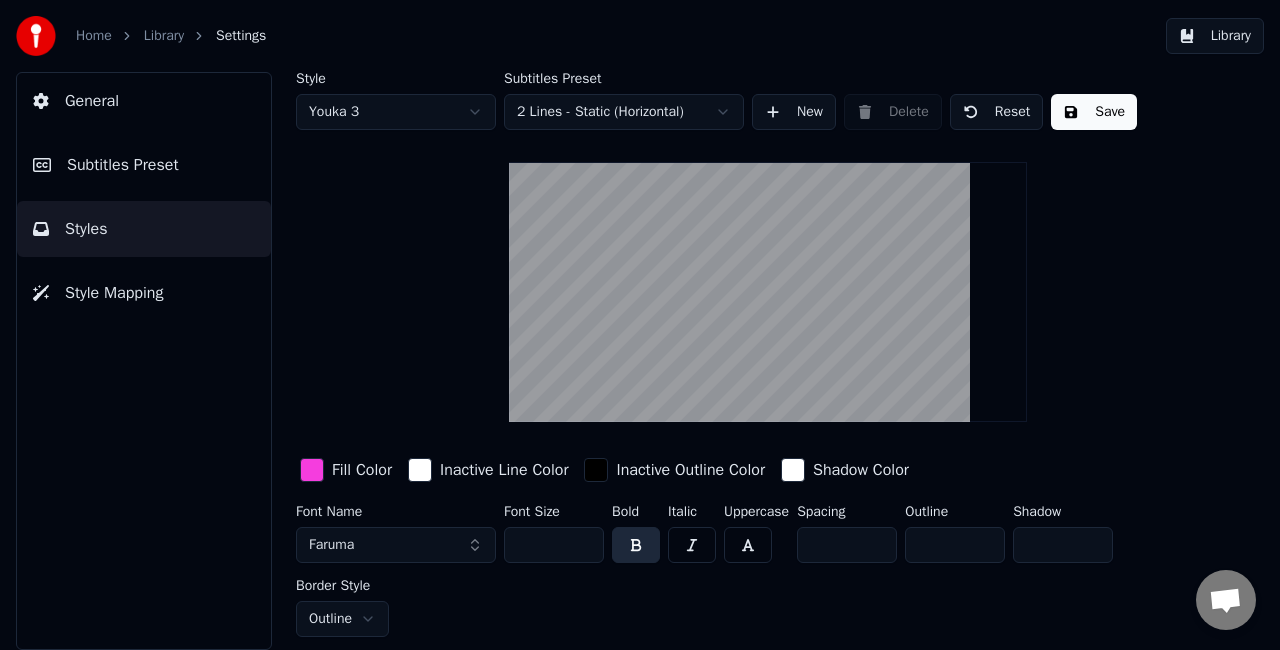 click on "Library" at bounding box center [1215, 36] 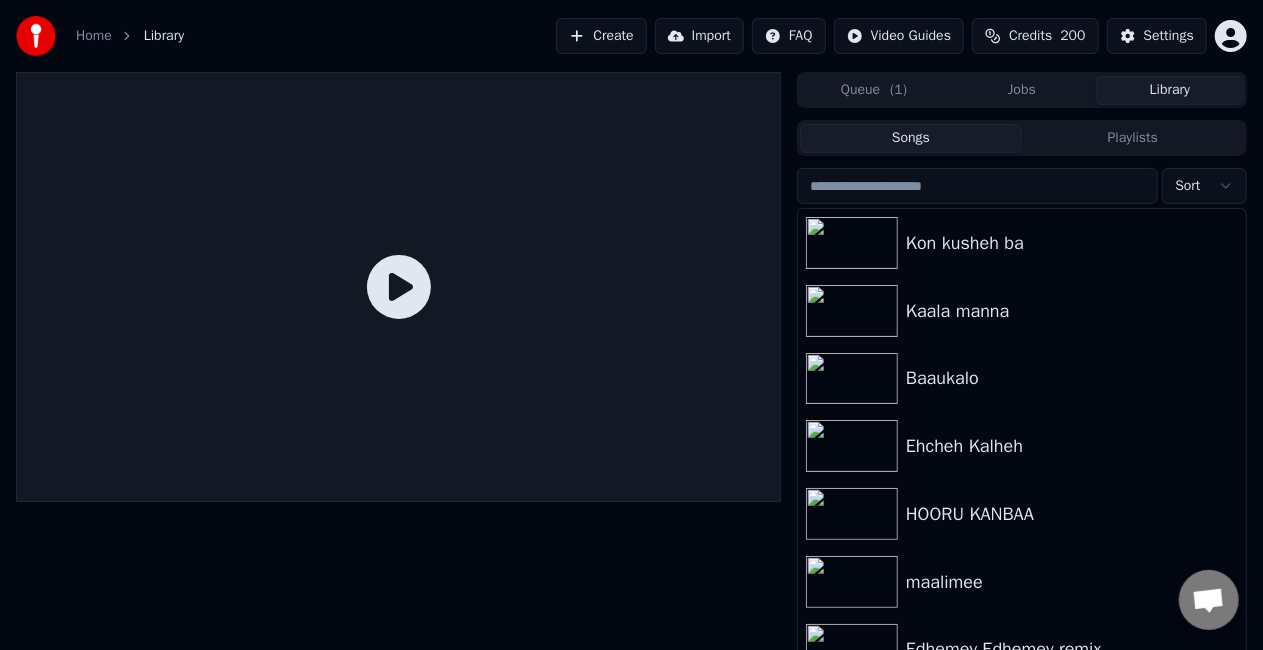 click 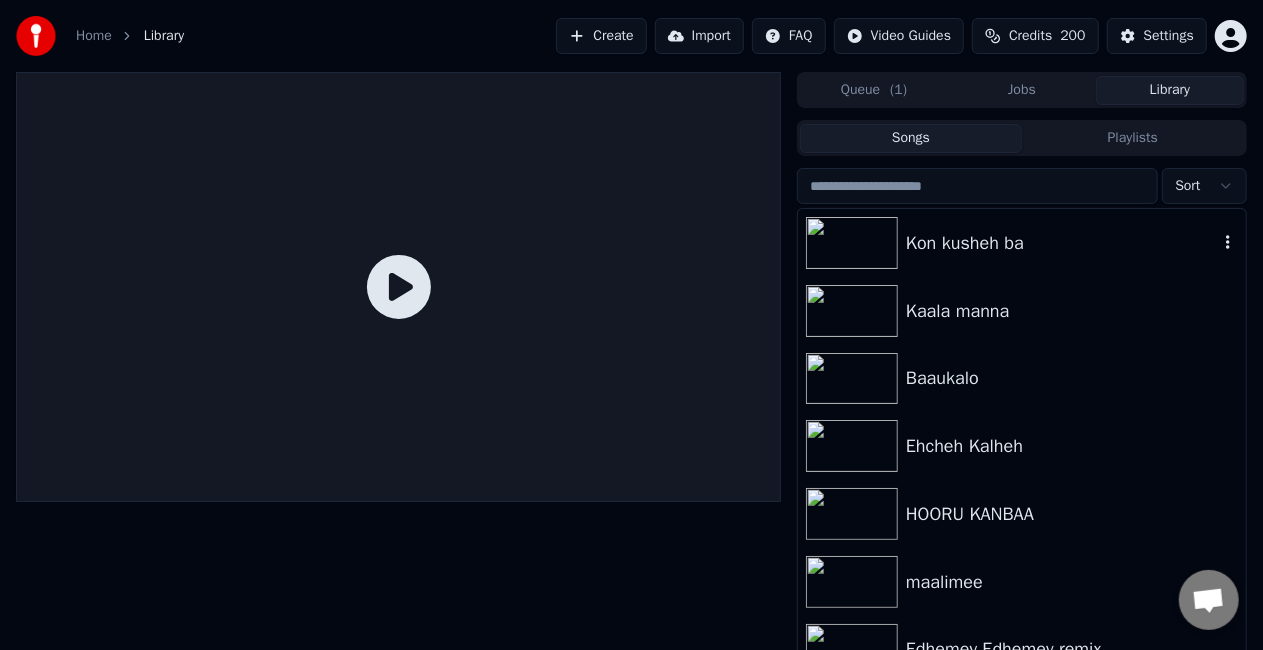 click at bounding box center [856, 243] 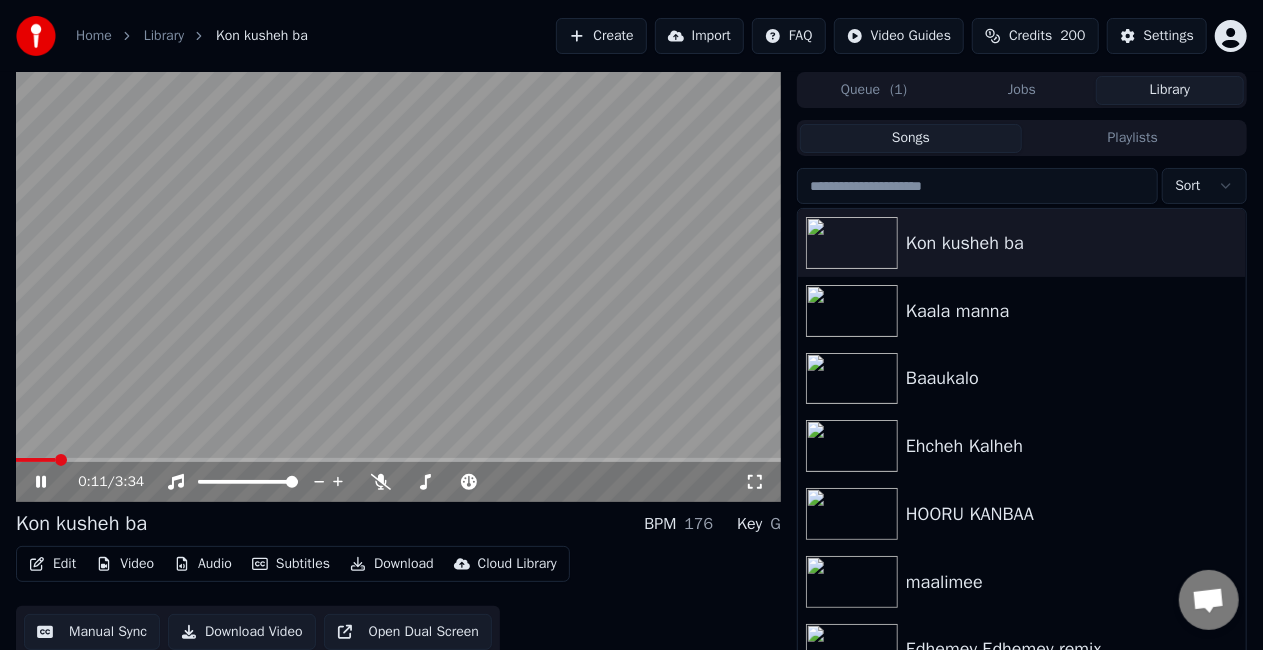 click at bounding box center (398, 460) 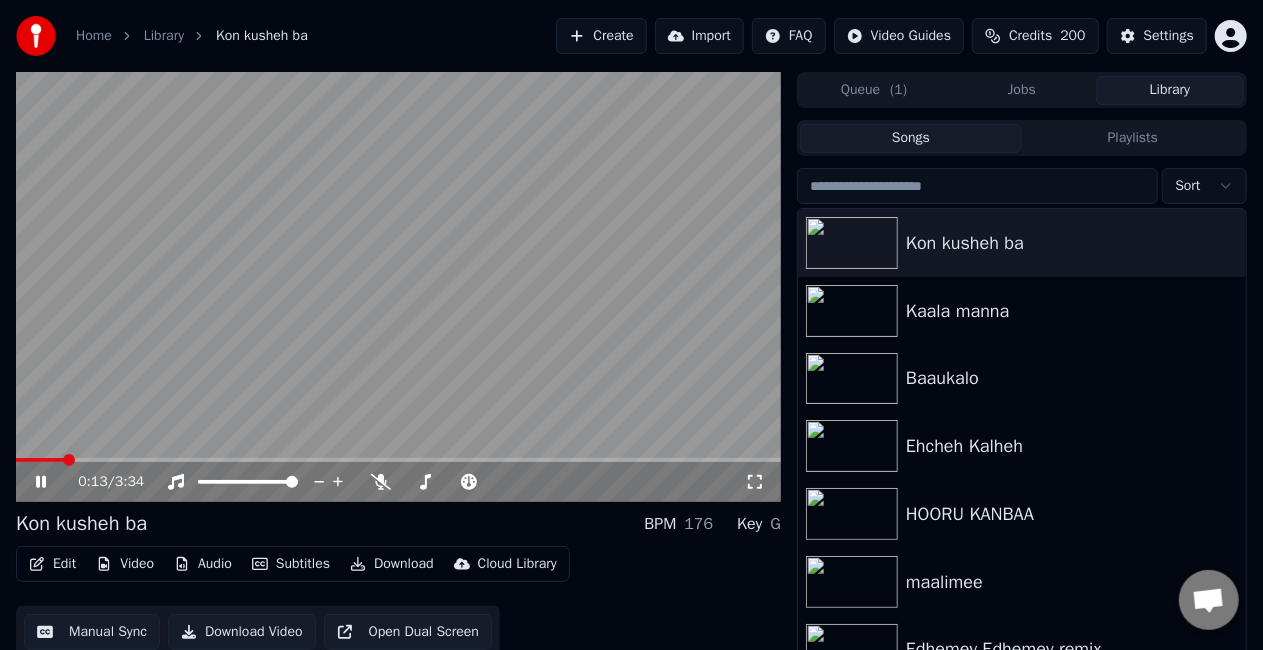 click at bounding box center [398, 287] 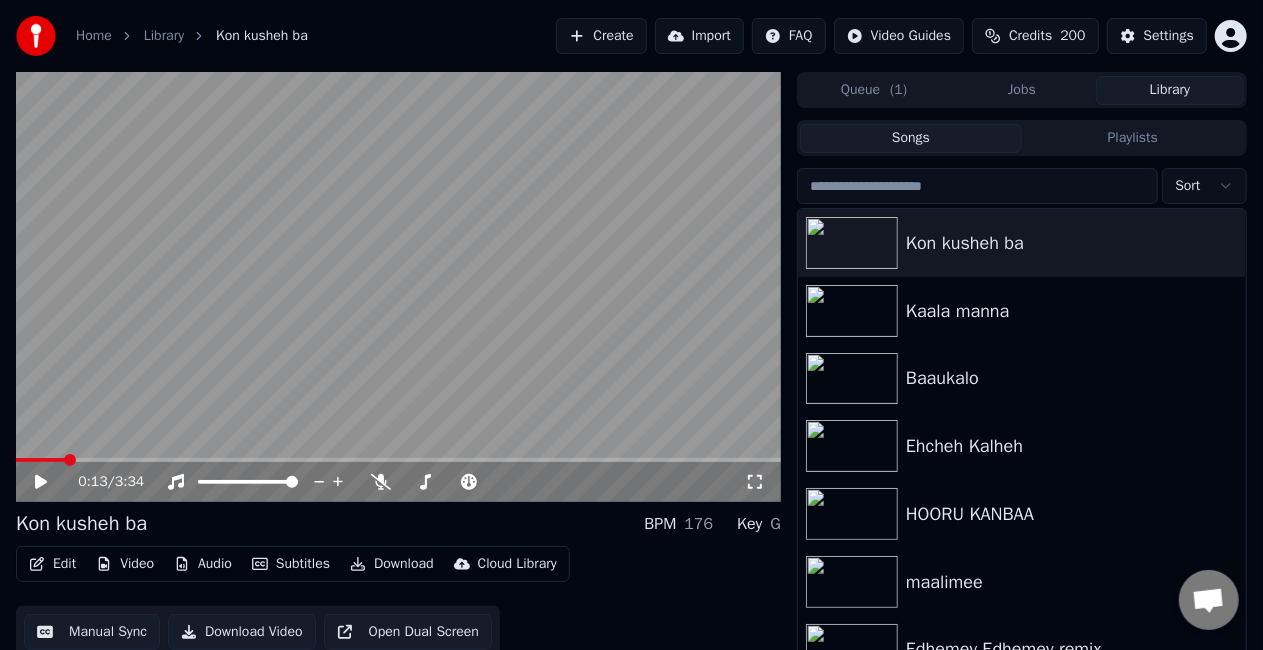 click at bounding box center (398, 460) 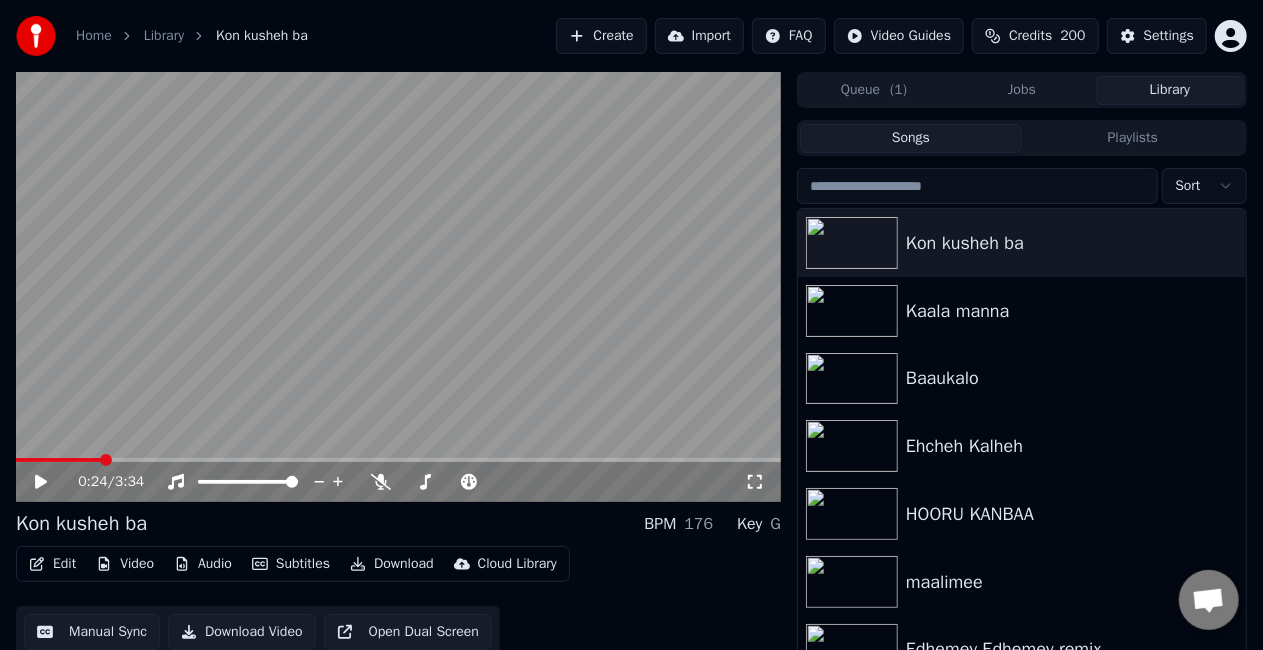 click 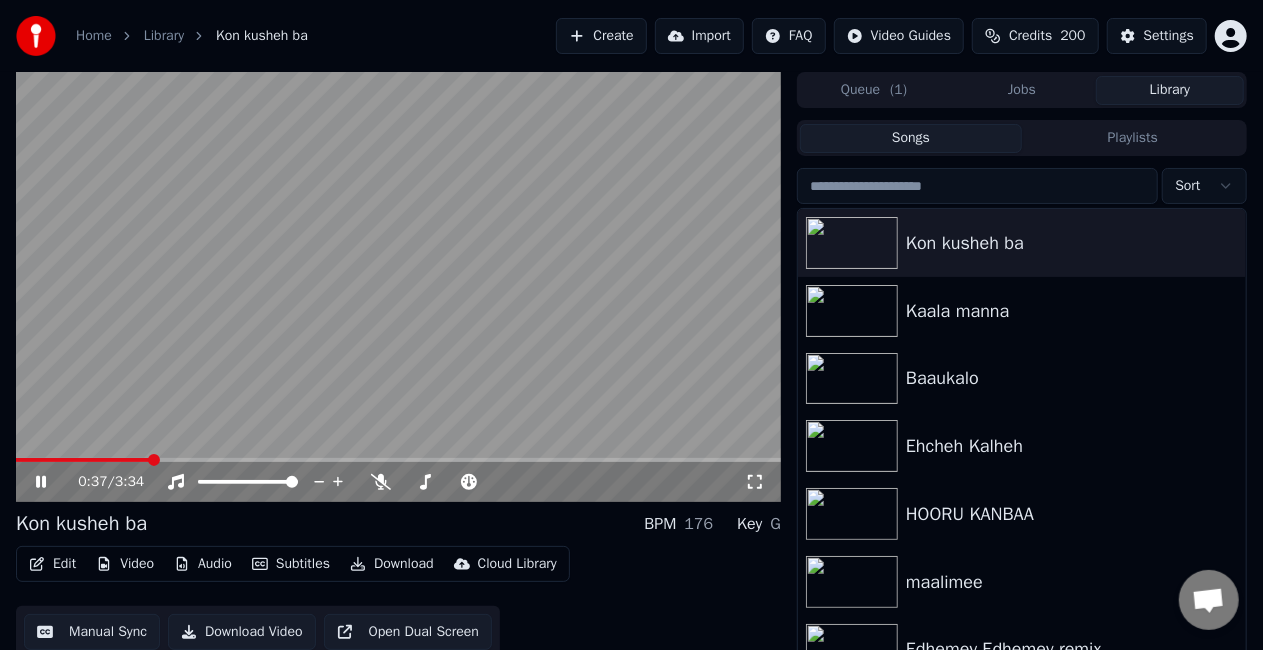 click 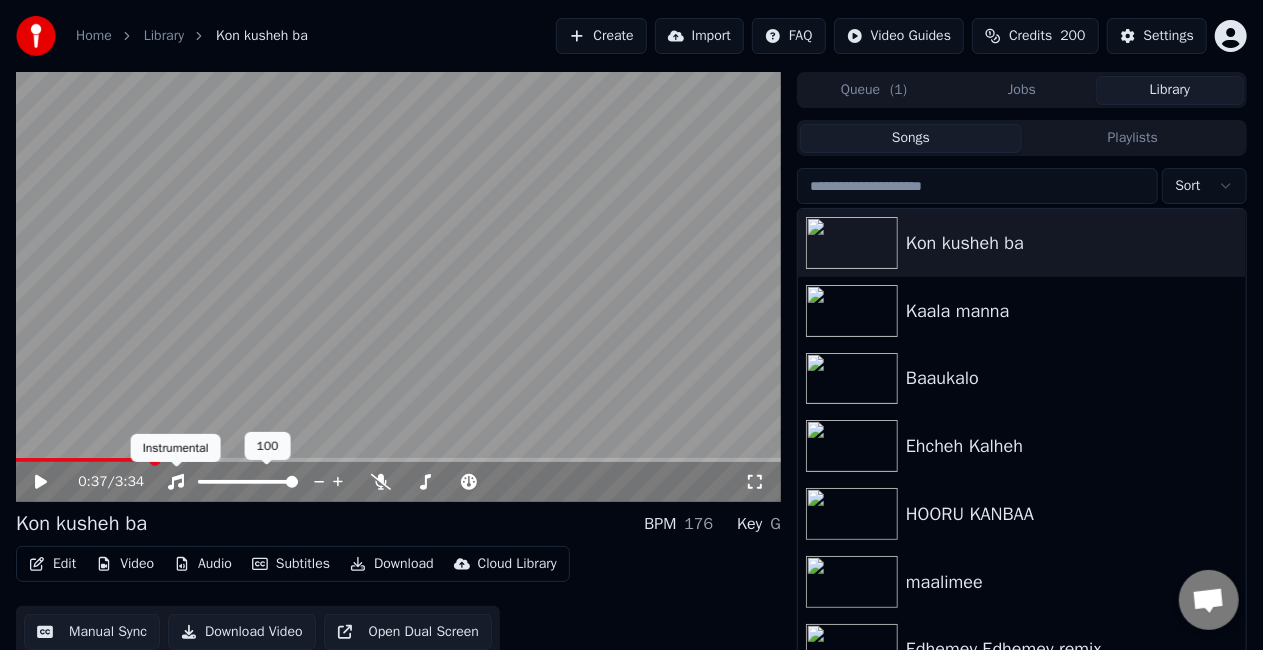 scroll, scrollTop: 45, scrollLeft: 0, axis: vertical 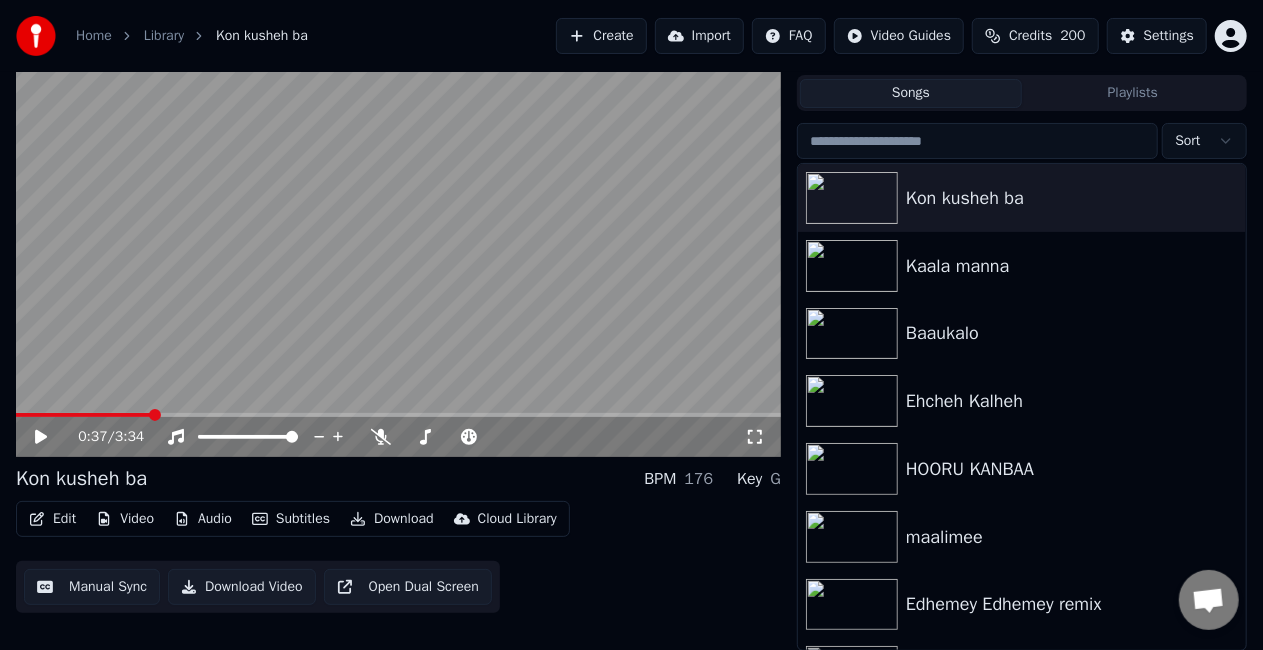 click on "Manual Sync" at bounding box center (92, 587) 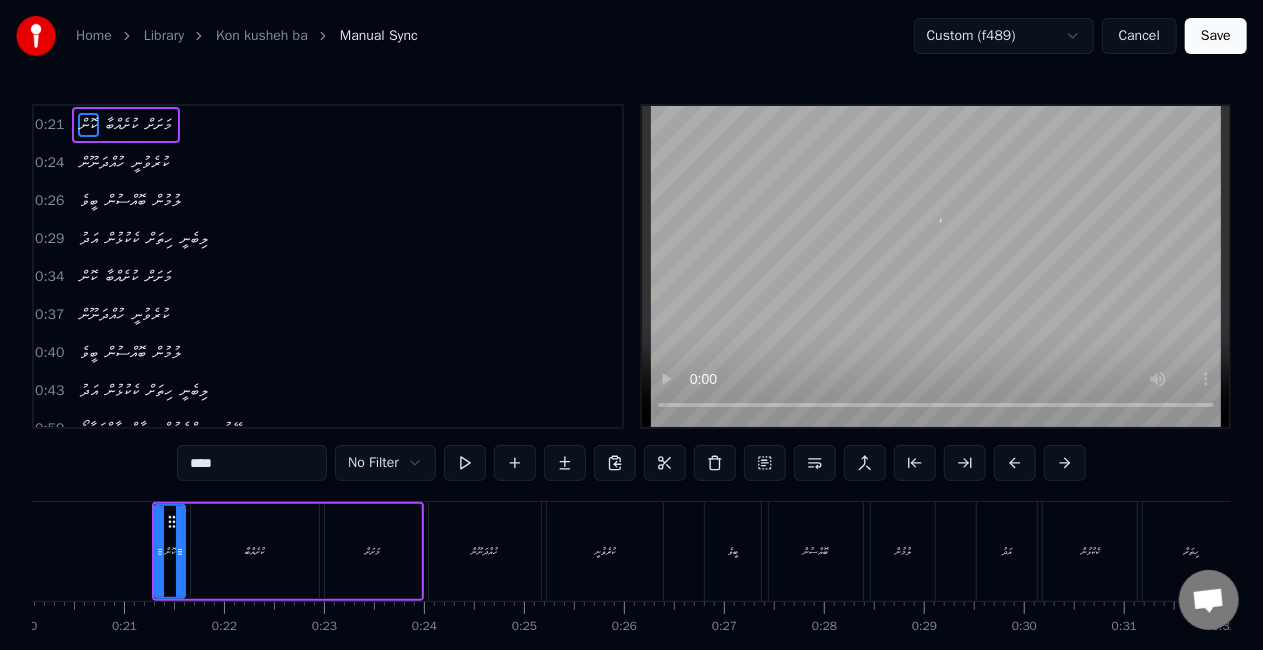 scroll, scrollTop: 0, scrollLeft: 2028, axis: horizontal 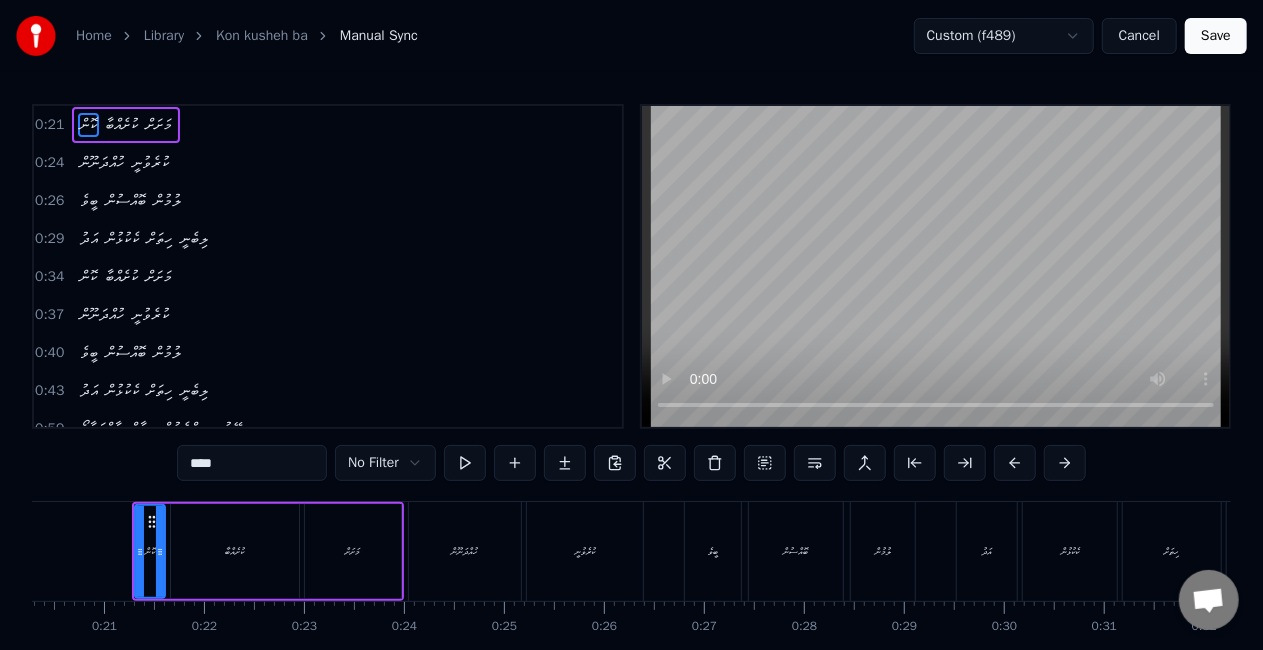 click on "Cancel" at bounding box center [1139, 36] 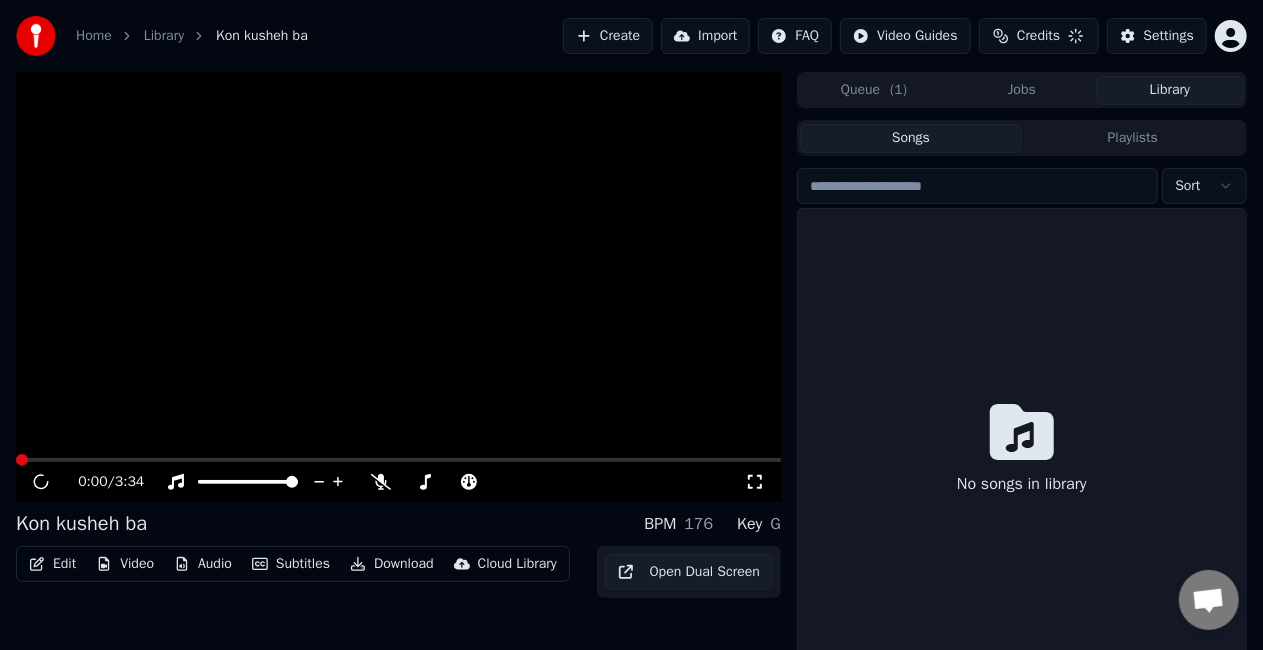 scroll, scrollTop: 45, scrollLeft: 0, axis: vertical 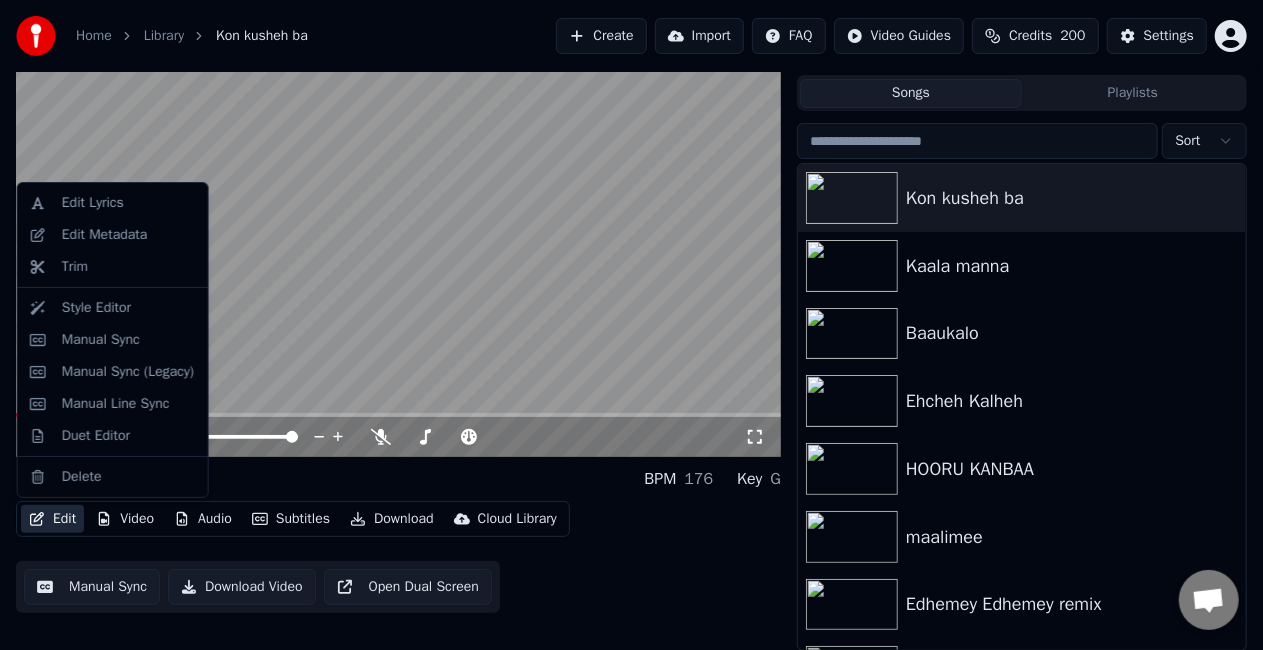 click on "Edit" at bounding box center [52, 519] 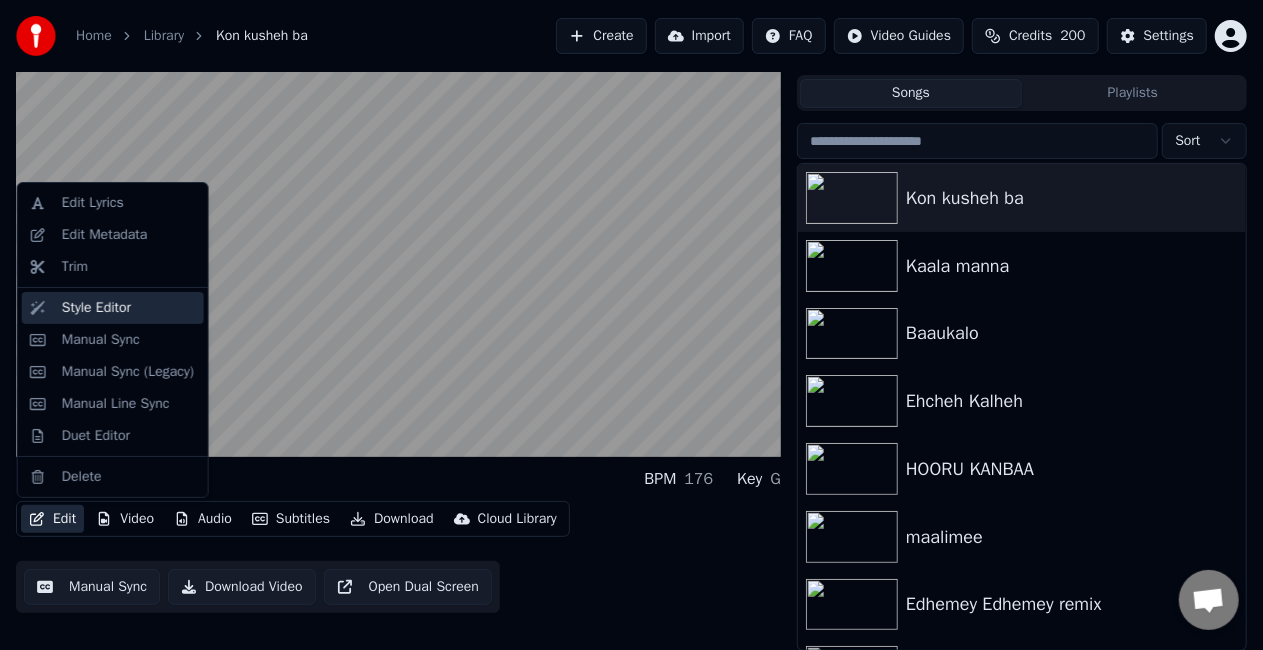 click on "Style Editor" at bounding box center [96, 308] 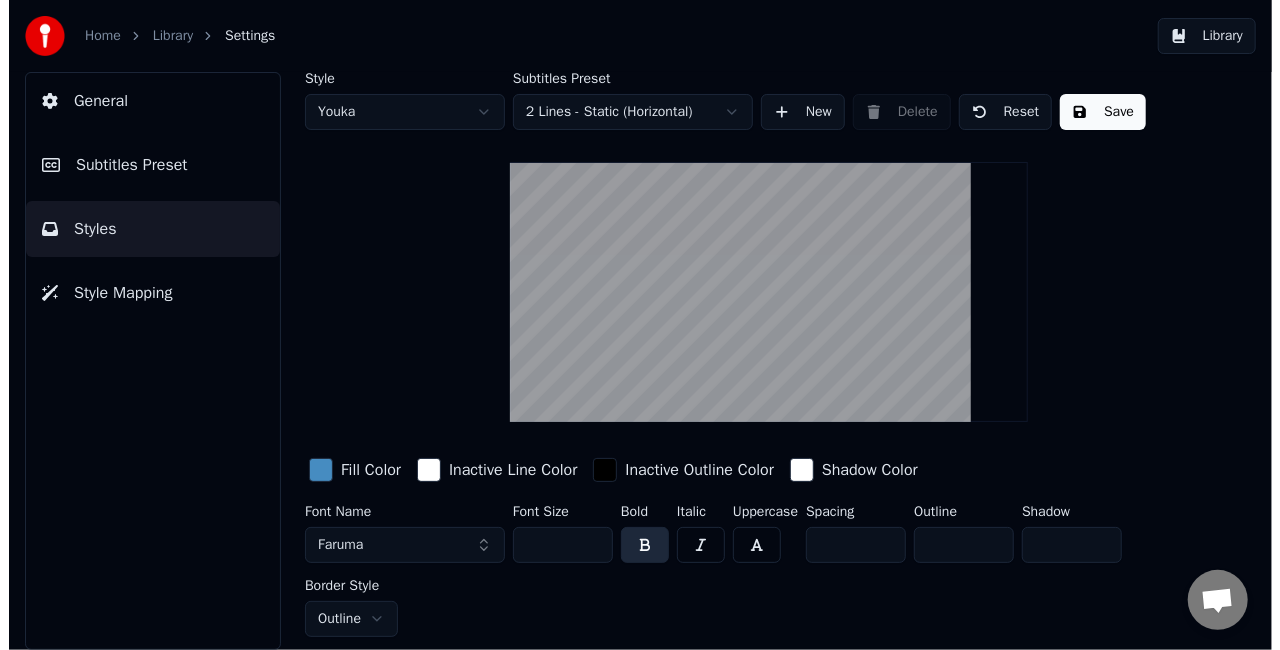 scroll, scrollTop: 0, scrollLeft: 0, axis: both 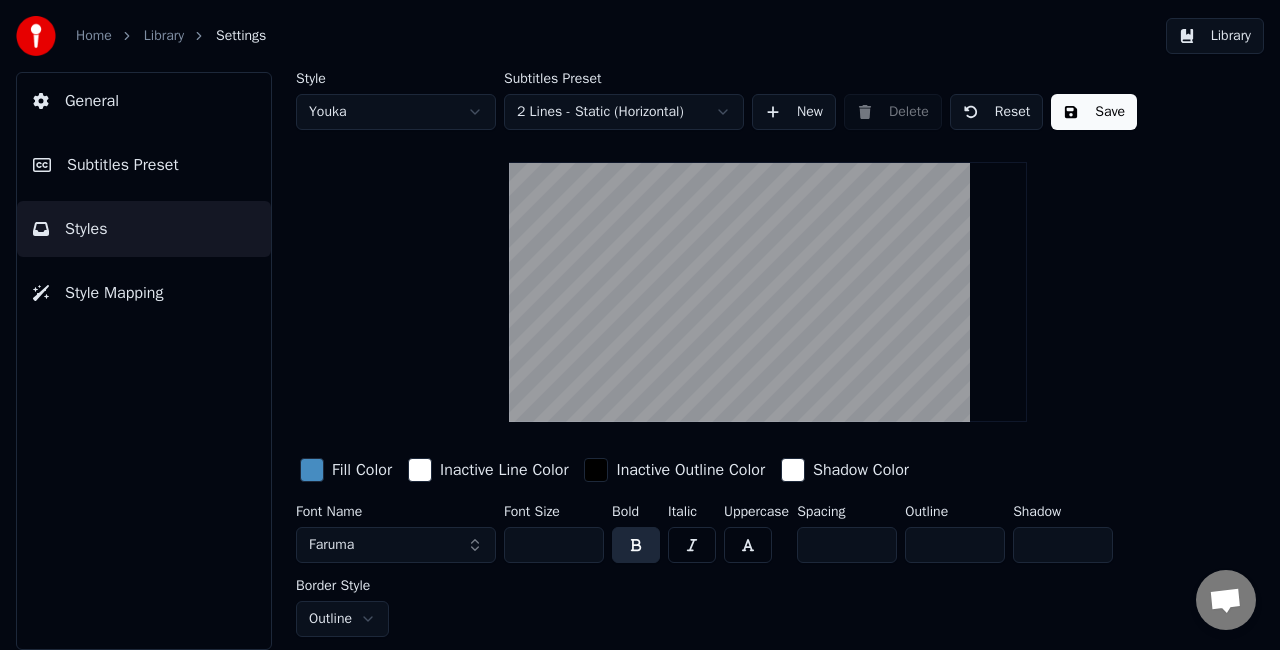 click on "Style Youka Subtitles Preset 2 Lines - Static (Horizontal) New Delete Reset Save Fill Color Inactive Line Color Inactive Outline Color Shadow Color Font Name Faruma Font Size *** Bold Italic Uppercase Spacing ** Outline * Shadow * Border Style Outline" at bounding box center (768, 354) 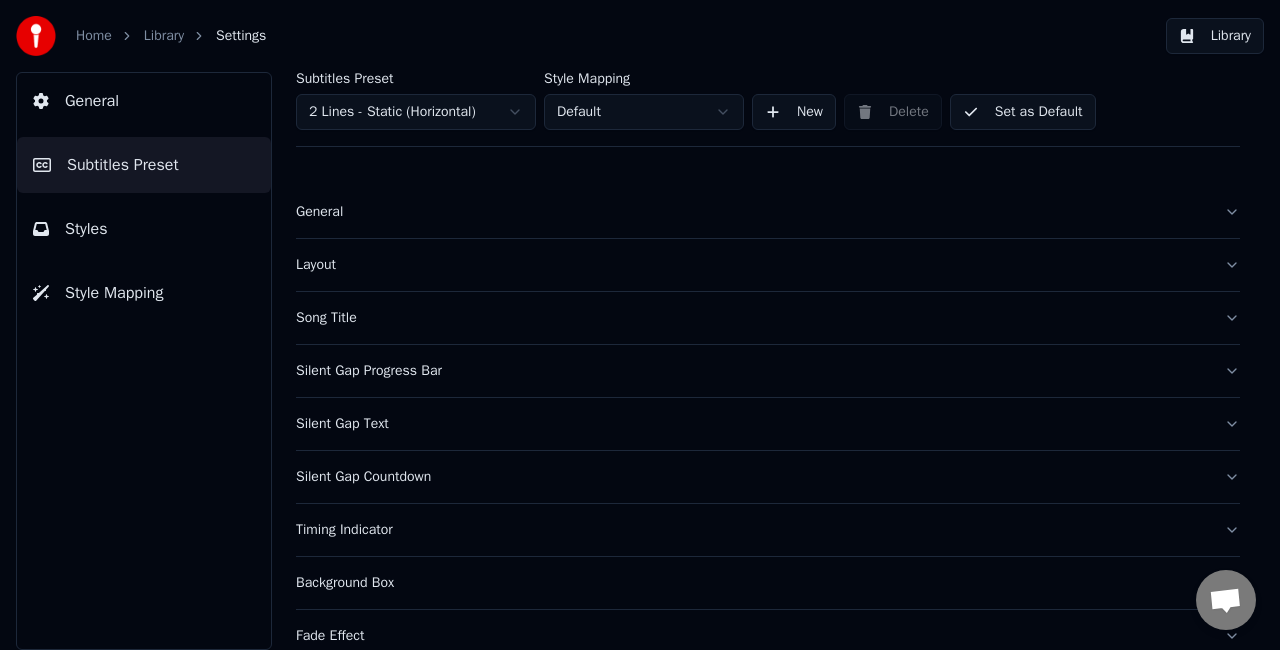 scroll, scrollTop: 0, scrollLeft: 0, axis: both 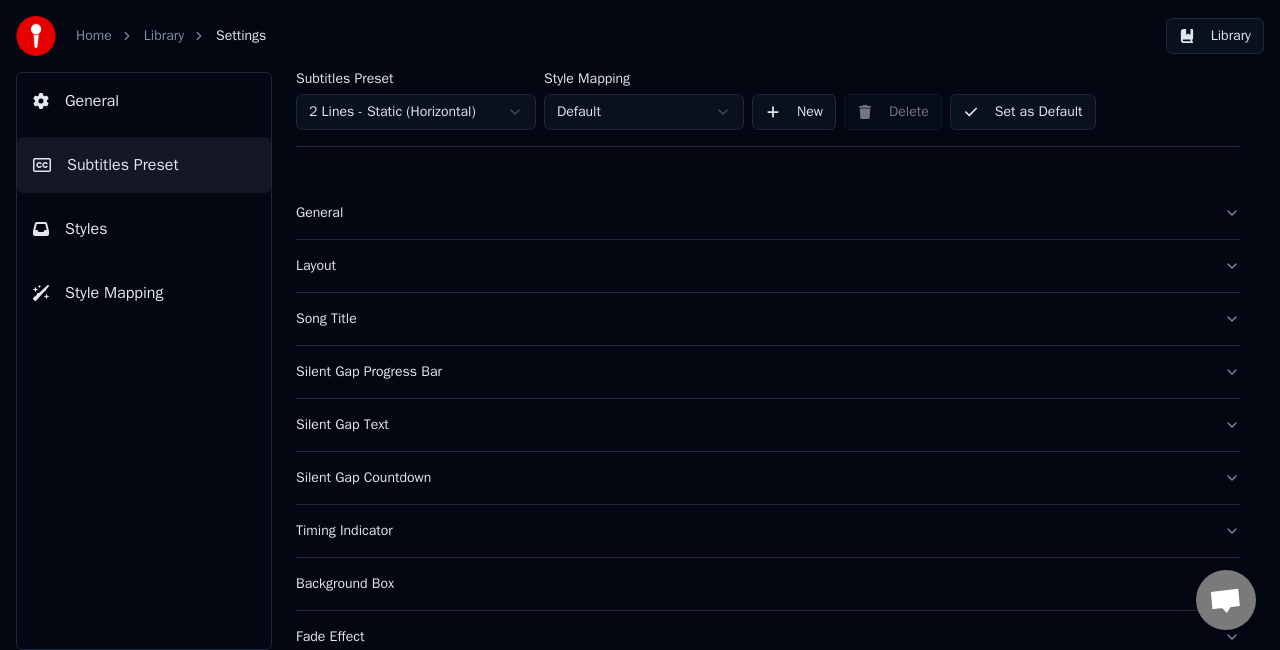 click on "General" at bounding box center (752, 213) 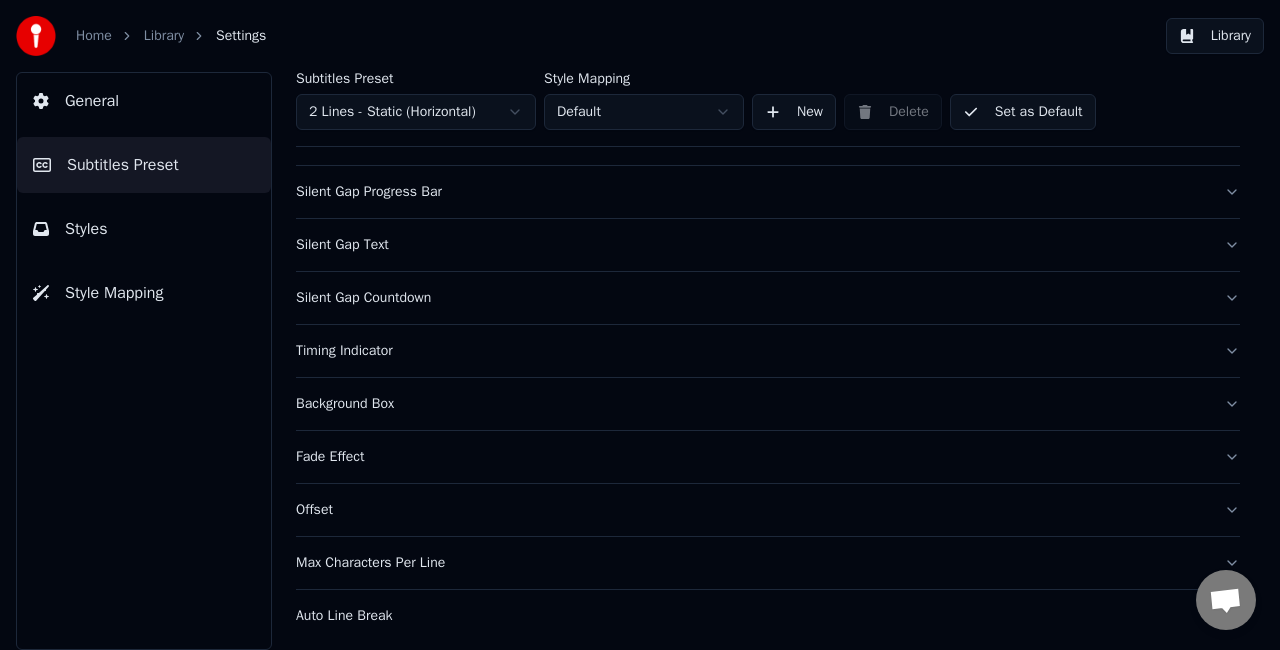 scroll, scrollTop: 340, scrollLeft: 0, axis: vertical 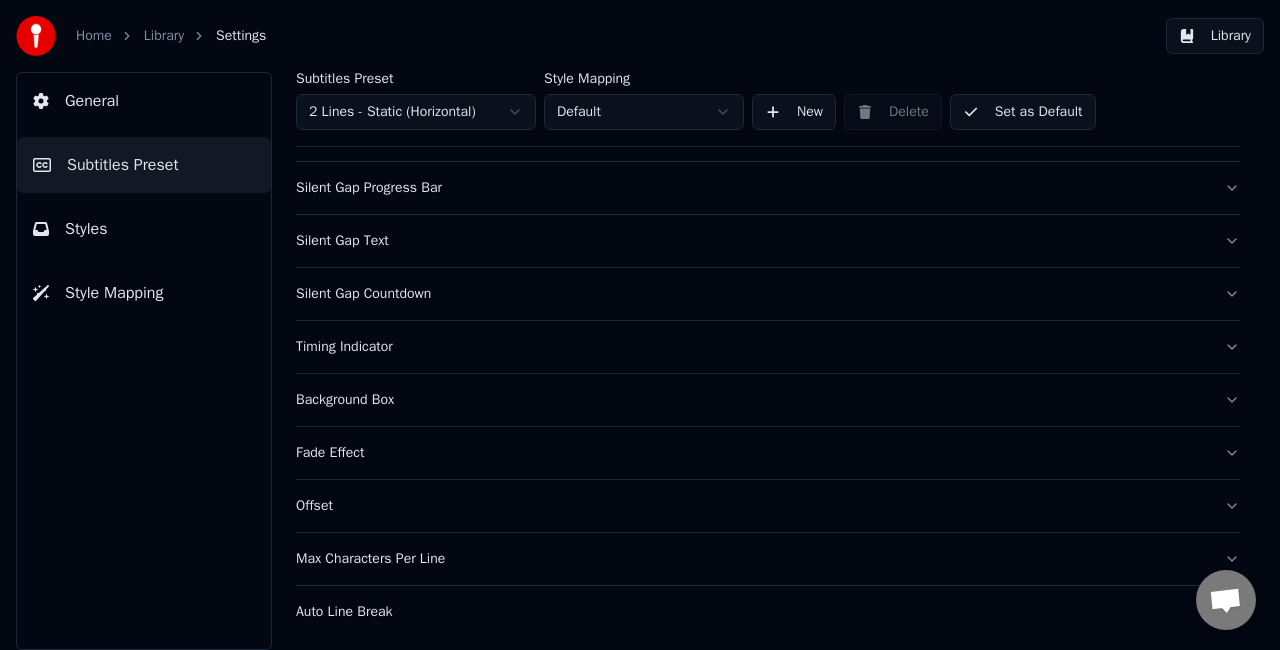 click on "General" at bounding box center (144, 101) 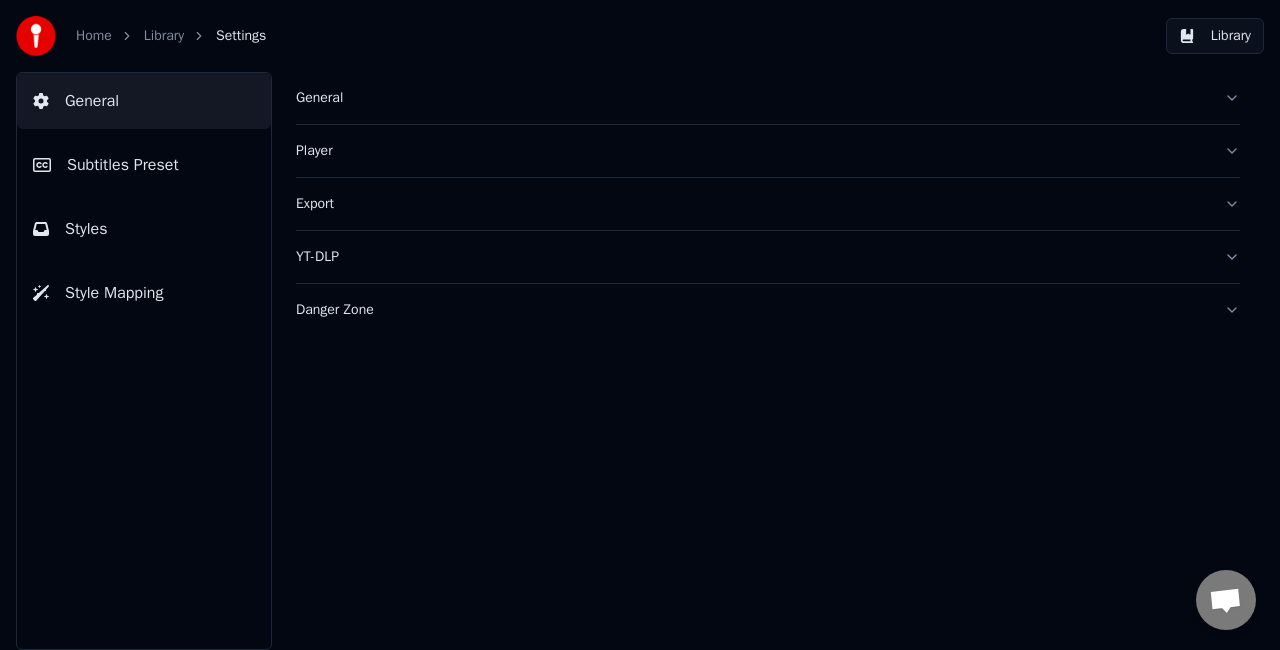 click on "General" at bounding box center [768, 98] 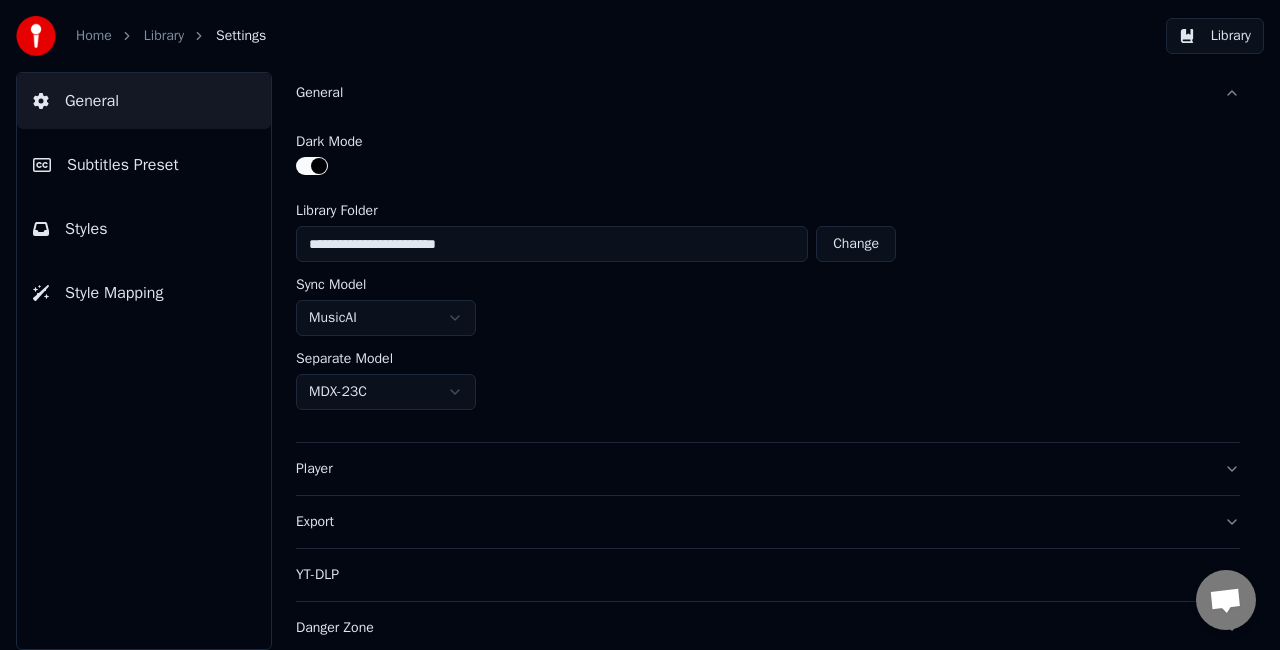 scroll, scrollTop: 6, scrollLeft: 0, axis: vertical 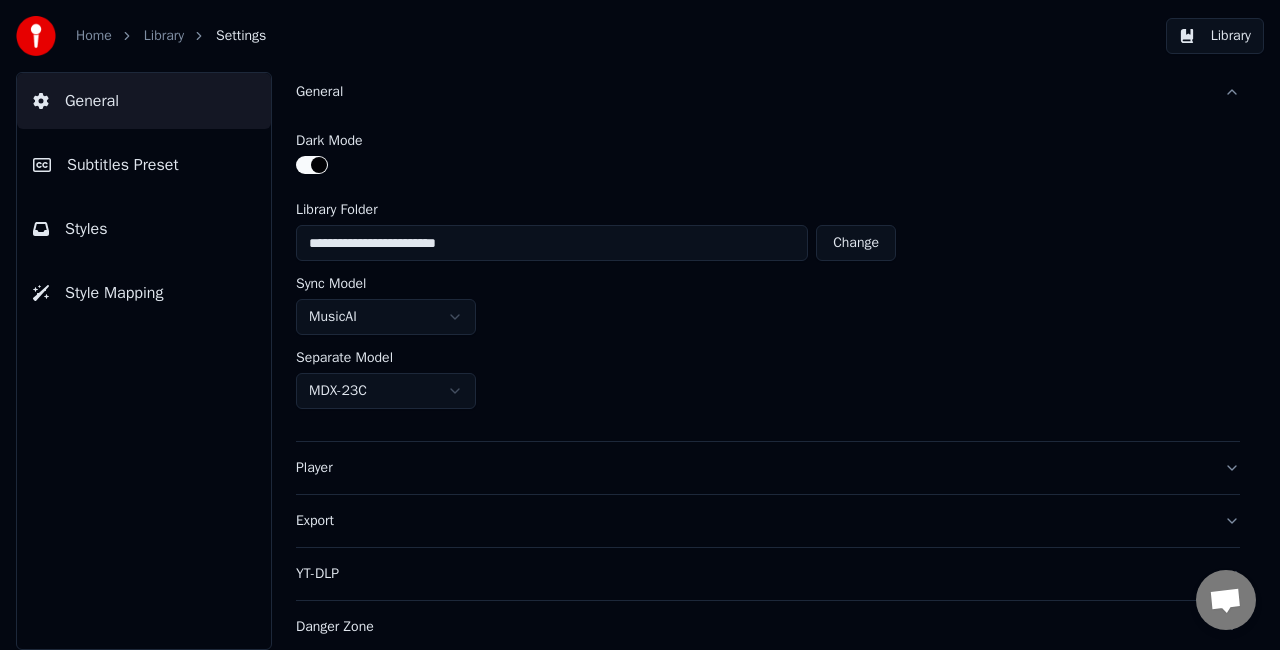 click on "Player" at bounding box center [752, 468] 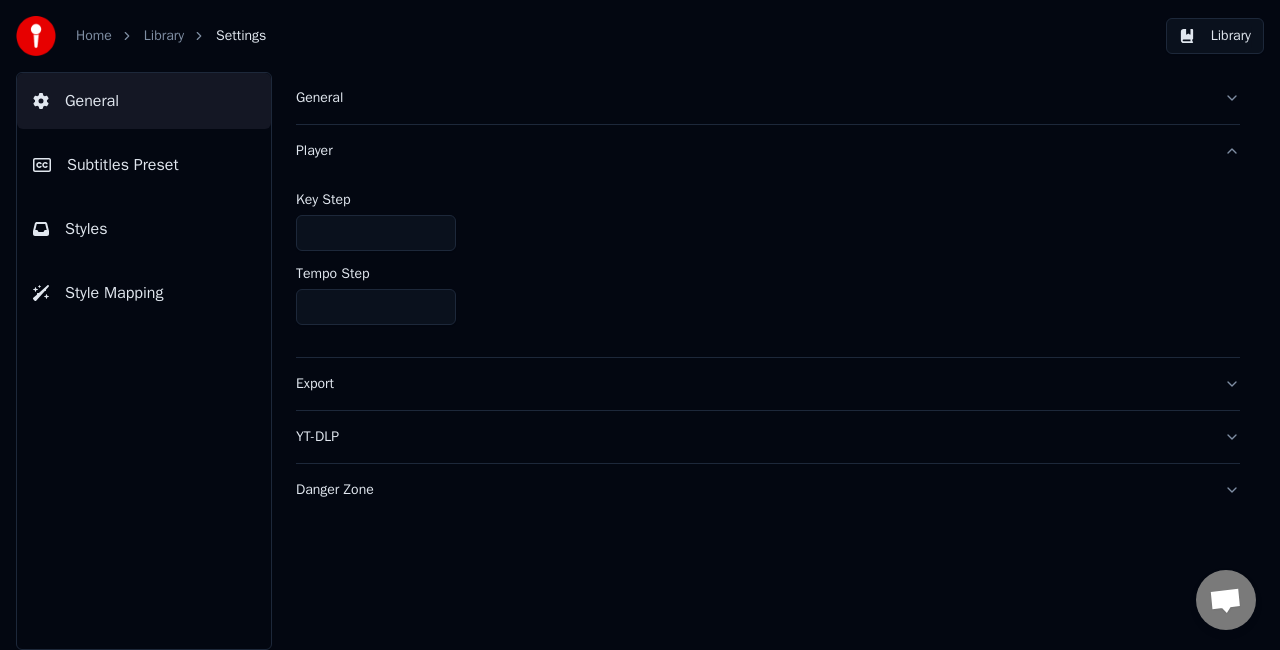 click on "Subtitles Preset" at bounding box center [123, 165] 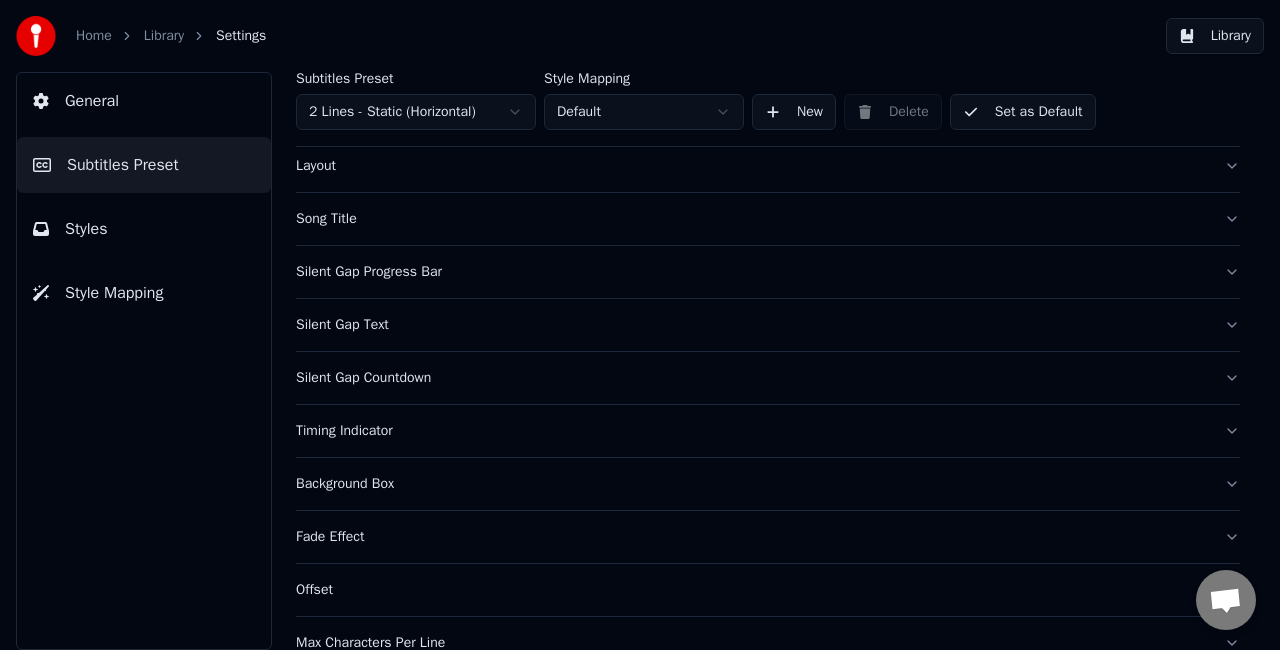 scroll, scrollTop: 184, scrollLeft: 0, axis: vertical 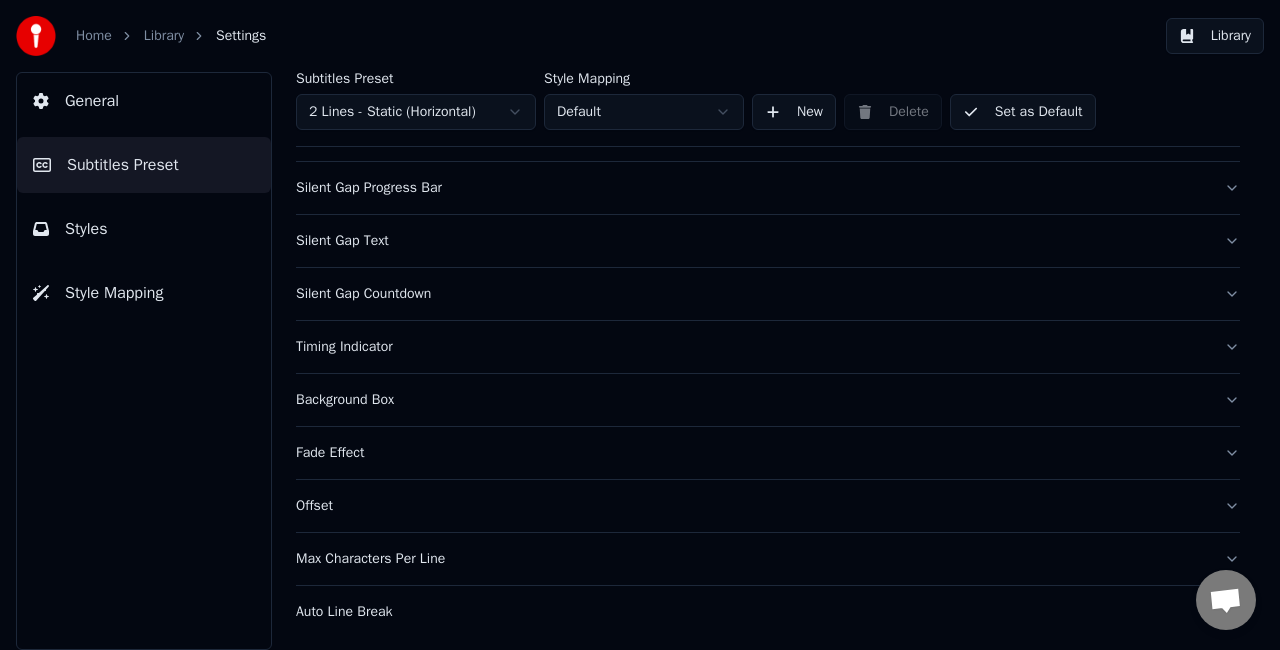 click on "Fade Effect" at bounding box center [752, 453] 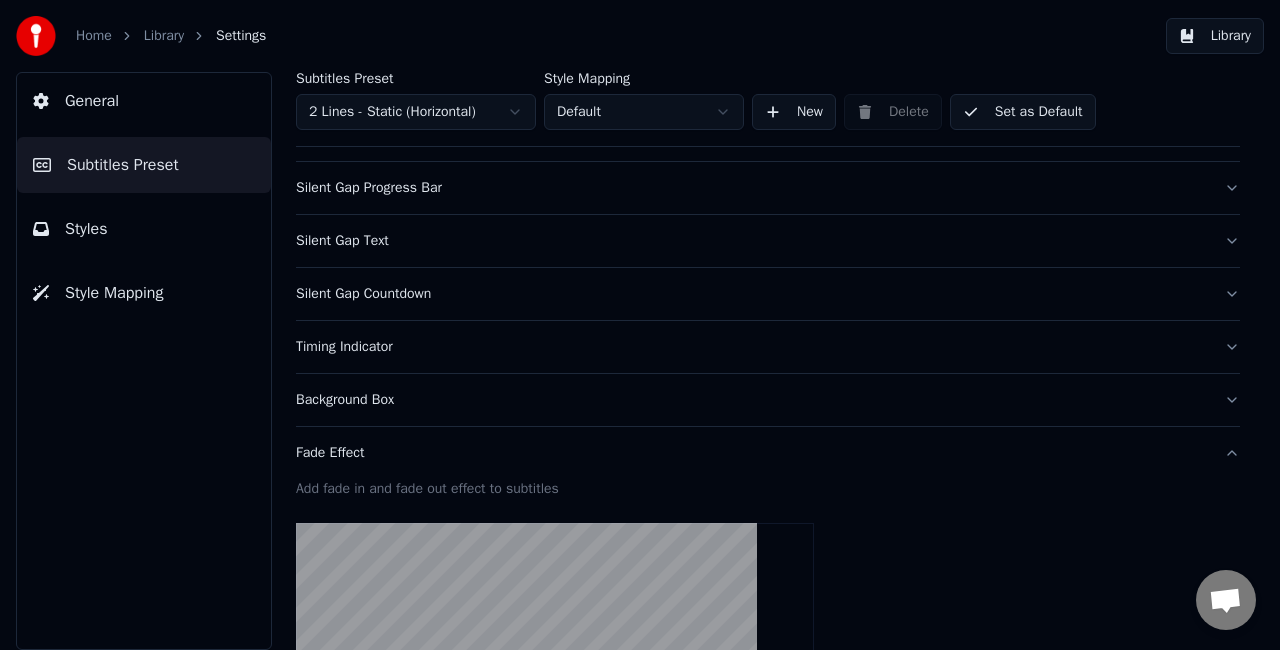 click on "Fade Effect" at bounding box center (752, 453) 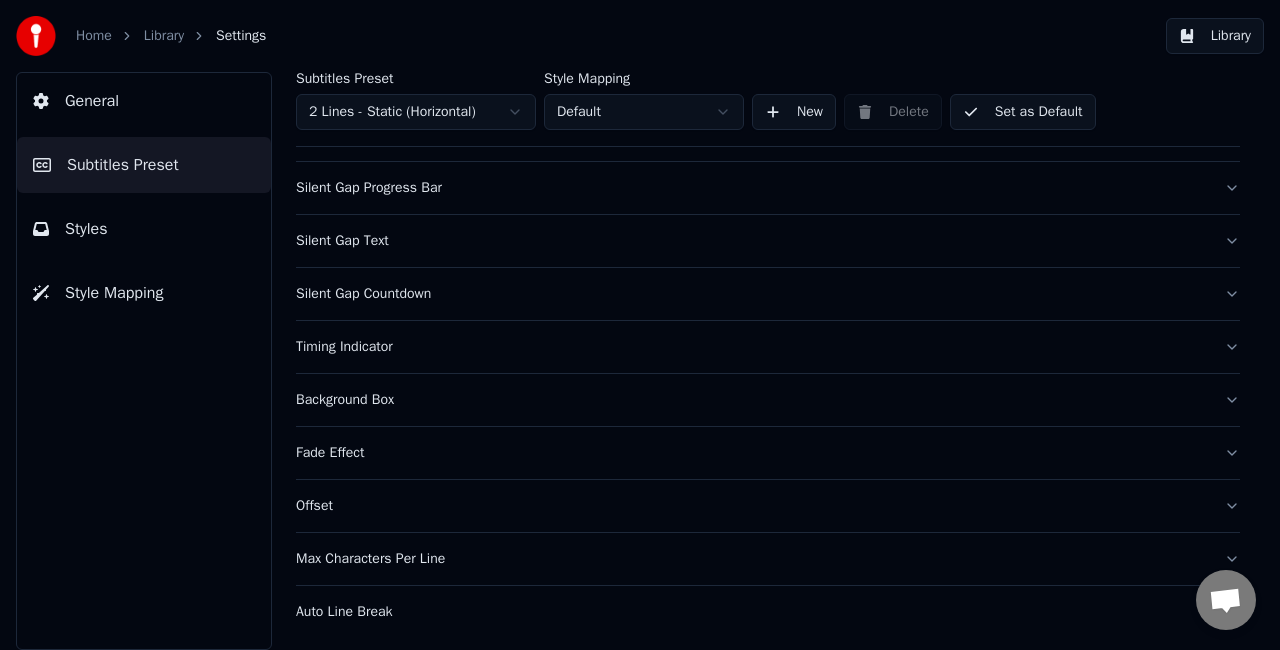 click on "Background Box" at bounding box center (768, 400) 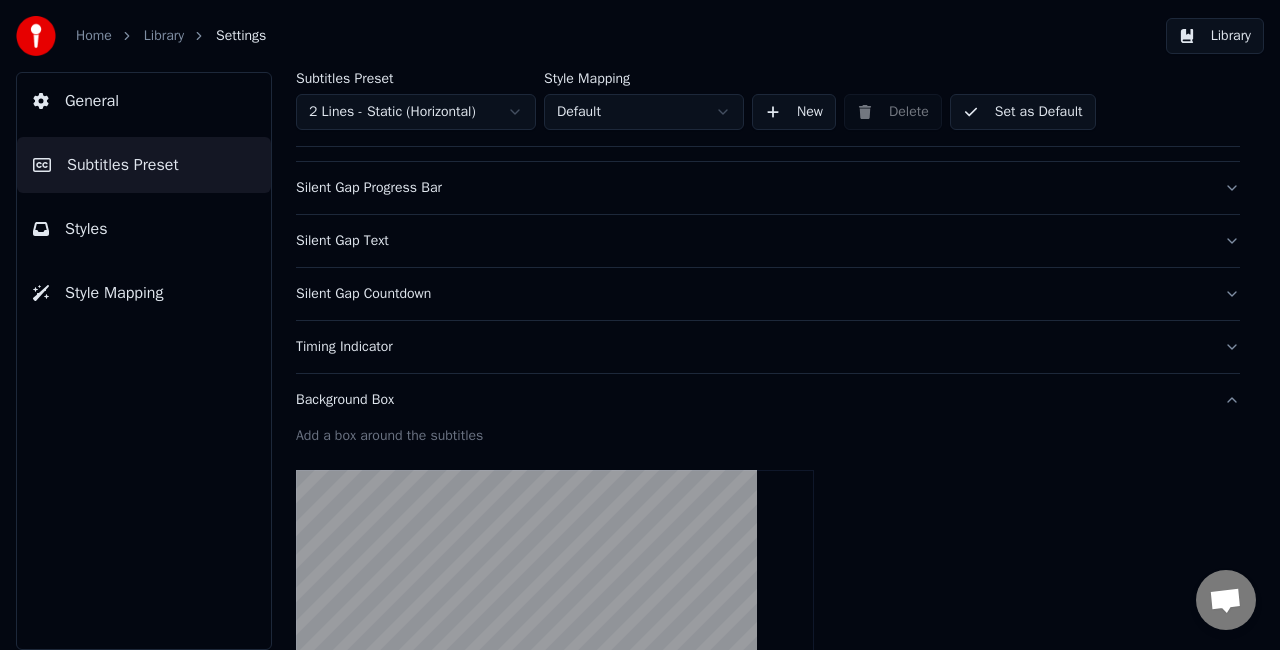 click on "Background Box" at bounding box center (768, 400) 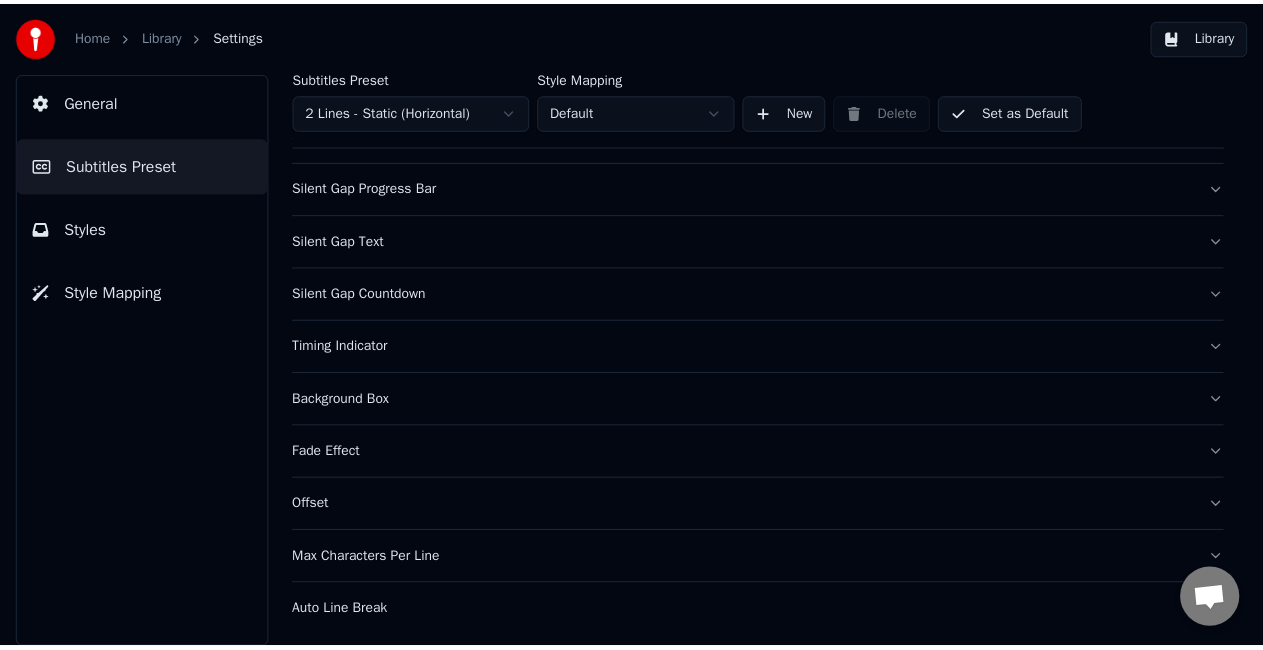 scroll, scrollTop: 0, scrollLeft: 0, axis: both 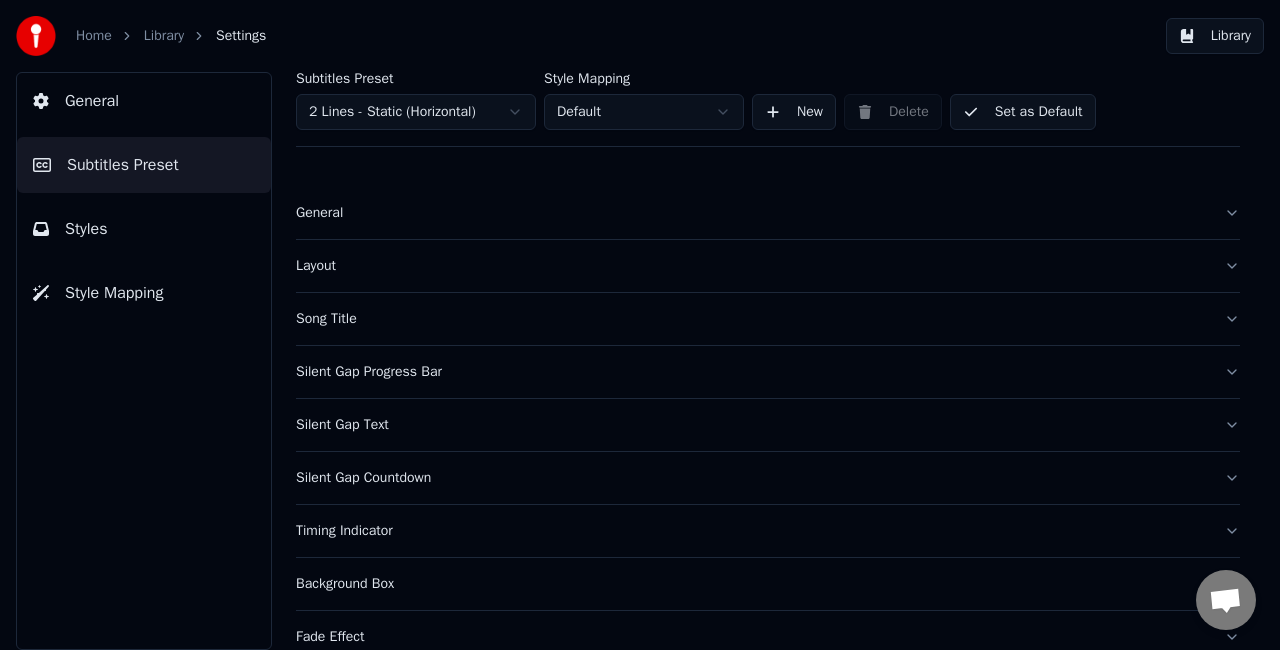 click on "General" at bounding box center [144, 101] 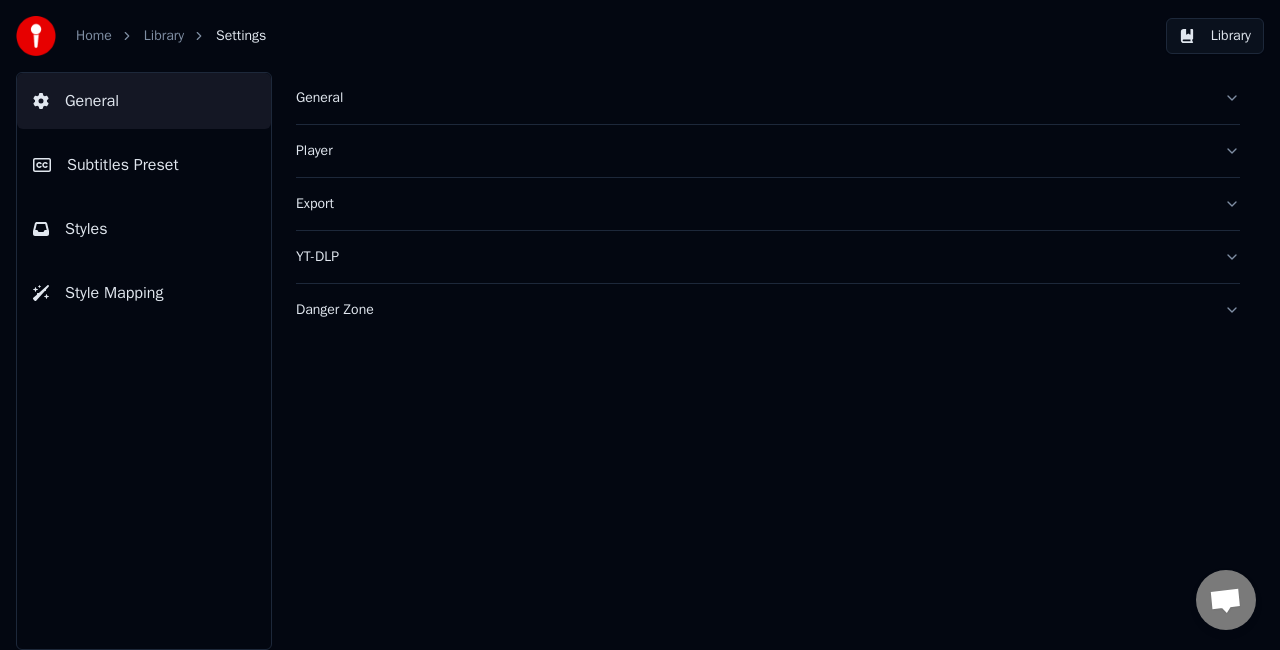 click on "Style Mapping" at bounding box center (114, 293) 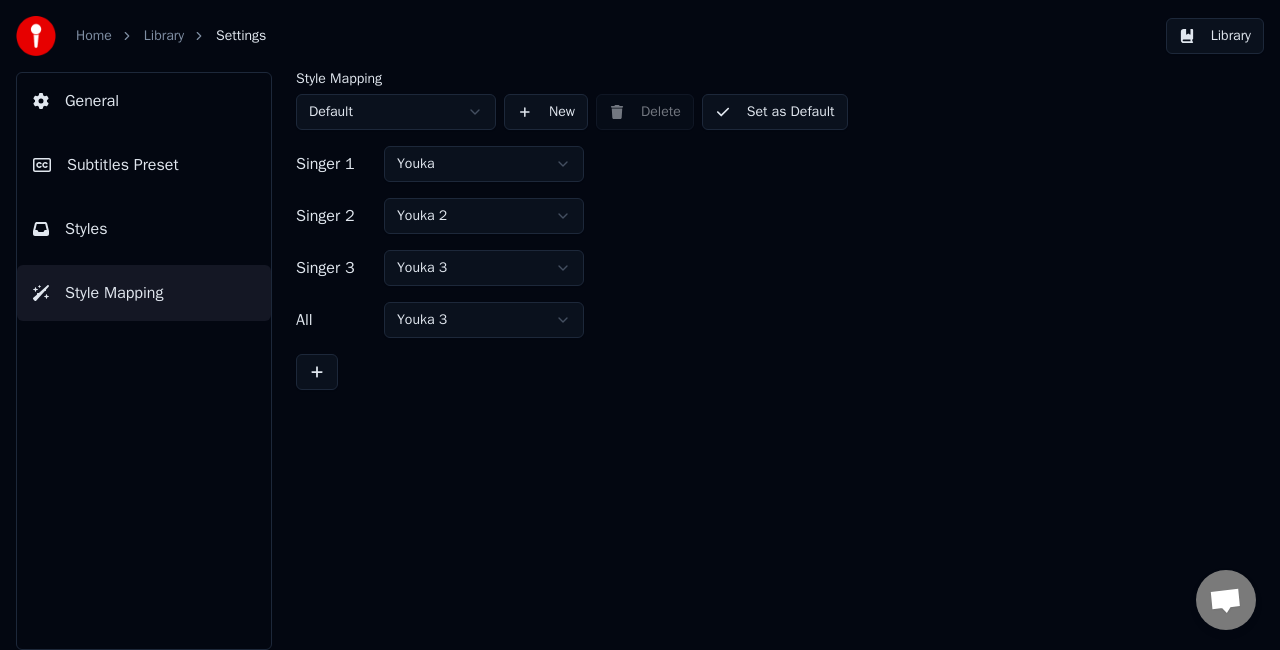 click on "Home Library Settings Library General Subtitles Preset Styles Style Mapping Style Mapping Default New Delete Set as Default Singer   1 Youka Singer   2 Youka 2 Singer   3 Youka 3 All Youka 3" at bounding box center [640, 325] 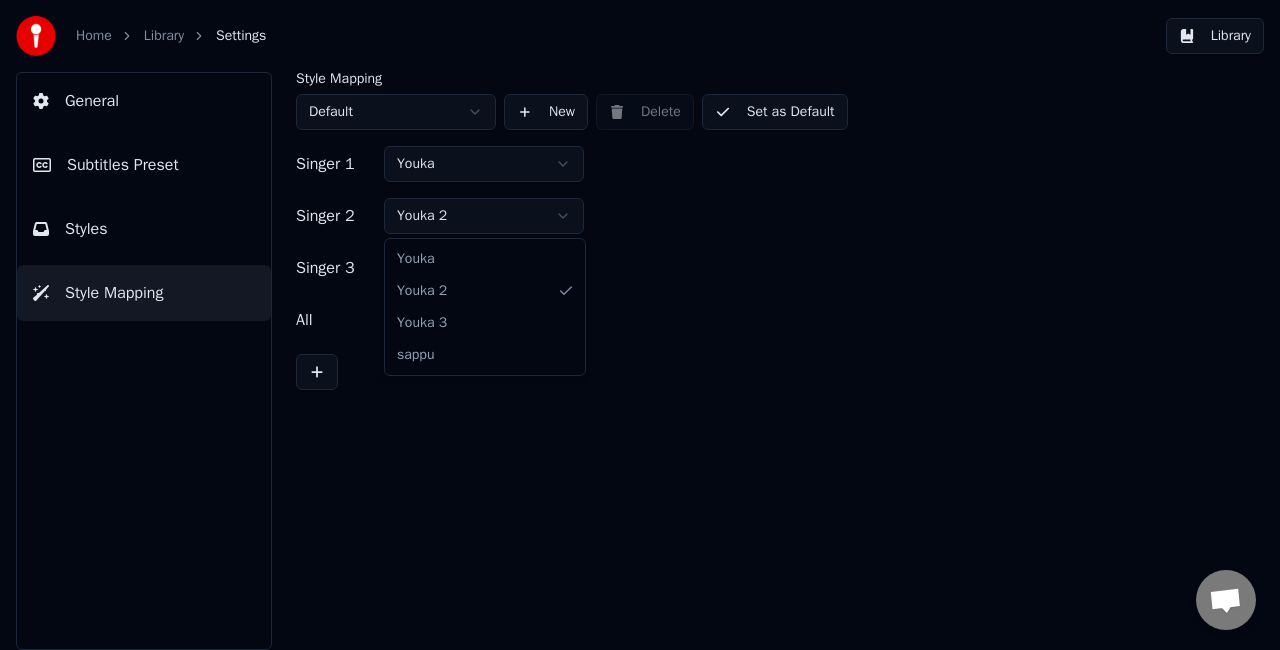 click on "Home Library Settings Library General Subtitles Preset Styles Style Mapping Style Mapping Default New Delete Set as Default Singer   1 Youka Singer   2 Youka 2 Singer   3 Youka 3 All Youka 3 Youka Youka 2 Youka 3 sappu" at bounding box center [640, 325] 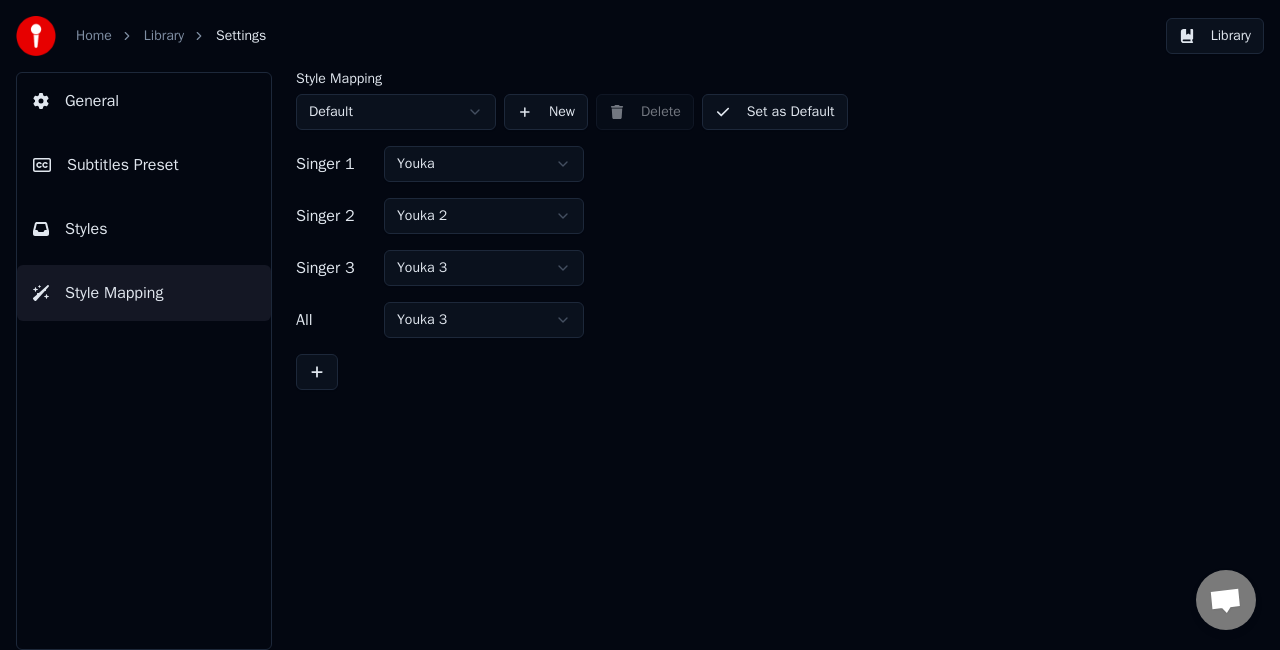 click on "Subtitles Preset" at bounding box center [144, 165] 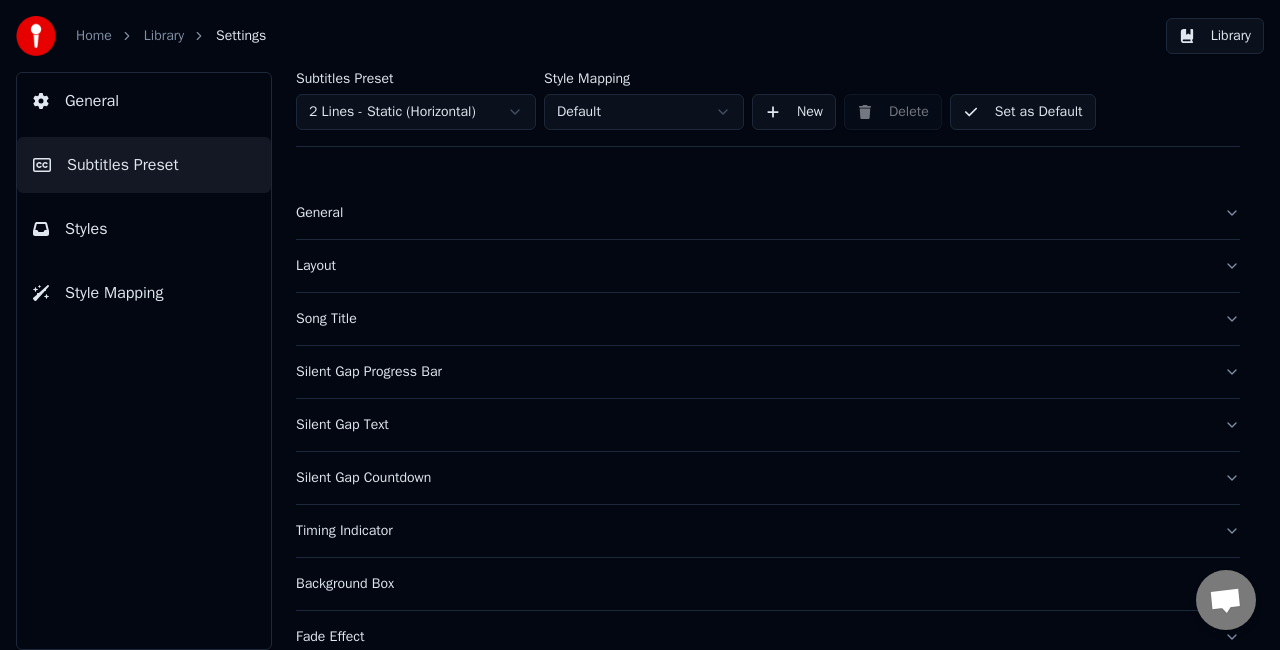 click on "Home Library Settings Library General Subtitles Preset Styles Style Mapping Subtitles Preset 2 Lines - Static (Horizontal) Style Mapping Default New Delete Set as Default General Layout Song Title Silent Gap Progress Bar Silent Gap Text Silent Gap Countdown Timing Indicator Background Box Fade Effect Offset Max Characters Per Line Auto Line Break" at bounding box center [640, 325] 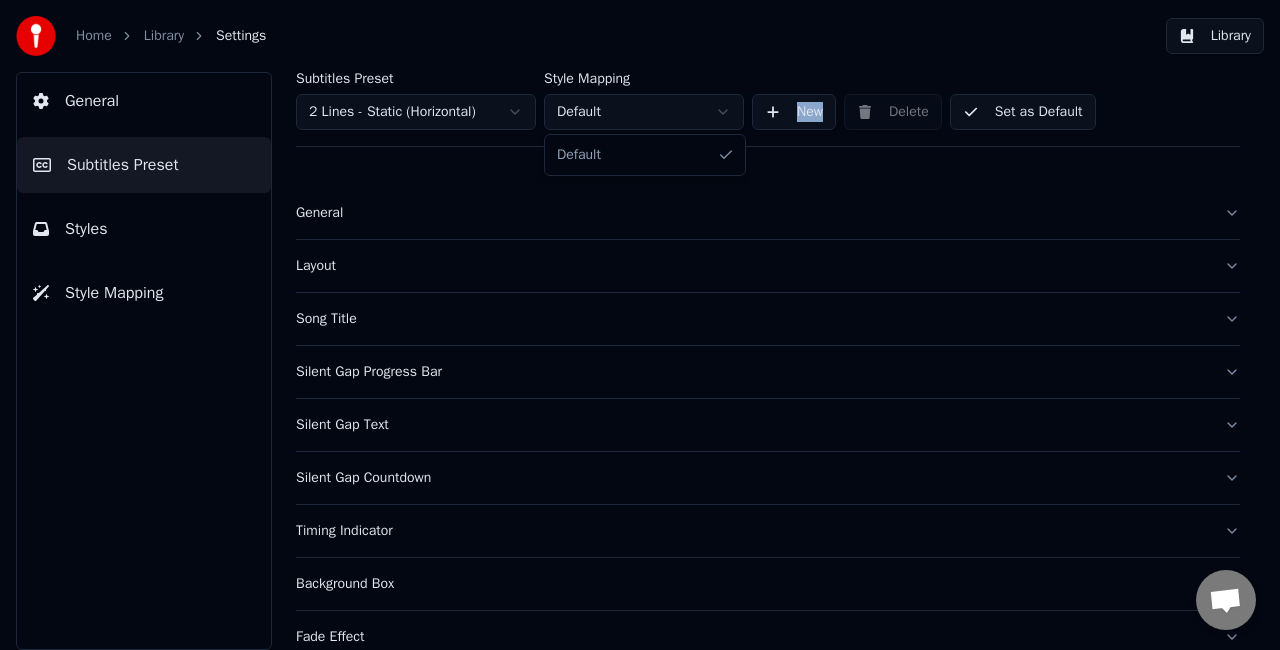 click on "Home Library Settings Library General Subtitles Preset Styles Style Mapping Subtitles Preset 2 Lines - Static (Horizontal) Style Mapping Default New Delete Set as Default General Layout Song Title Silent Gap Progress Bar Silent Gap Text Silent Gap Countdown Timing Indicator Background Box Fade Effect Offset Max Characters Per Line Auto Line Break Default" at bounding box center [640, 325] 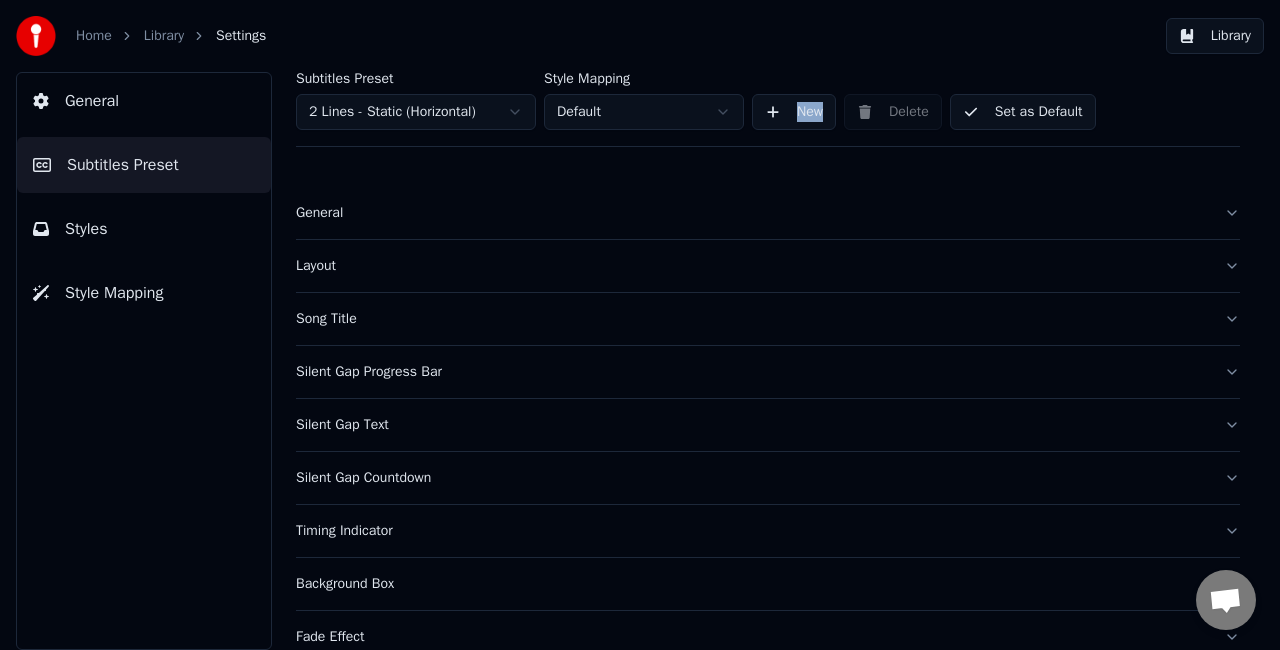 click on "General" at bounding box center [144, 101] 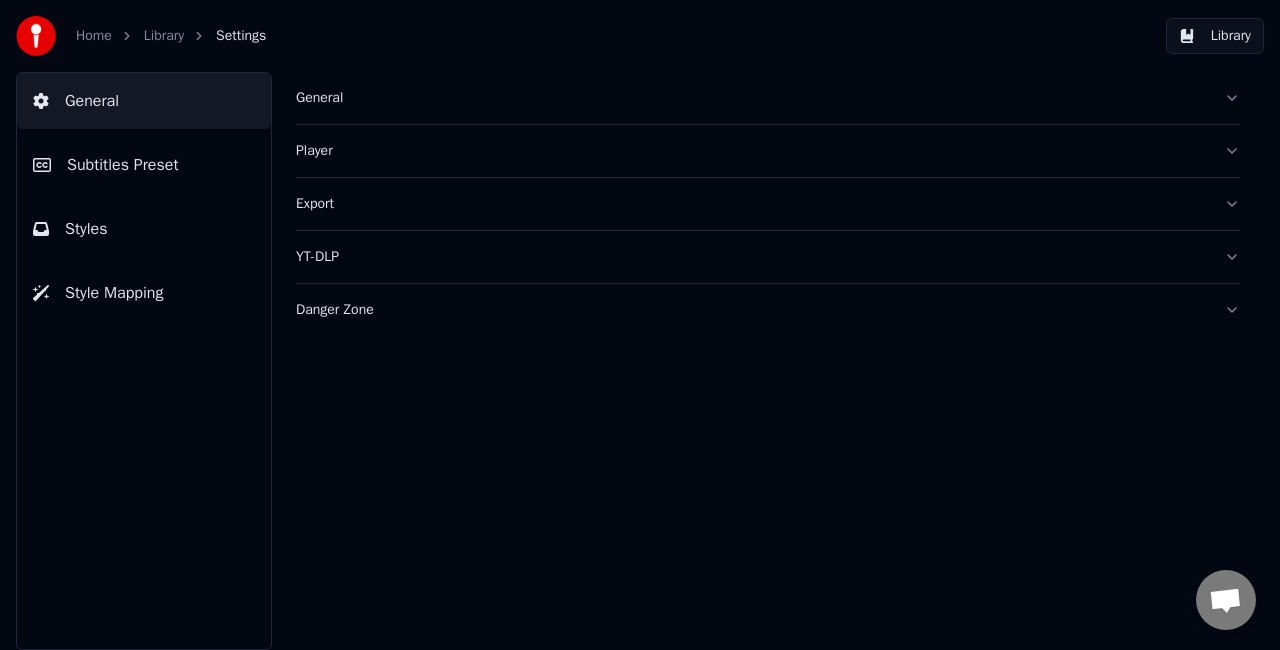 click on "Player" at bounding box center [768, 151] 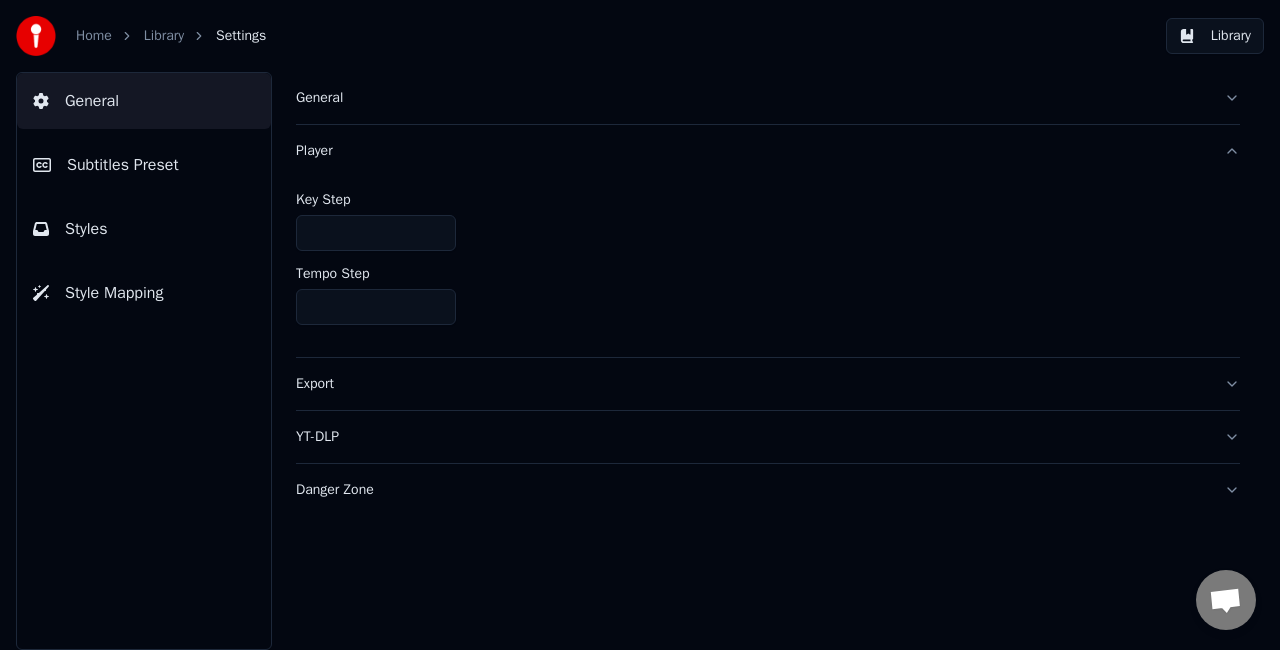 click on "General" at bounding box center [752, 98] 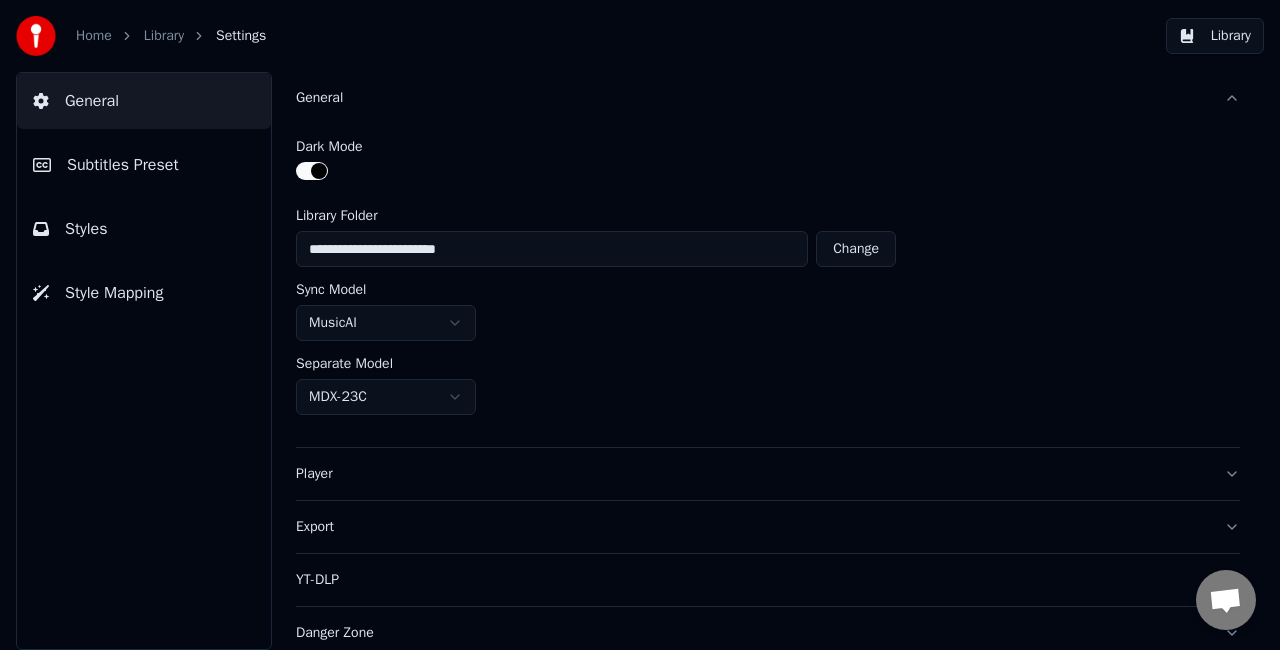 click on "General" at bounding box center (752, 98) 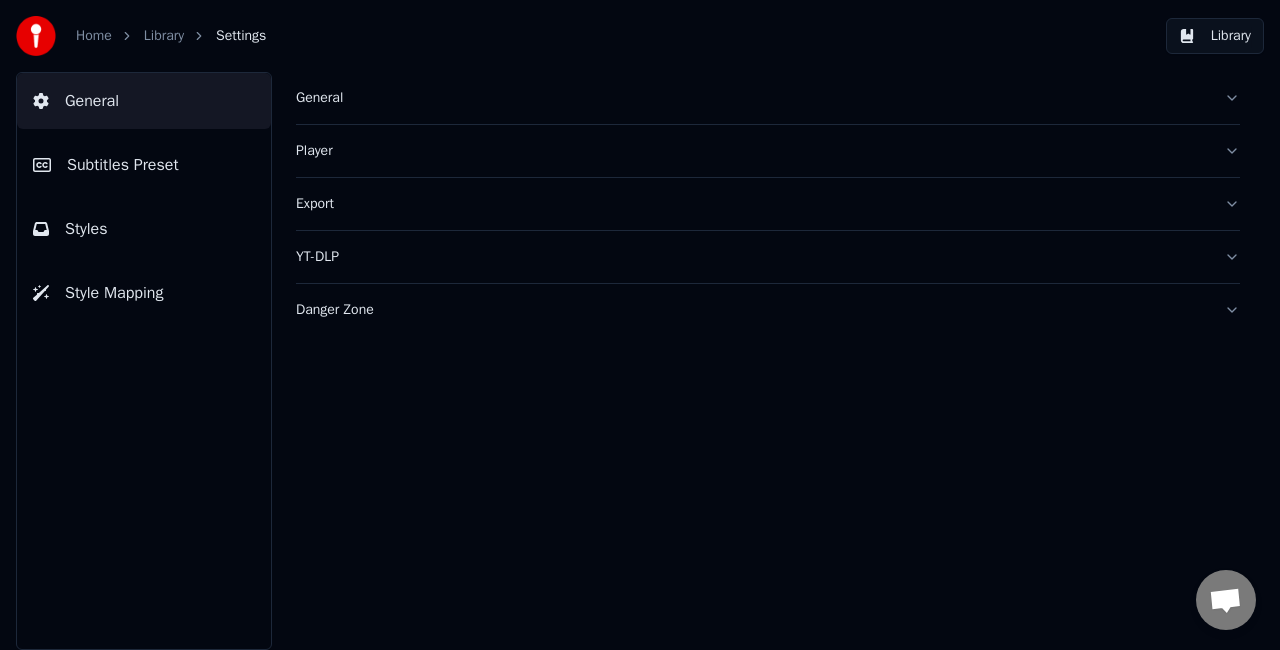 click on "Library" at bounding box center (164, 36) 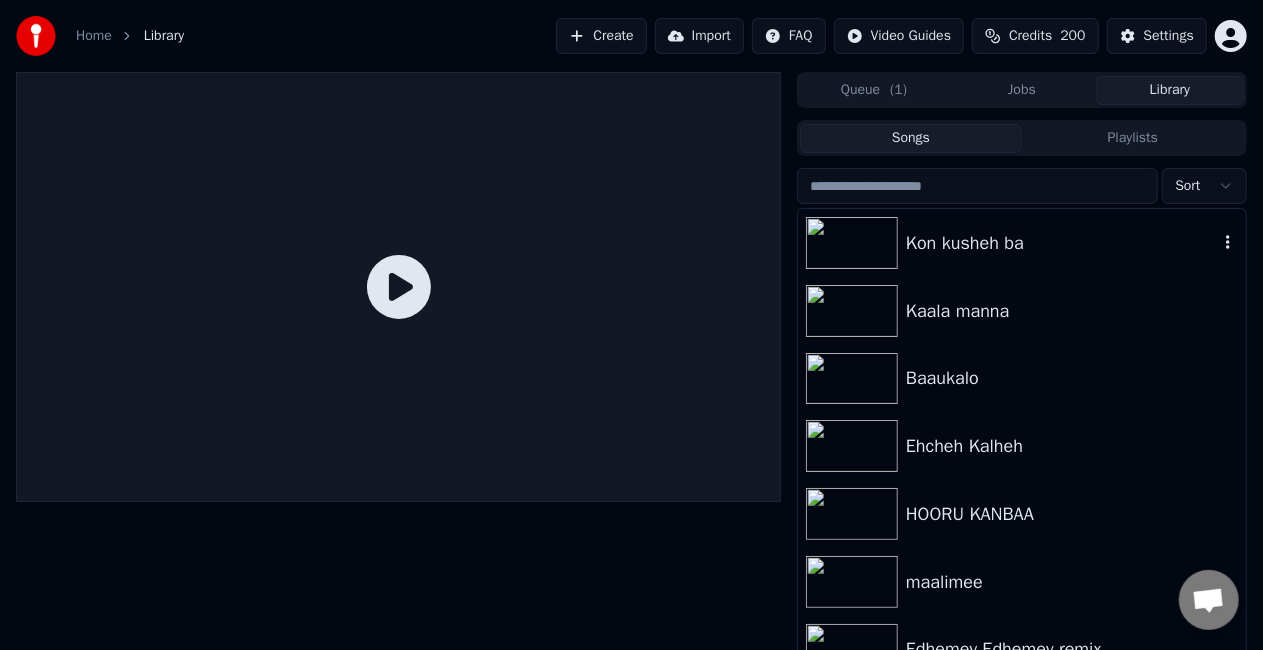 click at bounding box center [852, 243] 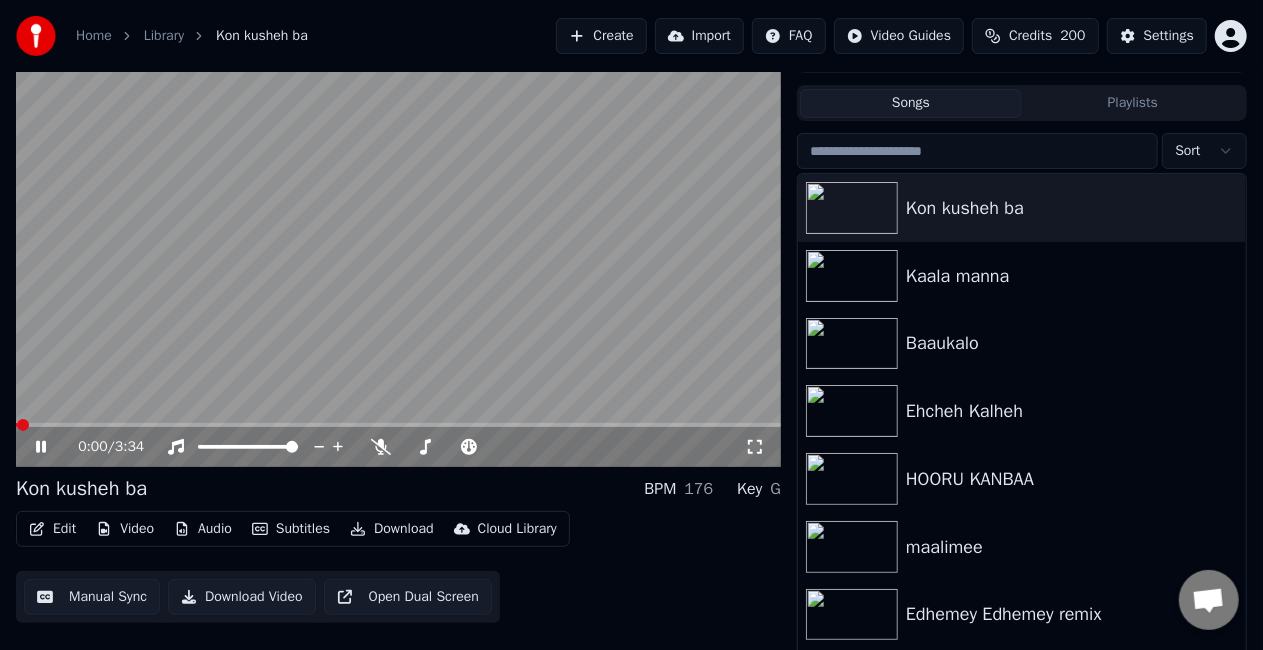 scroll, scrollTop: 45, scrollLeft: 0, axis: vertical 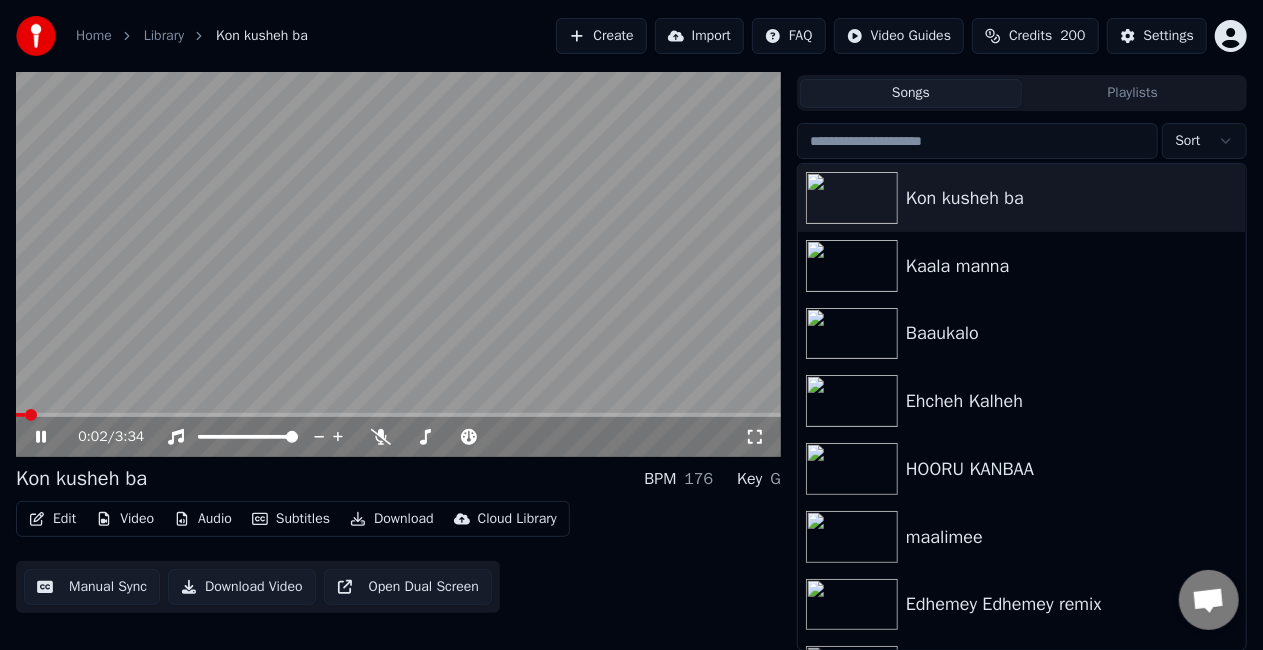 click at bounding box center (398, 242) 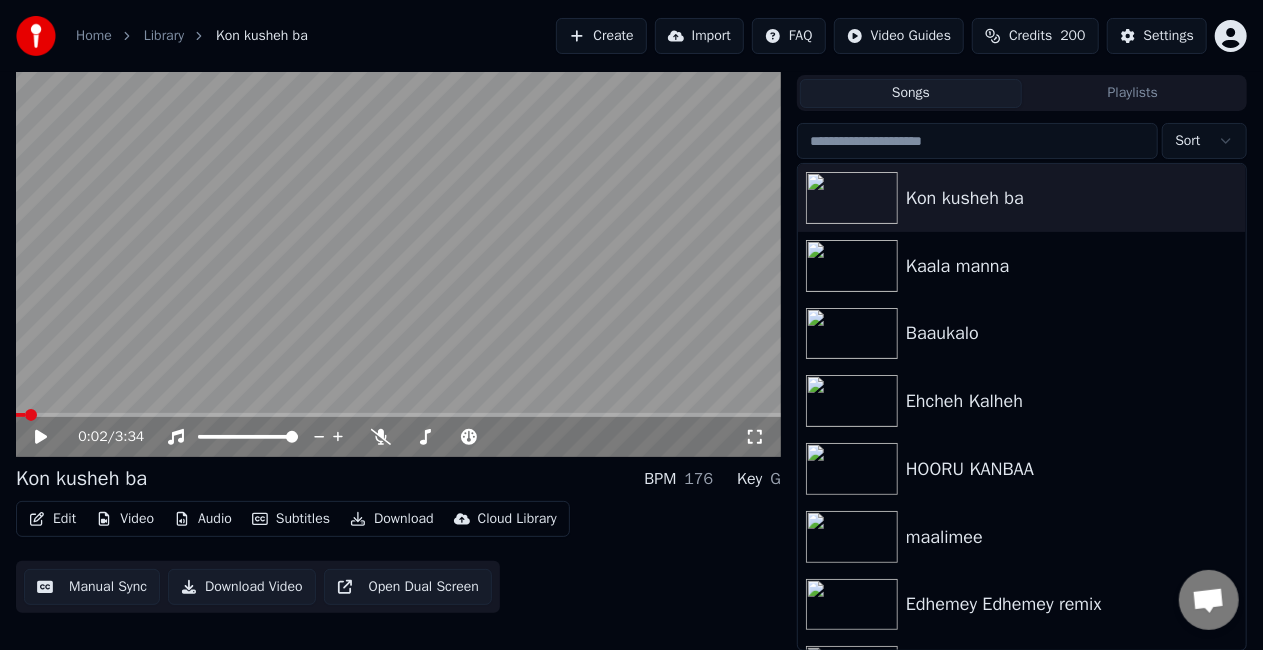 click 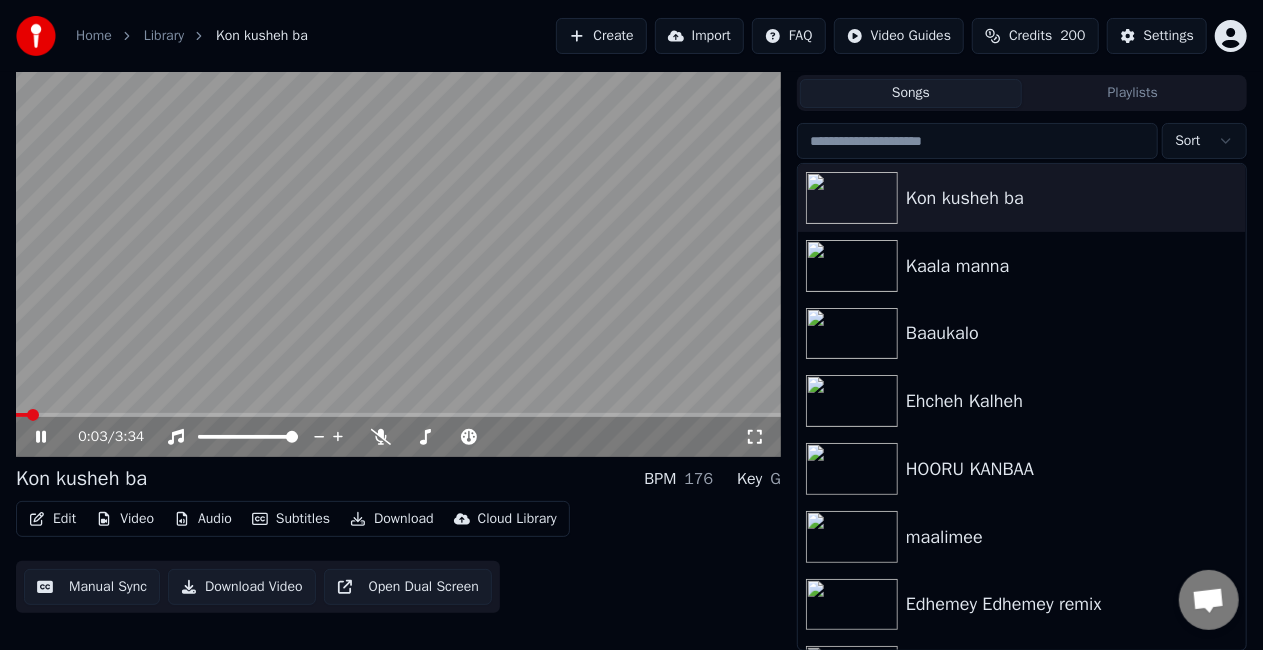 click at bounding box center (398, 415) 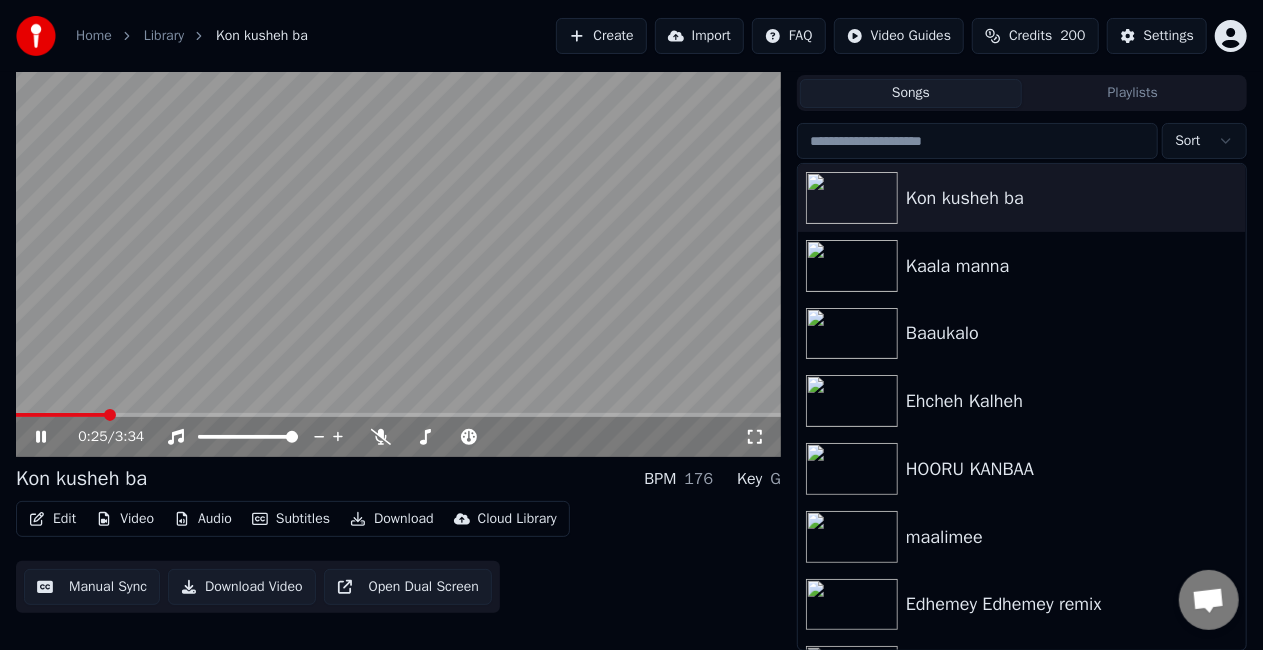 click at bounding box center (398, 415) 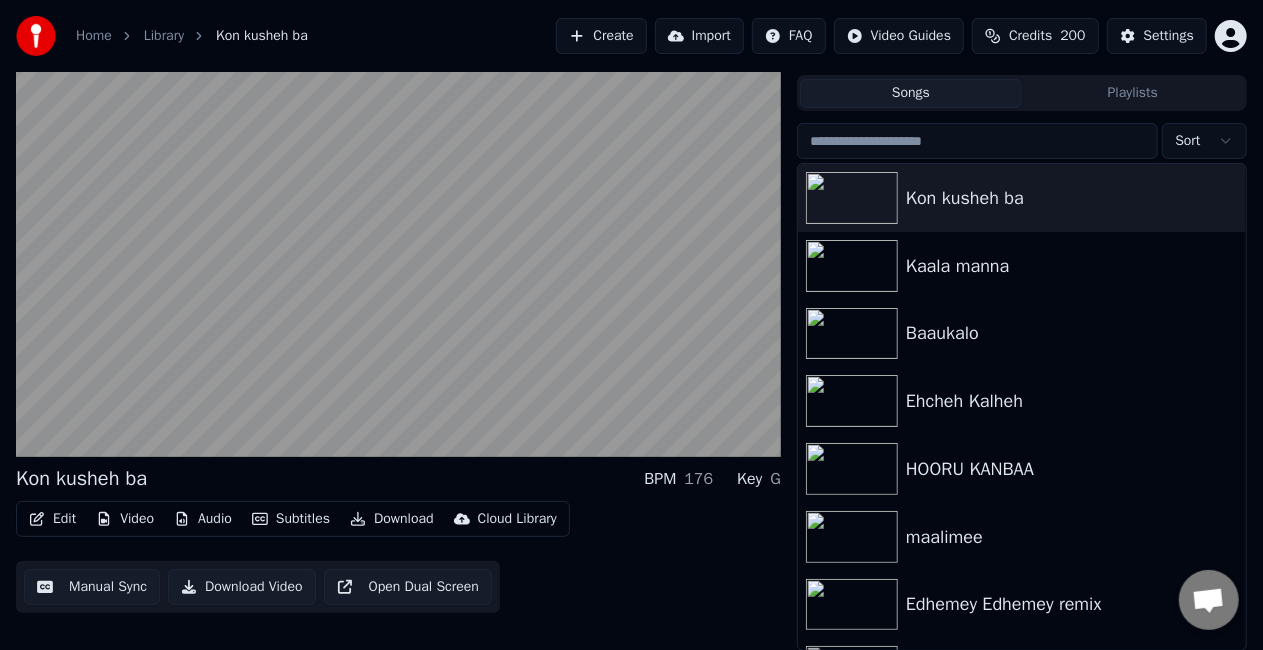 click on "Manual Sync" at bounding box center (92, 587) 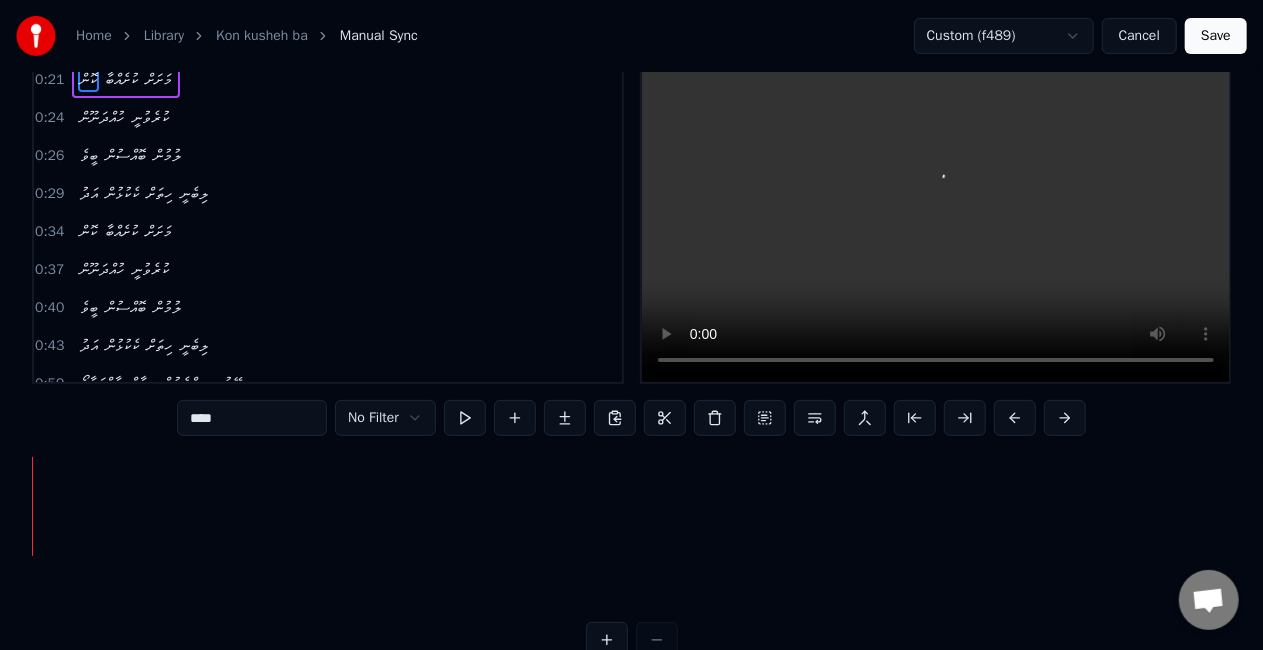 scroll, scrollTop: 0, scrollLeft: 0, axis: both 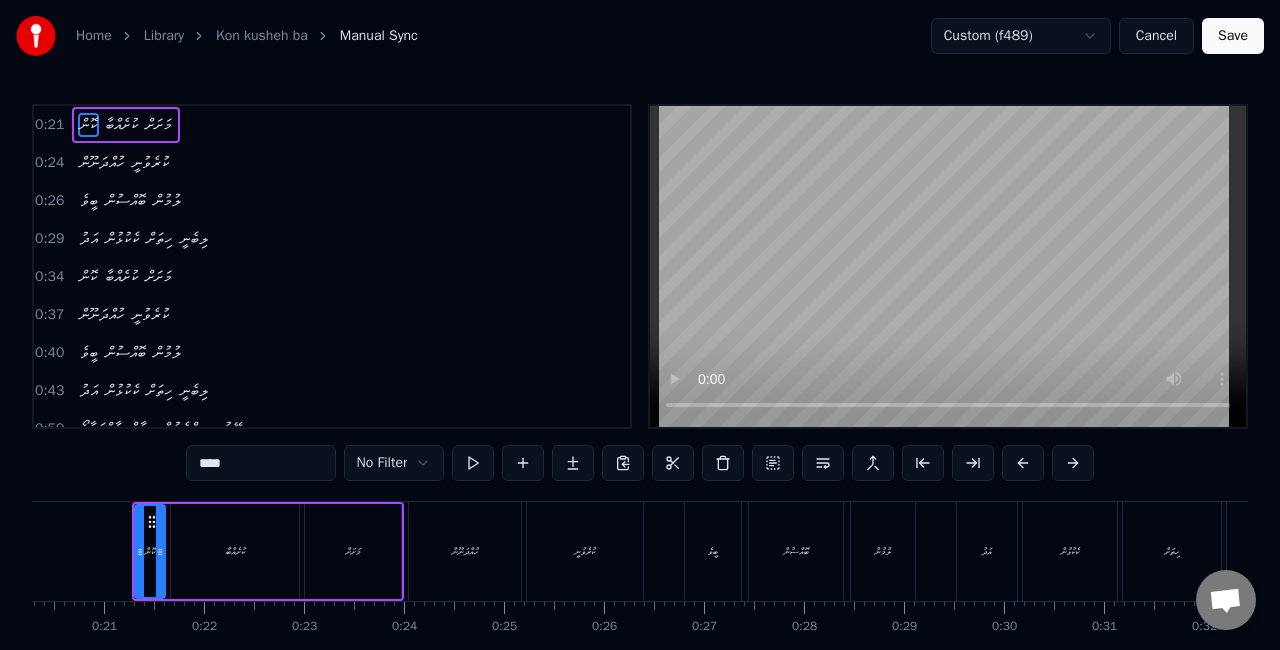 click on "Home Library Kon kusheh ba Manual Sync Custom (f489) Cancel Save 0:21 Kon kusheh ba mashah 0:24 Huththunnu kurevunee 0:26 Bive bossun lumun 0:29 Adhu kekulhun hithah 0:34 Kon kusheh ba mashah 0:37 Huththunnu kurevunee 0:40 Bive bossun lumun 0:43 Adhu kekulhun hithah 0:59 Maitkalaako mihalu fillavum benumi 1:04 Deyhithaimain delo themeynee 1:13 Maitkalaako mihalu fillavum benumi 1:18 Deyhithaimain delo themeynee 1:24 Nurhenvee sababu 1:26 Keevehey naanganee 1:29 Vithaneh neynageynee 1:32 Ketha veelha gothah nuvaney 1:37 Kon kusheh ba mashah 1:40 Huththunnu kurevunee 1:43 Bive bossun lumun 1:45 Adhu kekulhun 0" at bounding box center (640, 367) 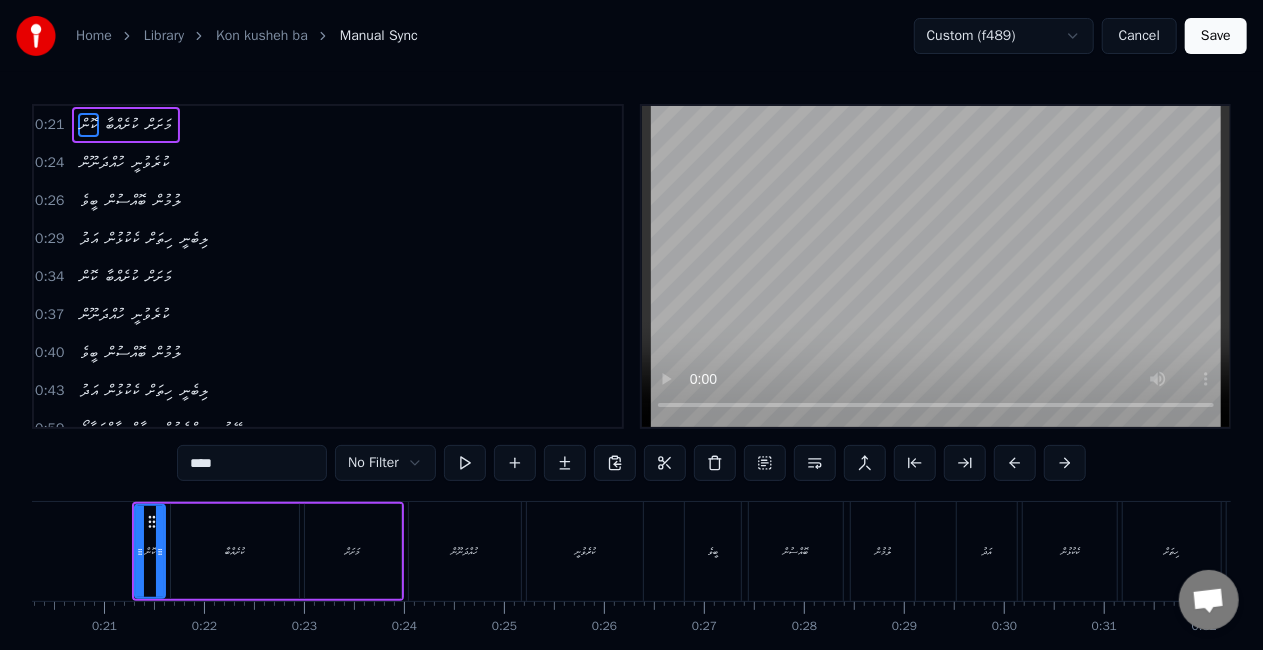 click on "Home Library Kon kusheh ba Manual Sync Custom (f489) Cancel Save 0:21 Kon kusheh ba mashah 0:24 Huththunnu kurevunee 0:26 Bive bossun lumun 0:29 Adhu kekulhun hithah 0:34 Kon kusheh ba mashah 0:37 Huththunnu kurevunee 0:40 Bive bossun lumun 0:43 Adhu kekulhun hithah 0:59 Maitkalaako mihalu fillavum benumi 1:04 Deyhithaimain delo themeynee 1:13 Maitkalaako mihalu fillavum benumi 1:18 Deyhithaimain delo themeynee 1:24 Nurhenvee sababu 1:26 Keevehey naanganee 1:29 Vithaneh neynageynee 1:32 Ketha veelha gothah nuvaney 1:37 Kon kusheh ba mashah 1:40 Huththunnu kurevunee 1:43 Bive bossun lumun 1:45 Adhu kekulhun 0" at bounding box center [631, 367] 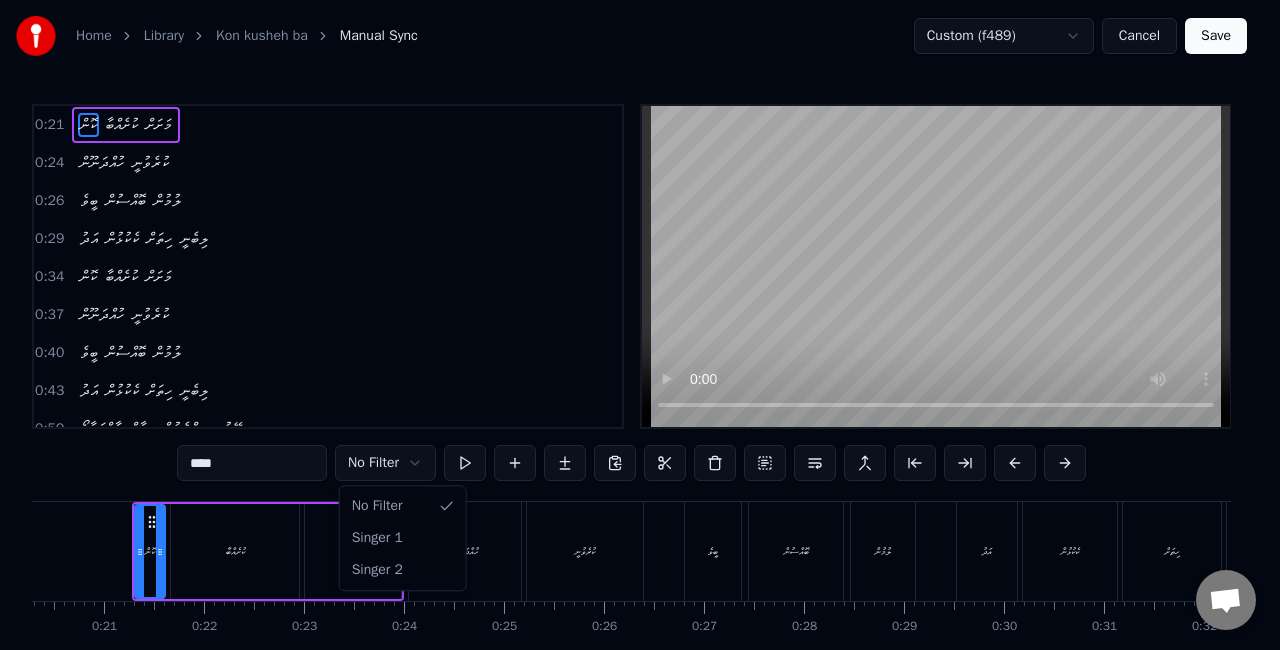 click on "Home Library Kon kusheh ba Manual Sync Custom (f489) Cancel Save 0:21 Kon kusheh ba mashah 0:24 Huththunnu kurevunee 0:26 Bive bossun lumun 0:29 Adhu kekulhun hithah 0:34 Kon kusheh ba mashah 0:37 Huththunnu kurevunee 0:40 Bive bossun lumun 0:43 Adhu kekulhun hithah 0:59 Maitkalaako mihalu fillavum benumi 1:04 Deyhithaimain delo themeynee 1:13 Maitkalaako mihalu fillavum benumi 1:18 Deyhithaimain delo themeynee 1:24 Nurhenvee sababu 1:26 Keevehey naanganee 1:29 Vithaneh neynageynee 1:32 Ketha veelha gothah nuvaney 1:37 Kon kusheh ba mashah 1:40 Huththunnu kurevunee 1:43 Bive bossun lumun 1:45 Adhu kekulhun 0" at bounding box center [640, 367] 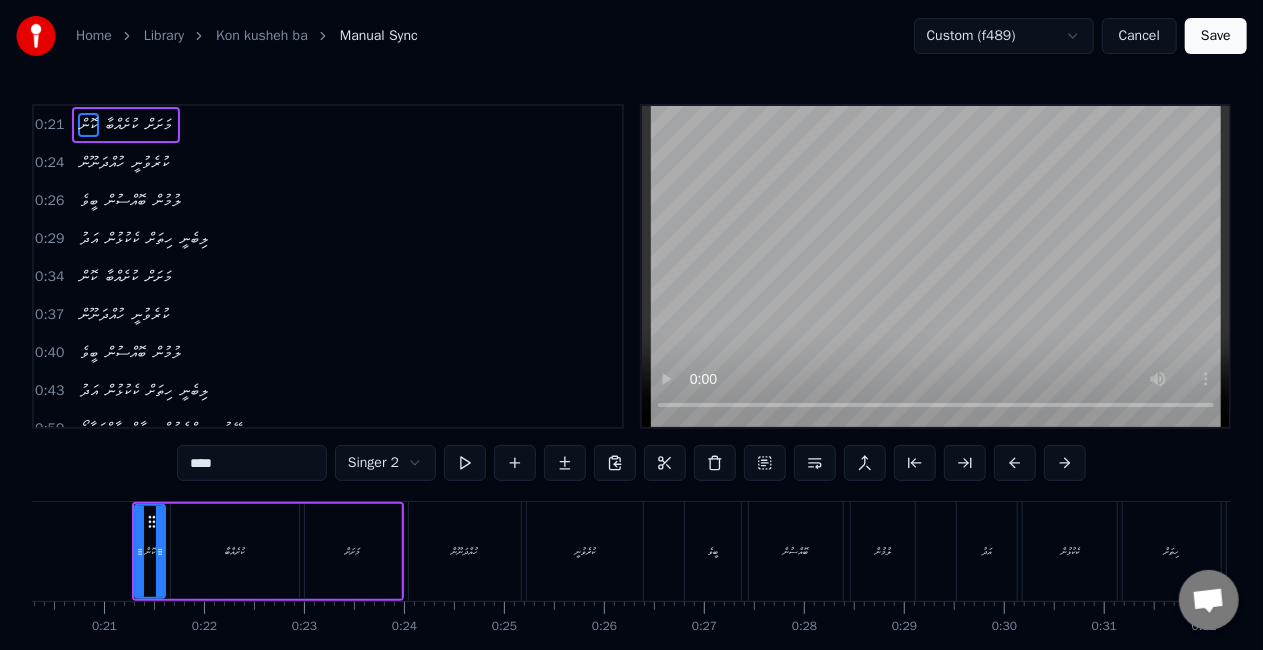 type 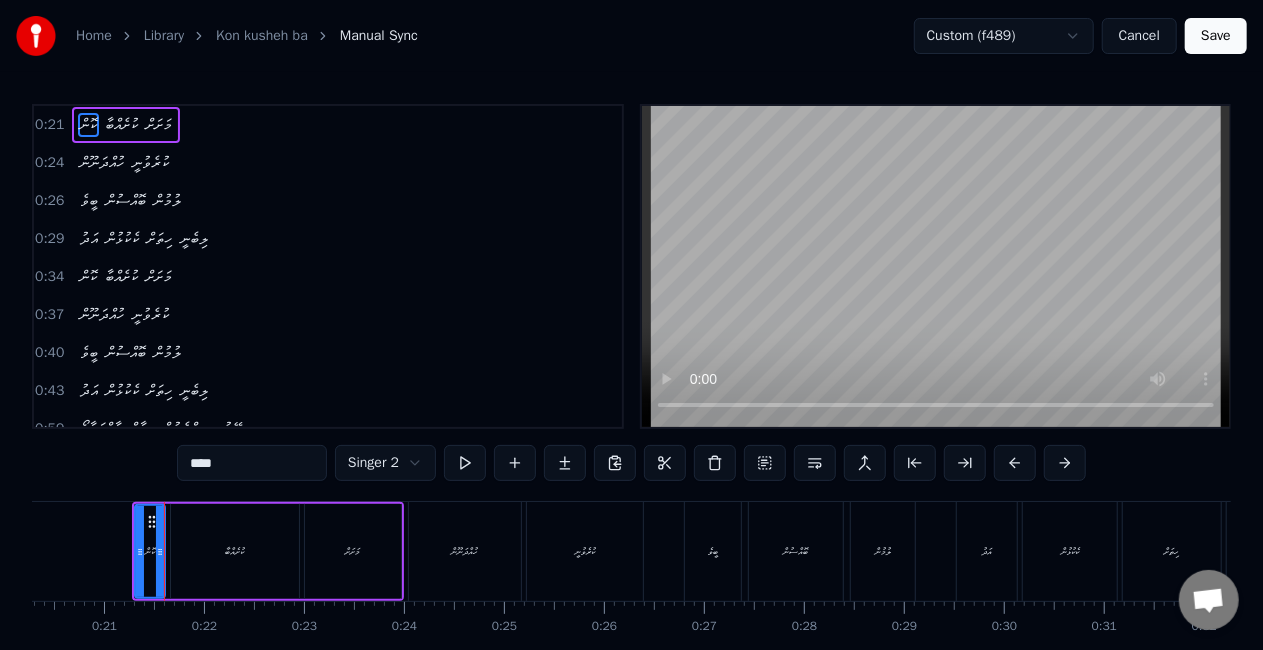 click on "Home Library Kon kusheh ba Manual Sync Custom (f489) Cancel Save 0:21 Kon kusheh ba mashah 0:24 Huththunnu kurevunee 0:26 Bive bossun lumun 0:29 Adhu kekulhun hithah 0:34 Kon kusheh ba mashah 0:37 Huththunnu kurevunee 0:40 Bive bossun lumun 0:43 Adhu kekulhun hithah 0:59 Maitkalaako mihalu fillavum benumi 1:04 Deyhithaimain delo themeynee 1:13 Maitkalaako mihalu fillavum benumi 1:18 Deyhithaimain delo themeynee 1:24 Nurhenvee sababu 1:26 Keevehey naanganee 1:29 Vithaneh neynageynee 1:32 Ketha veelha gothah nuvaney 1:37 Kon kusheh ba mashah 1:40 Huththunnu kurevunee 1:43 Bive bossun lumun 1:45 Adhu kekulhun 0" at bounding box center (631, 367) 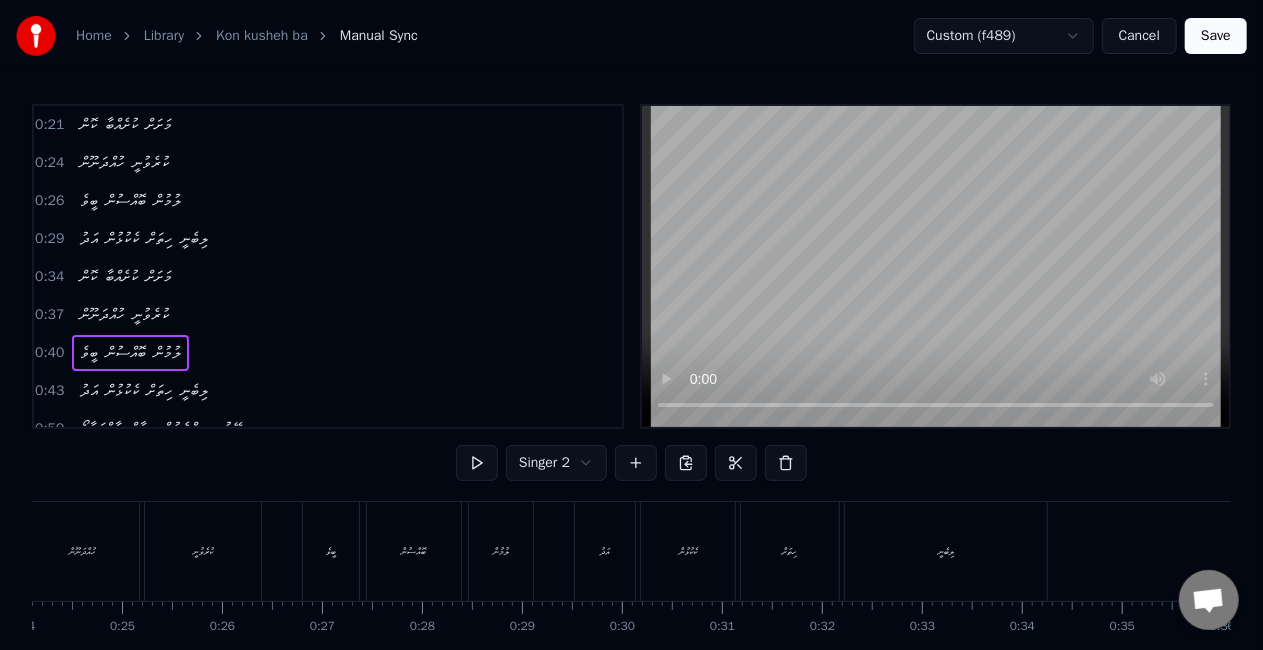 scroll, scrollTop: 0, scrollLeft: 3363, axis: horizontal 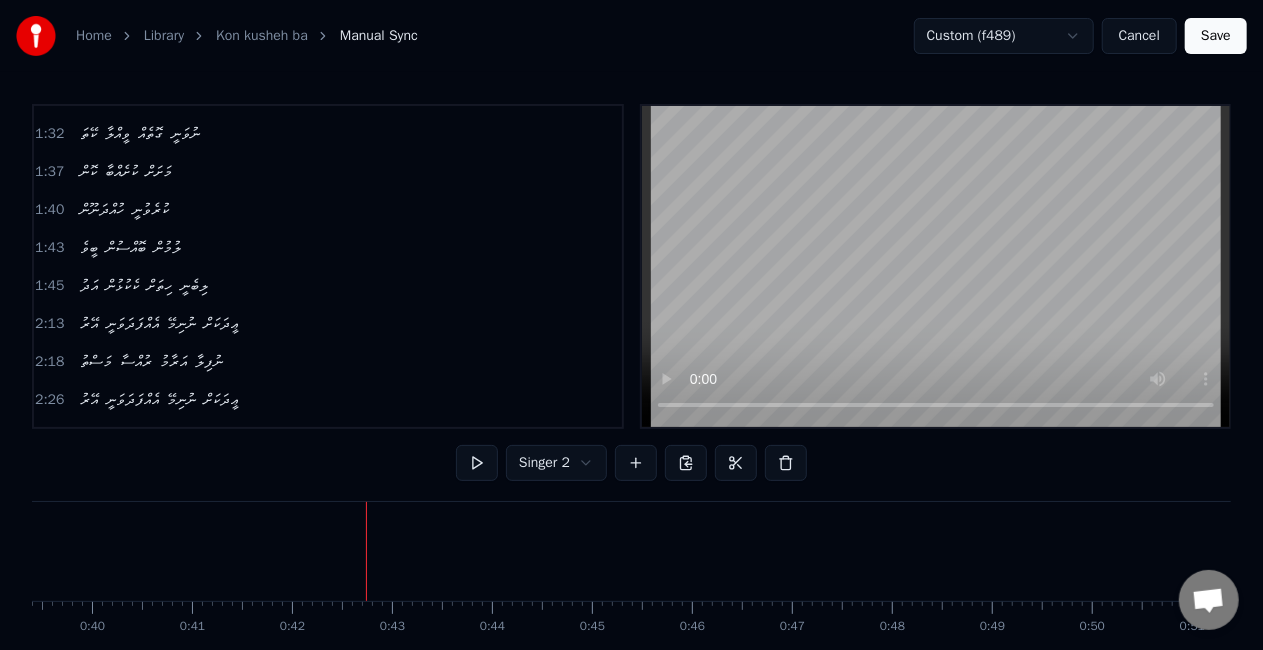 click on "Cancel" at bounding box center [1139, 36] 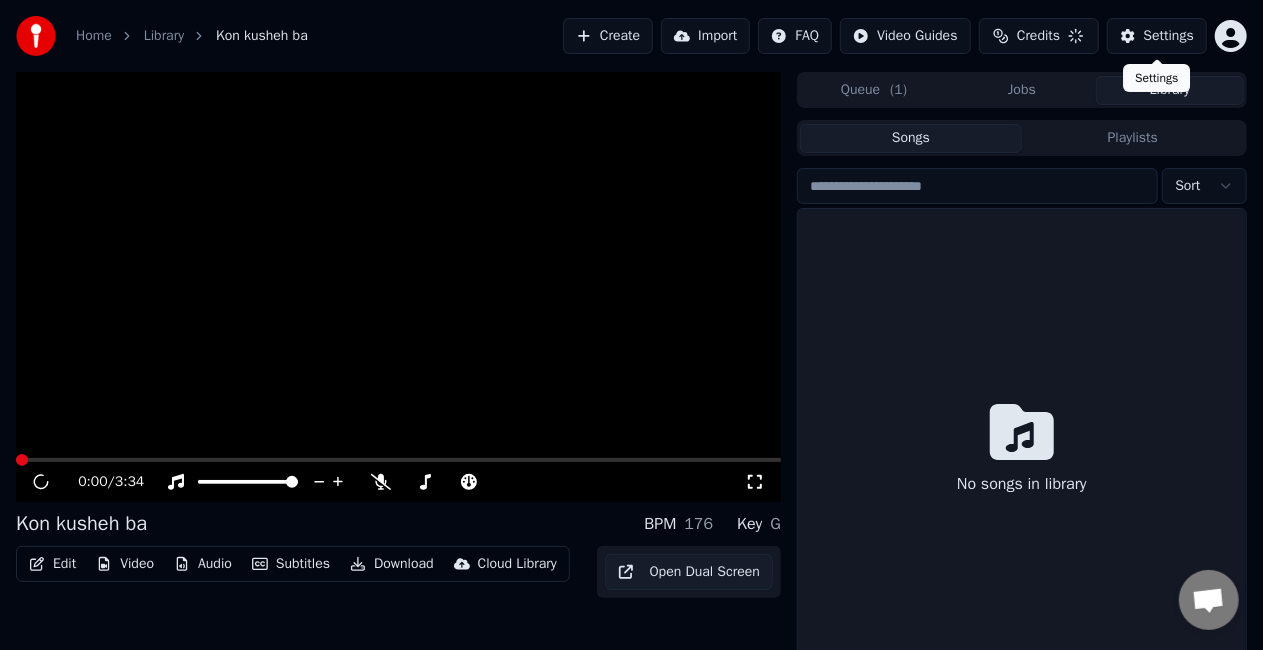 scroll, scrollTop: 45, scrollLeft: 0, axis: vertical 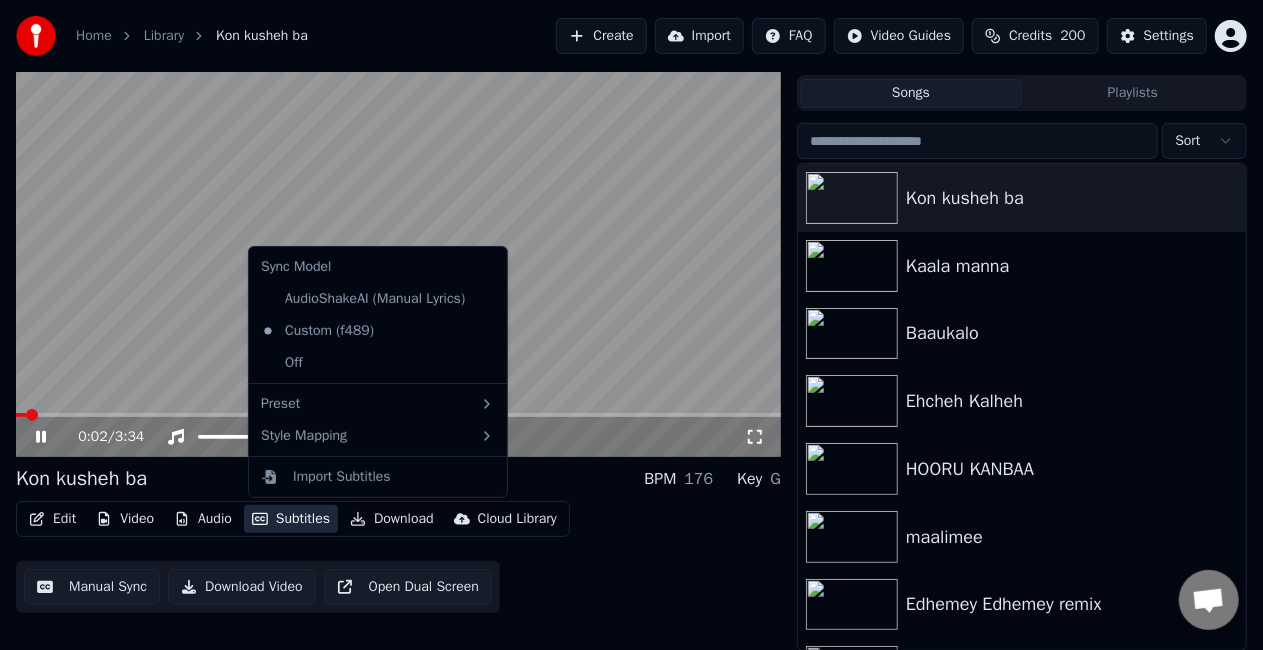 click 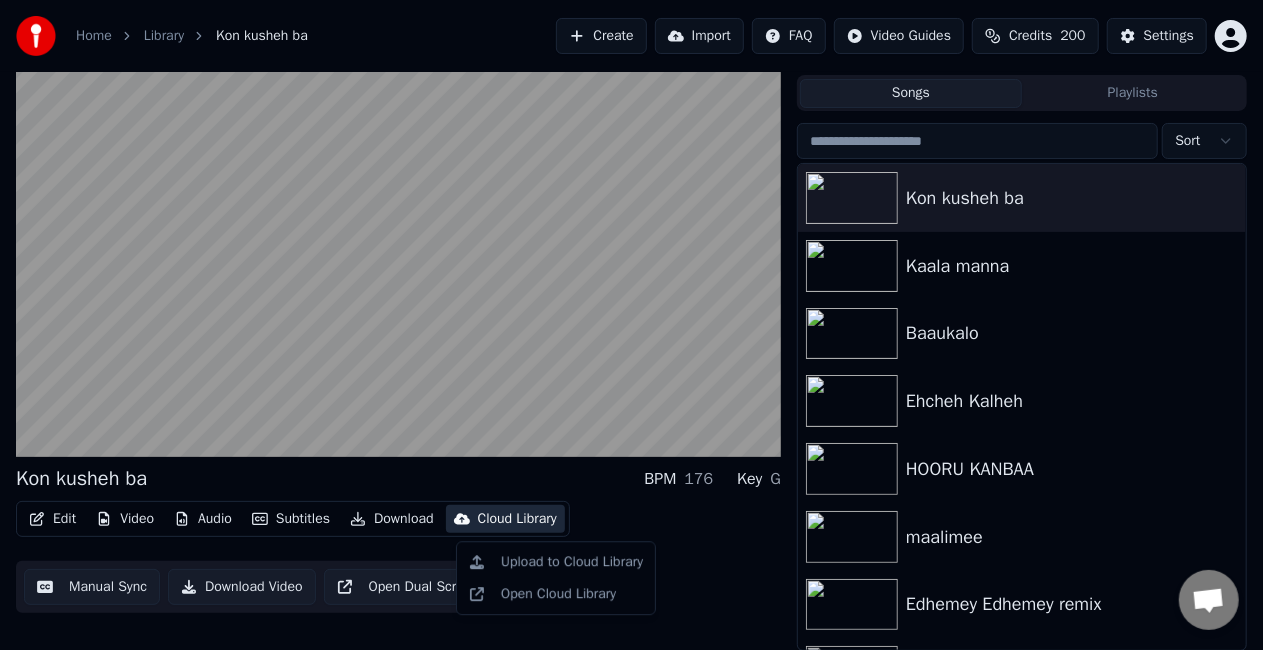 click on "Manual Sync" at bounding box center [92, 587] 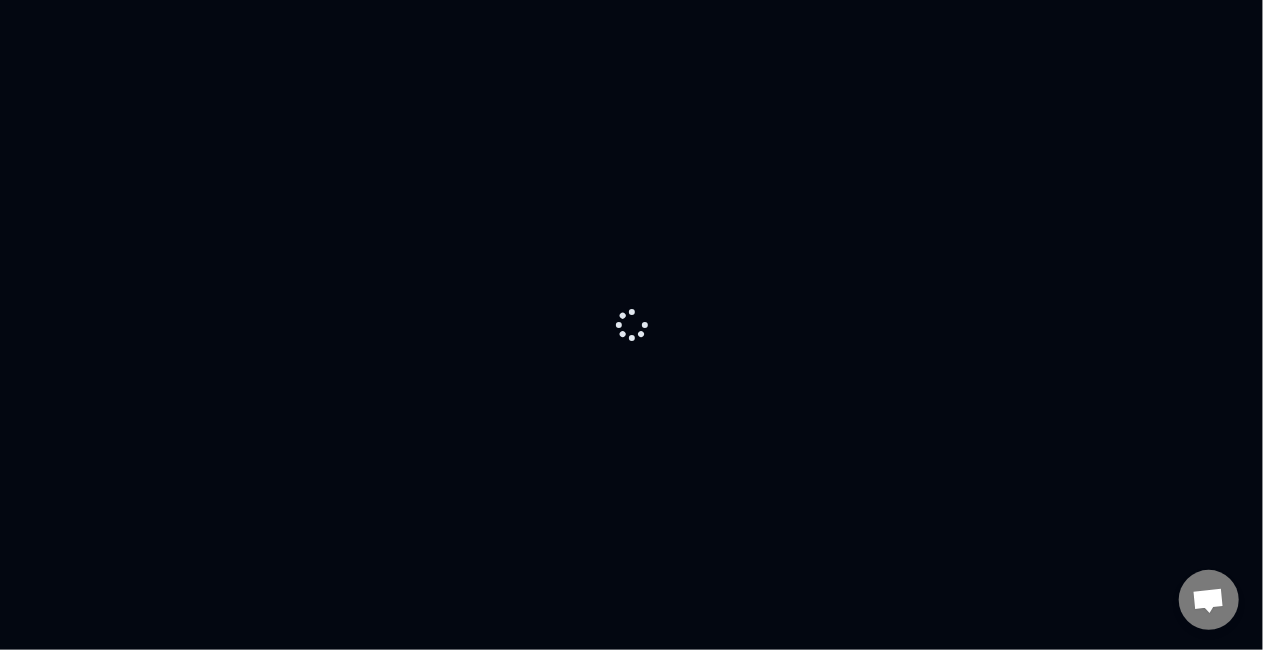 scroll, scrollTop: 0, scrollLeft: 0, axis: both 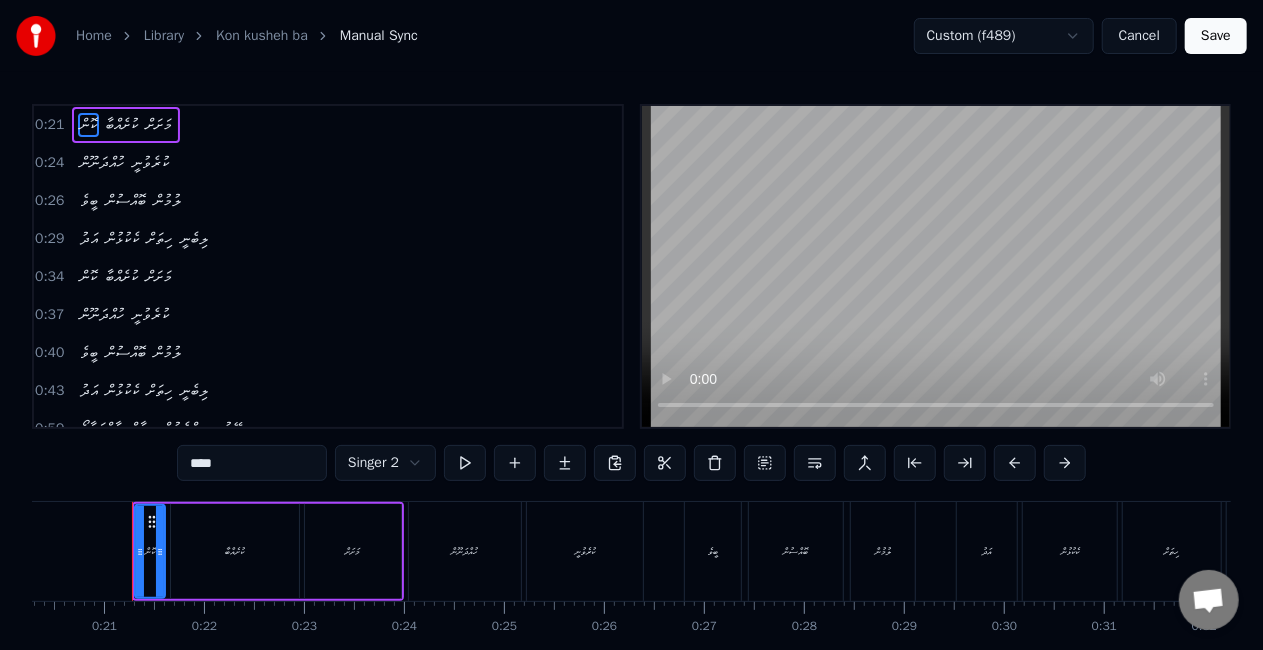 click on "Cancel" at bounding box center [1139, 36] 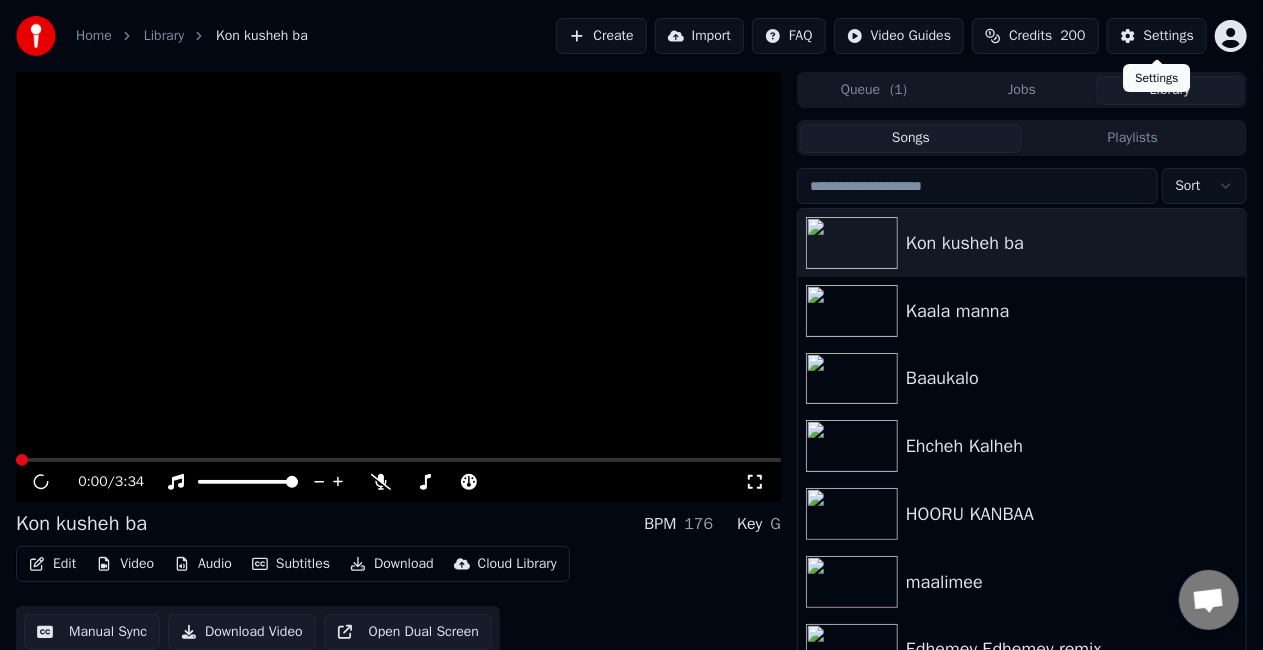 scroll, scrollTop: 45, scrollLeft: 0, axis: vertical 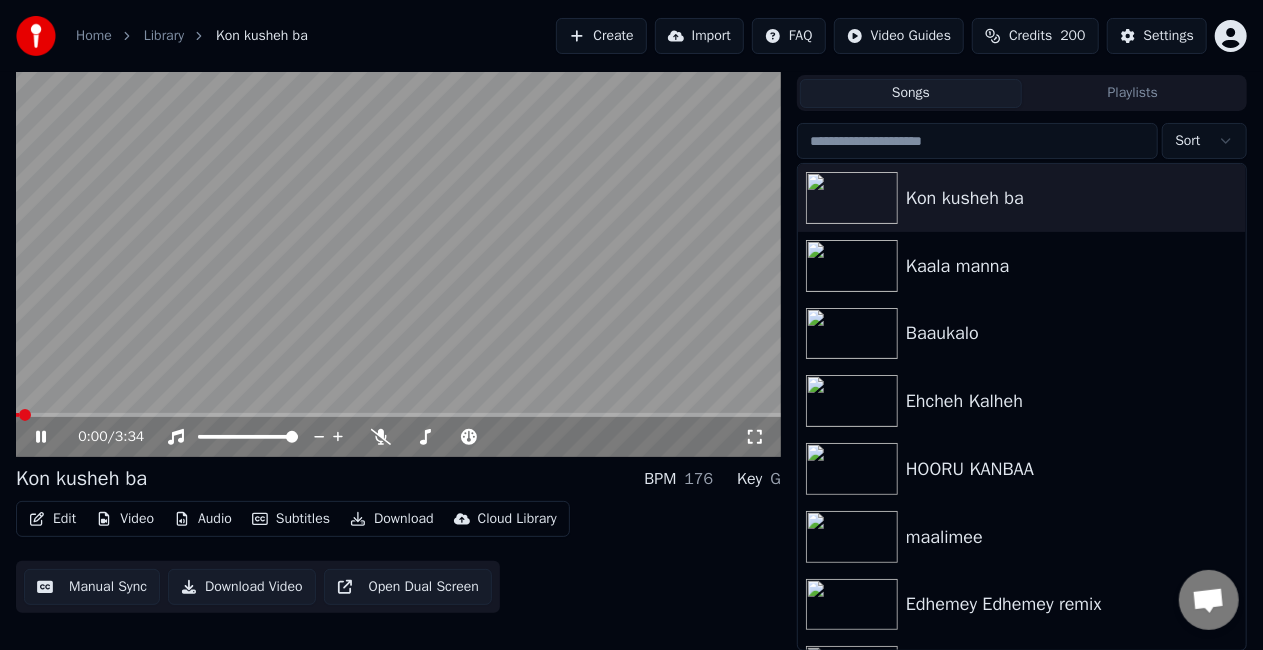click on "Edit" at bounding box center (52, 519) 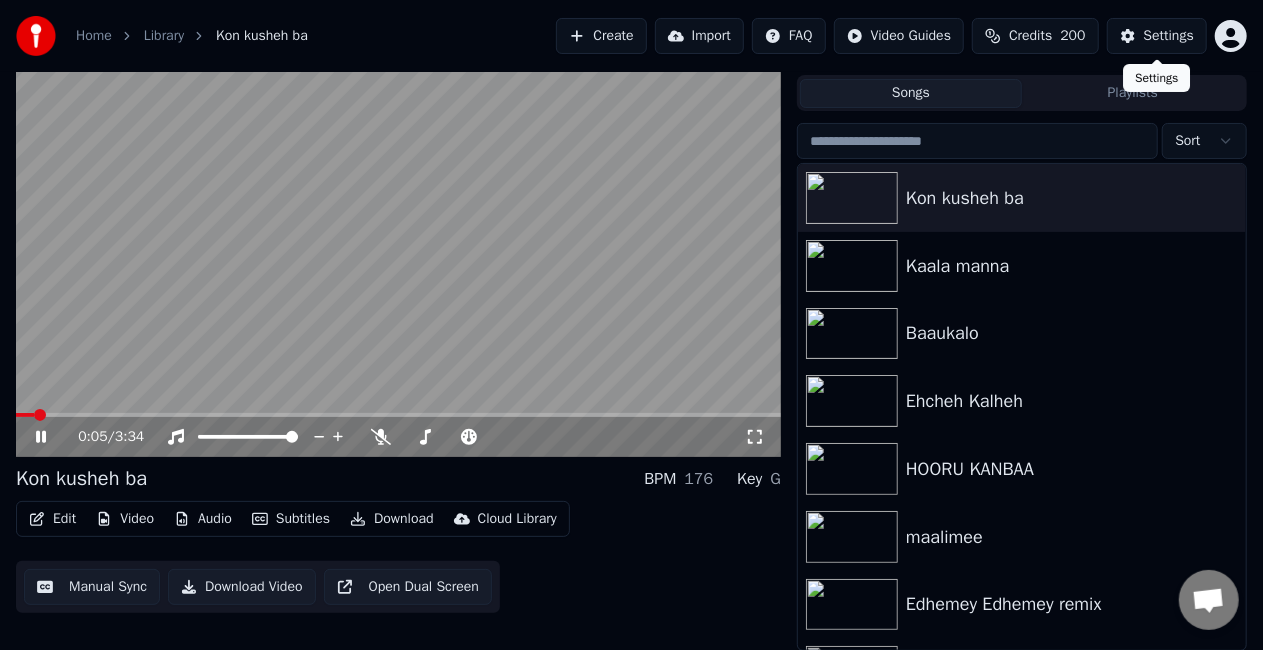 click on "Settings" at bounding box center [1169, 36] 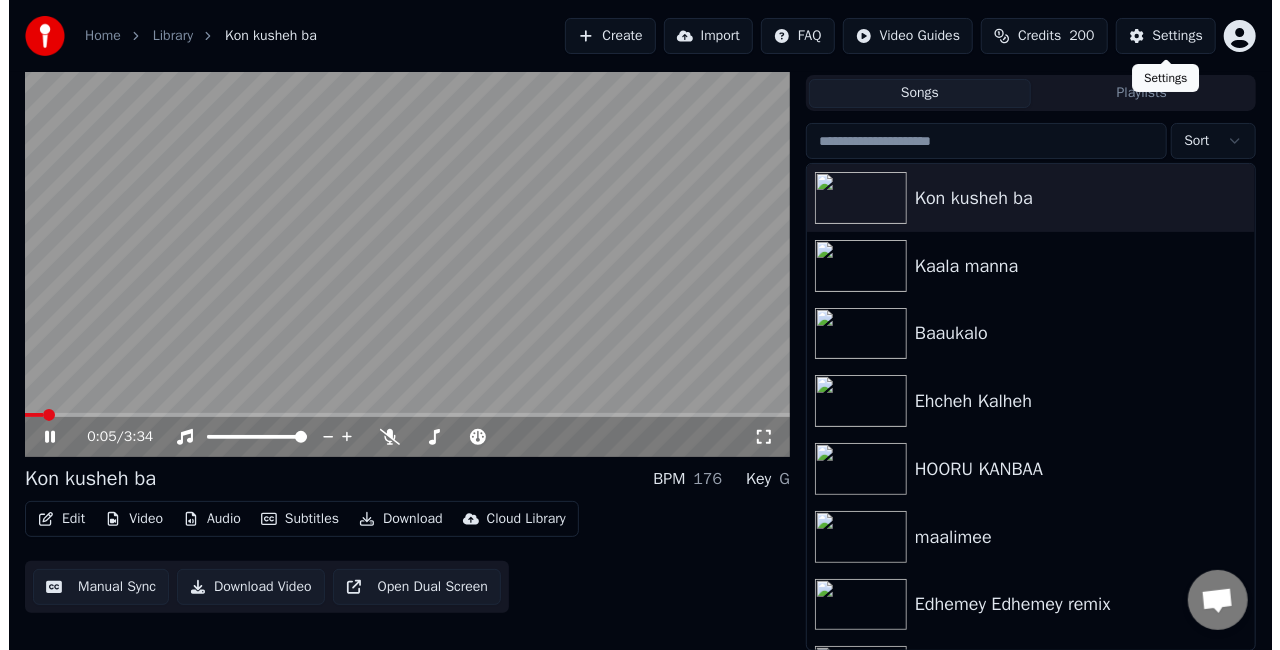 scroll, scrollTop: 0, scrollLeft: 0, axis: both 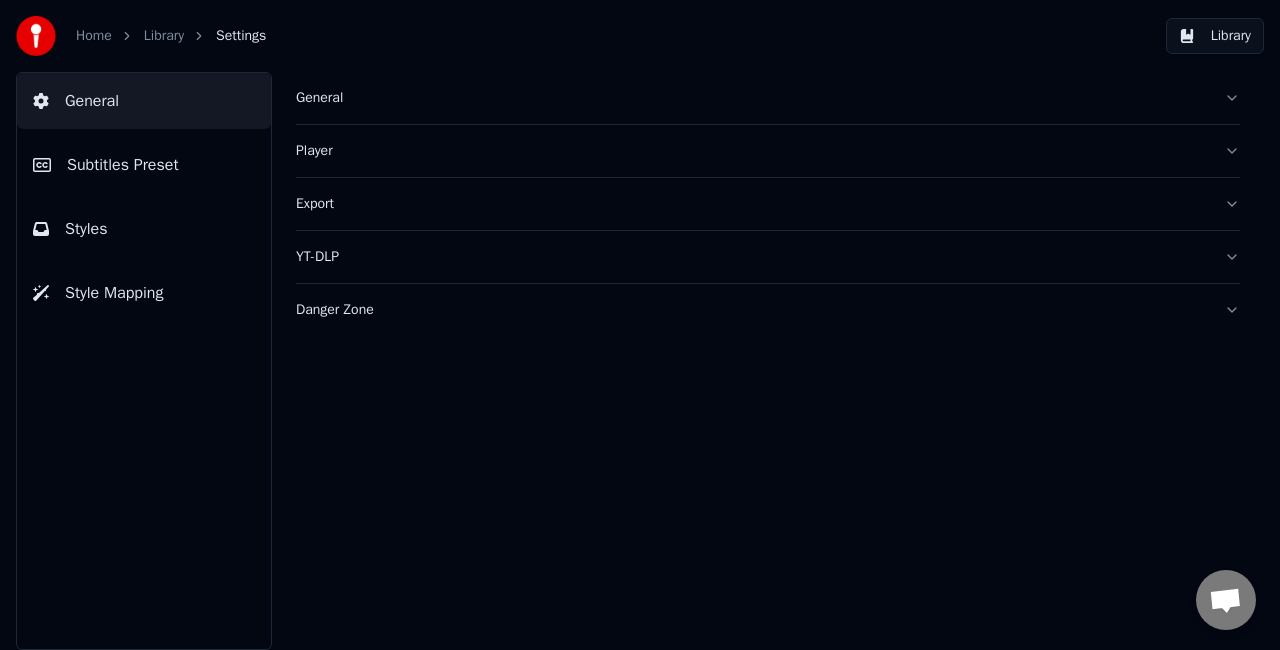 click on "Subtitles Preset" at bounding box center [123, 165] 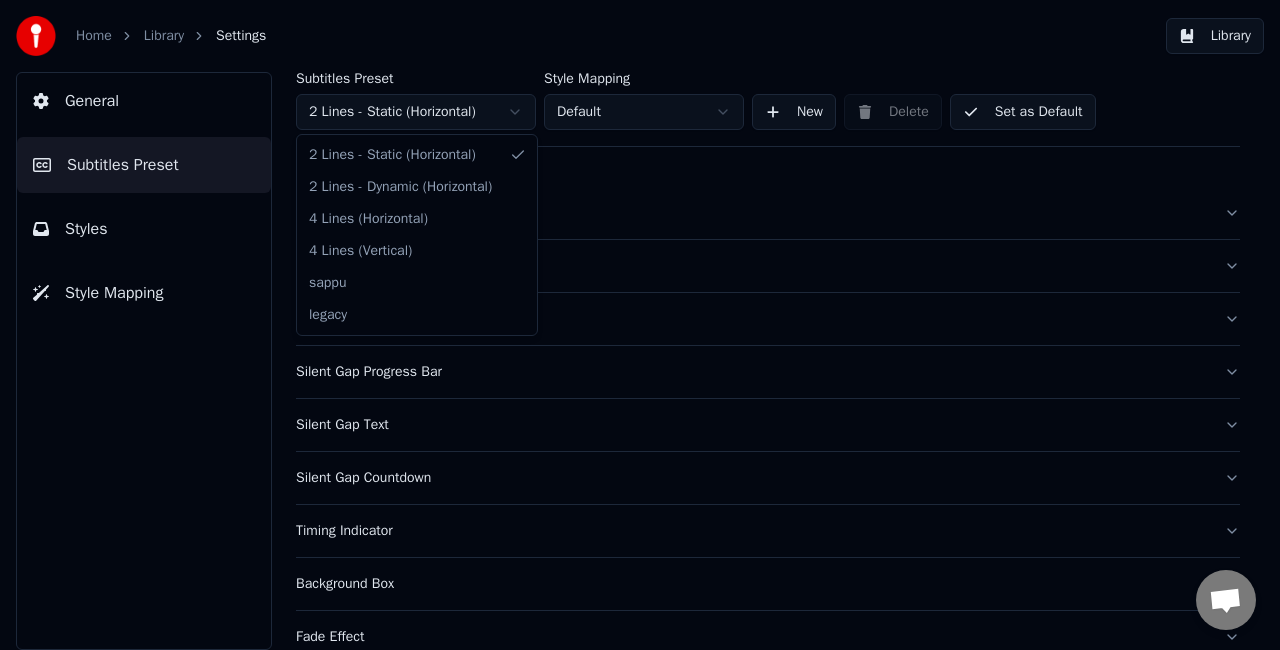 click on "Home Library Settings Library General Subtitles Preset Styles Style Mapping Subtitles Preset 2 Lines - Static (Horizontal) Style Mapping Default New Delete Set as Default General Layout Song Title Silent Gap Progress Bar Silent Gap Text Silent Gap Countdown Timing Indicator Background Box Fade Effect Offset Max Characters Per Line Auto Line Break 2 Lines - Static (Horizontal) 2 Lines - Dynamic (Horizontal) 4 Lines (Horizontal) 4 Lines (Vertical) sappu legacy" at bounding box center [640, 325] 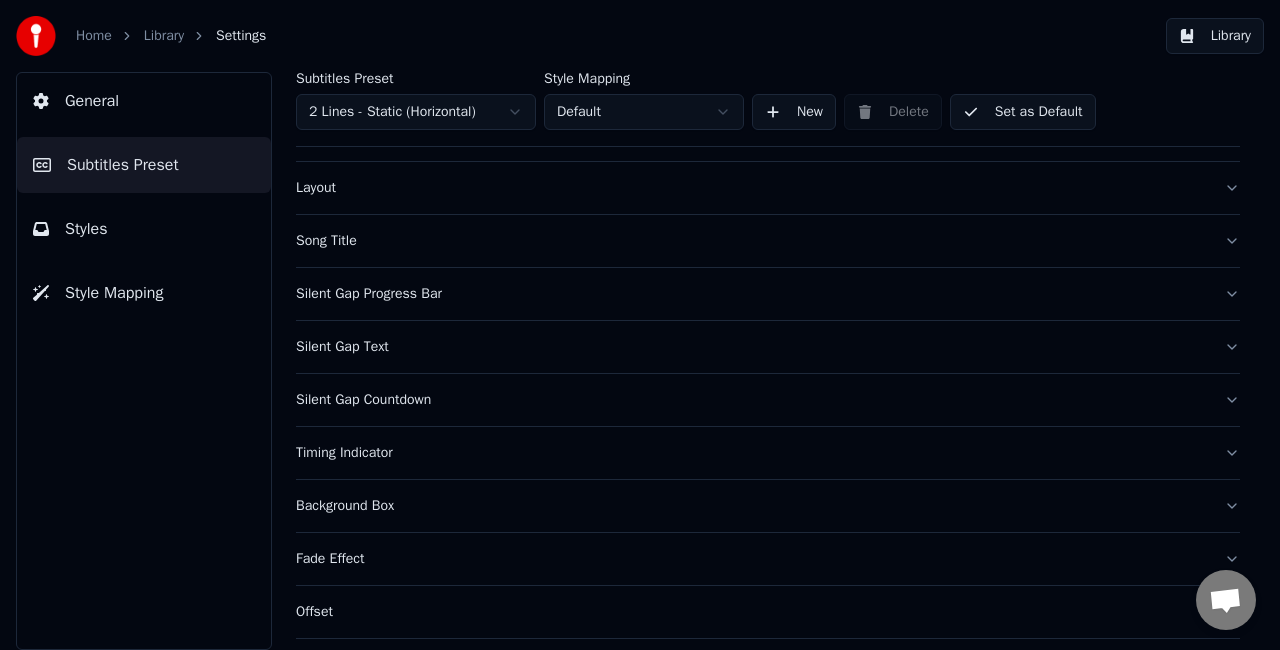 scroll, scrollTop: 184, scrollLeft: 0, axis: vertical 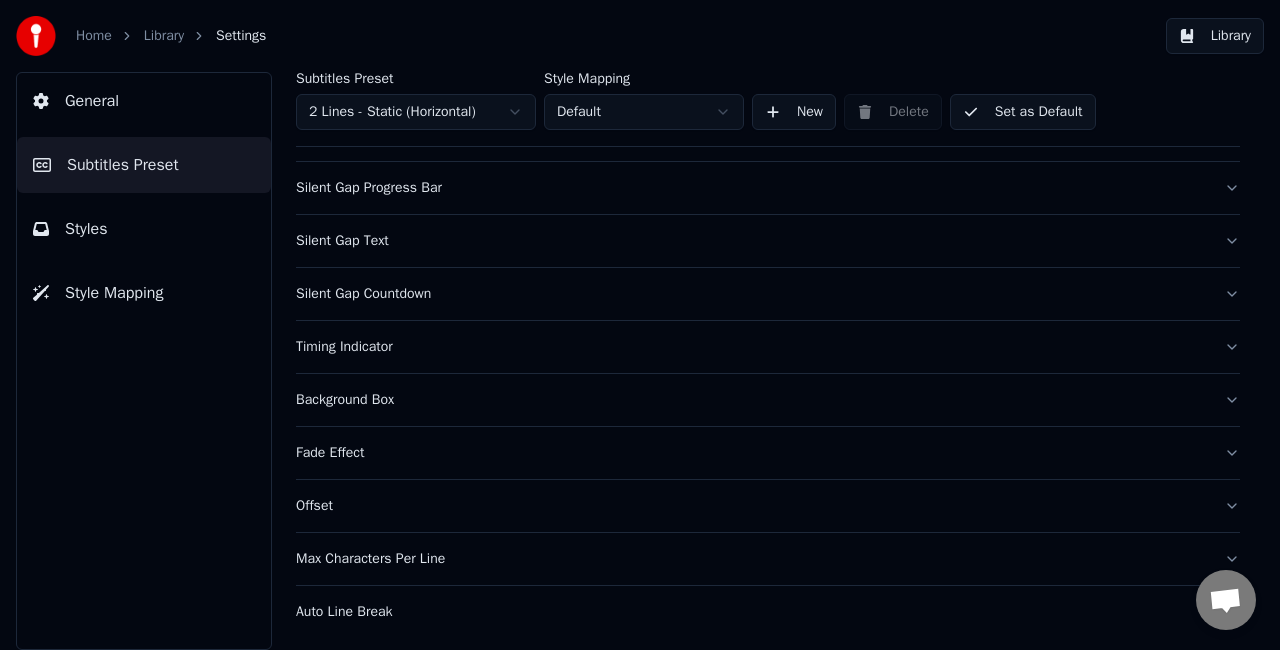 click on "Styles" at bounding box center [144, 229] 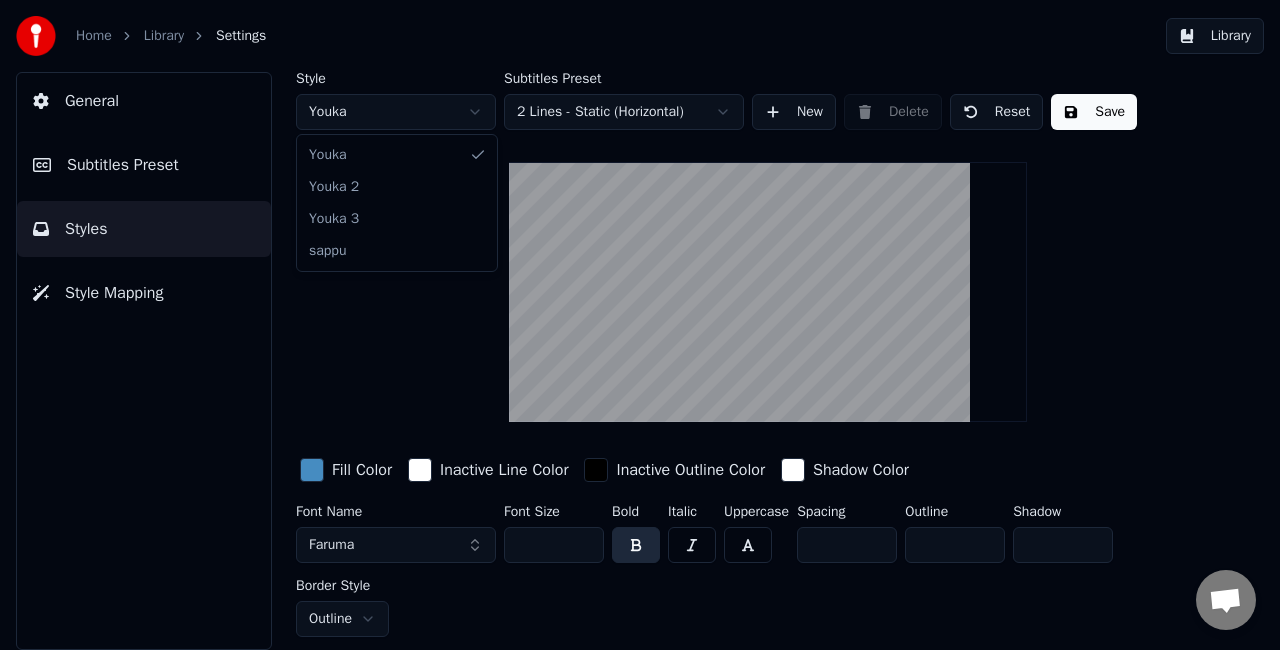 click on "Home Library Settings Library General Subtitles Preset Styles Style Mapping Style Youka Subtitles Preset 2 Lines - Static (Horizontal) New Delete Reset Save Fill Color Inactive Line Color Inactive Outline Color Shadow Color Font Name Faruma Font Size *** Bold Italic Uppercase Spacing ** Outline * Shadow * Border Style Outline Youka Youka 2 Youka 3 sappu" at bounding box center [640, 325] 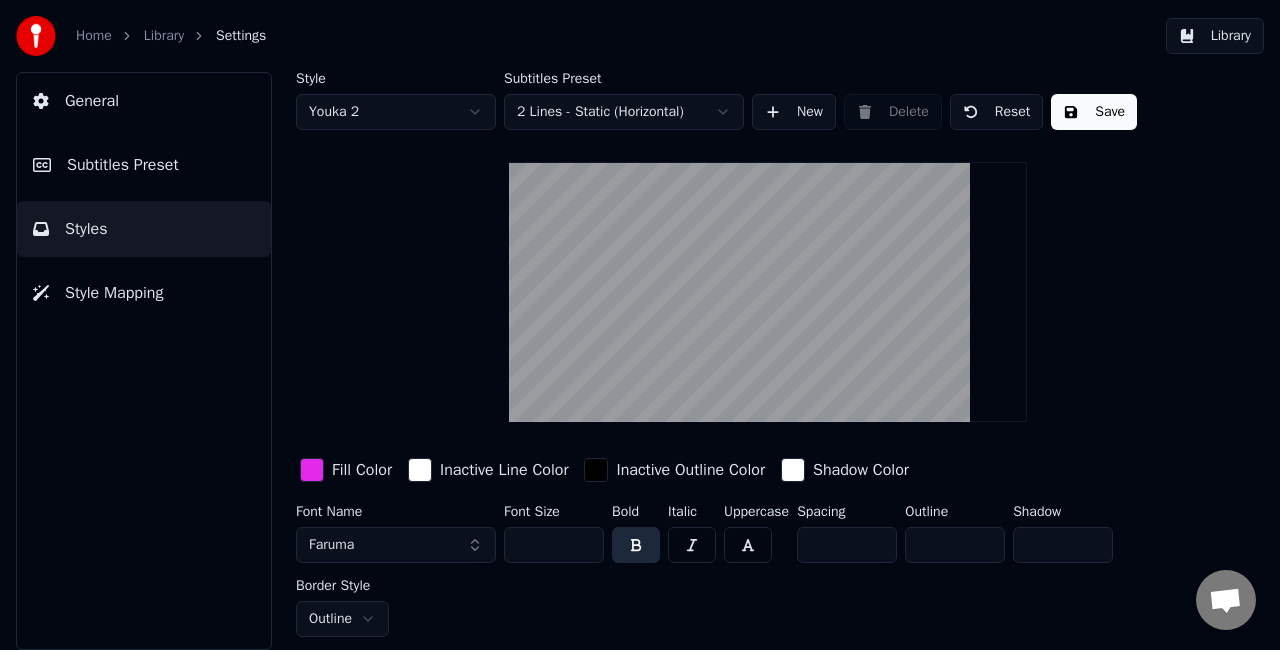 drag, startPoint x: 550, startPoint y: 538, endPoint x: 508, endPoint y: 539, distance: 42.0119 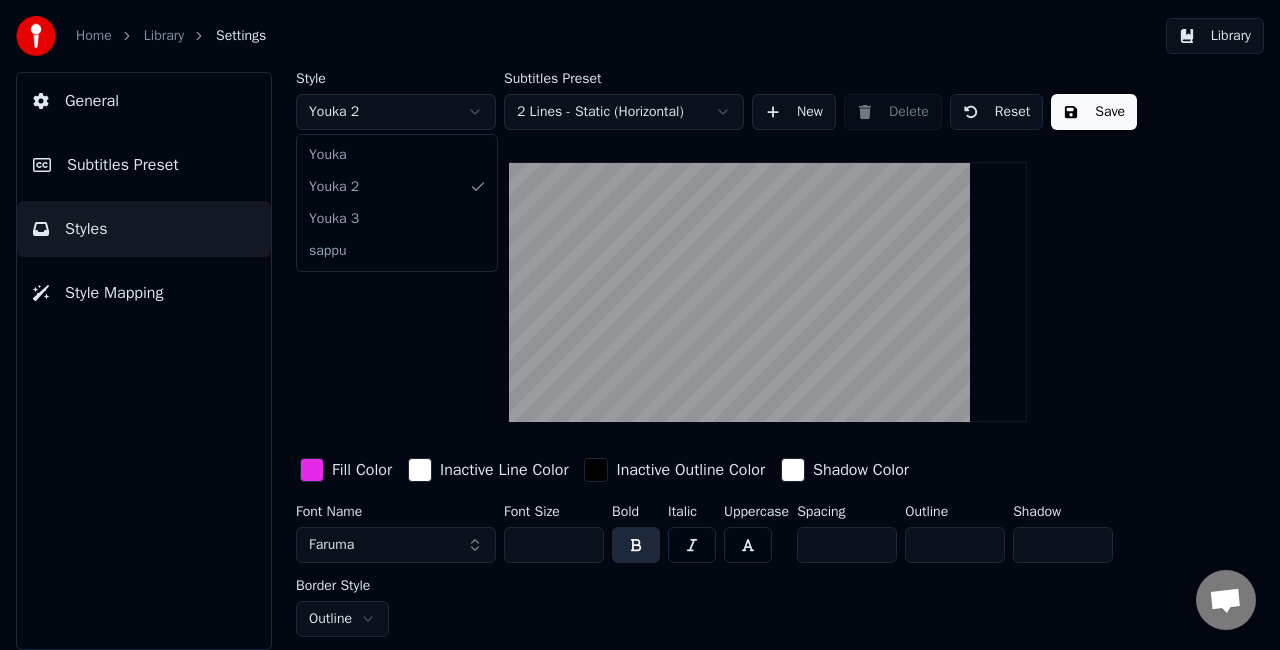 click on "Home Library Settings Library General Subtitles Preset Styles Style Mapping Style Youka 2 Subtitles Preset 2 Lines - Static (Horizontal) New Delete Reset Save Fill Color Inactive Line Color Inactive Outline Color Shadow Color Font Name Faruma Font Size *** Bold Italic Uppercase Spacing * Outline * Shadow * Border Style Outline Youka Youka 2 Youka 3 sappu" at bounding box center (640, 325) 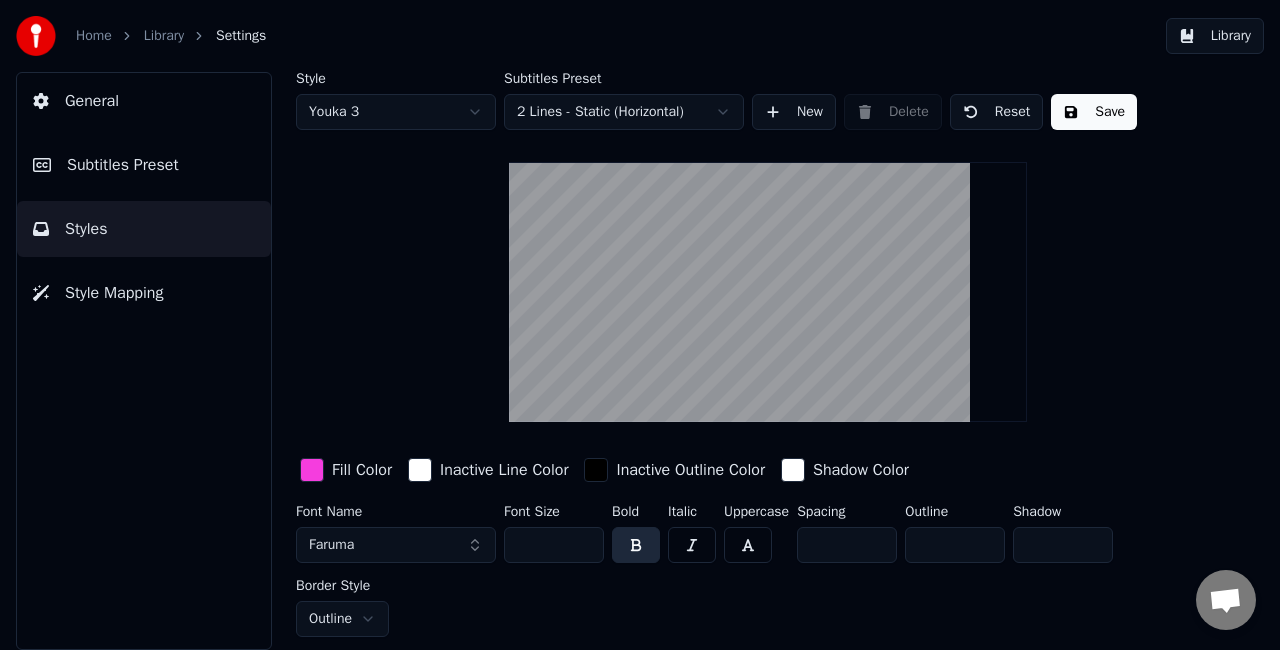 click on "Home Library Settings Library General Subtitles Preset Styles Style Mapping Style Youka 3 Subtitles Preset 2 Lines - Static (Horizontal) New Delete Reset Save Fill Color Inactive Line Color Inactive Outline Color Shadow Color Font Name Faruma Font Size *** Bold Italic Uppercase Spacing * Outline * Shadow * Border Style Outline" at bounding box center (640, 325) 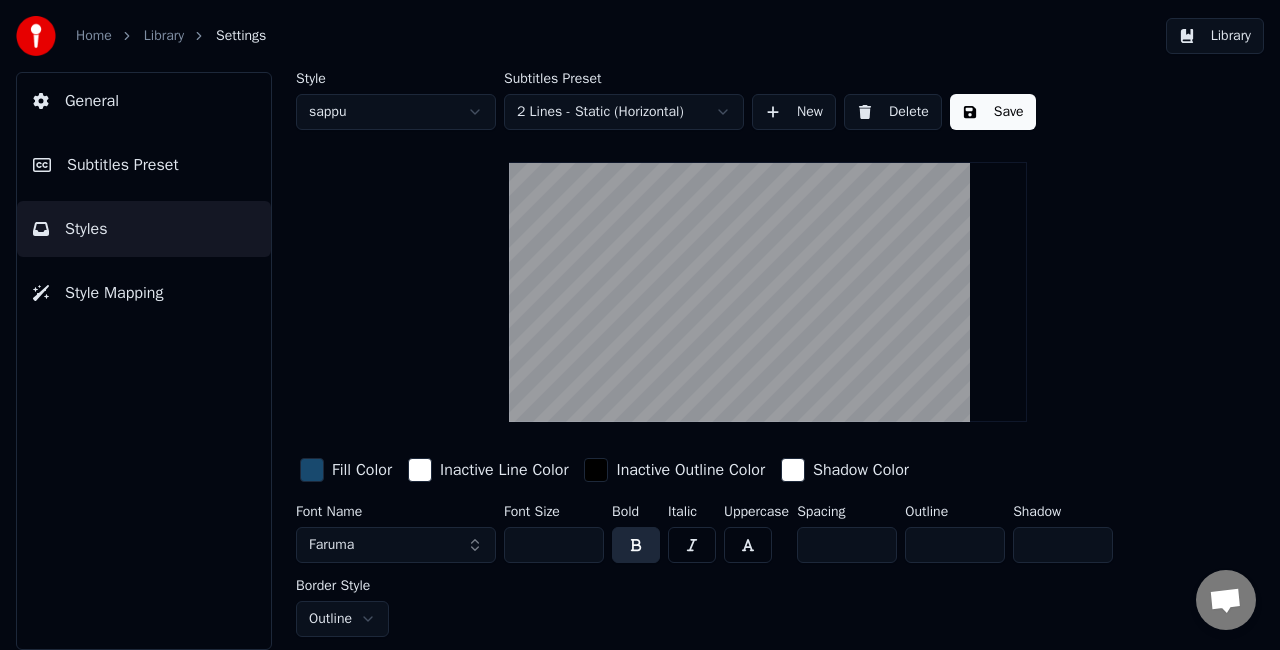 click on "Home Library Settings Library General Subtitles Preset Styles Style Mapping Style sappu Subtitles Preset 2 Lines - Static (Horizontal) New Delete Save Fill Color Inactive Line Color Inactive Outline Color Shadow Color Font Name Faruma Font Size *** Bold Italic Uppercase Spacing * Outline * Shadow * Border Style Outline" at bounding box center [640, 325] 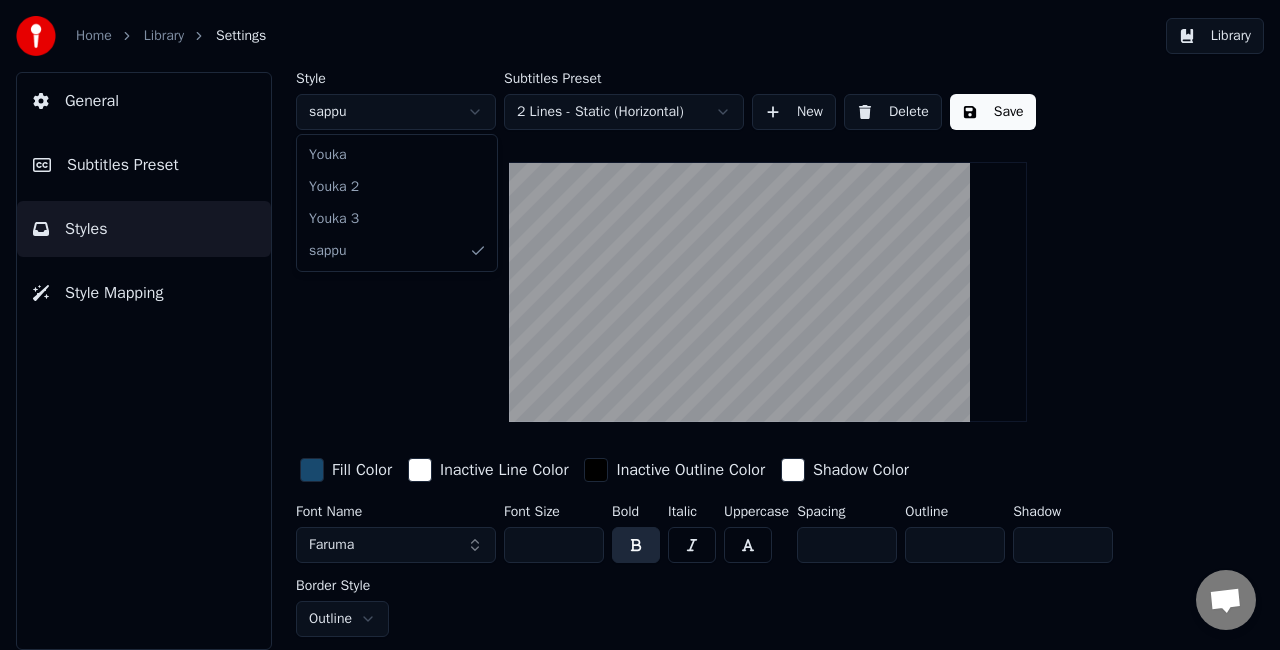 type on "***" 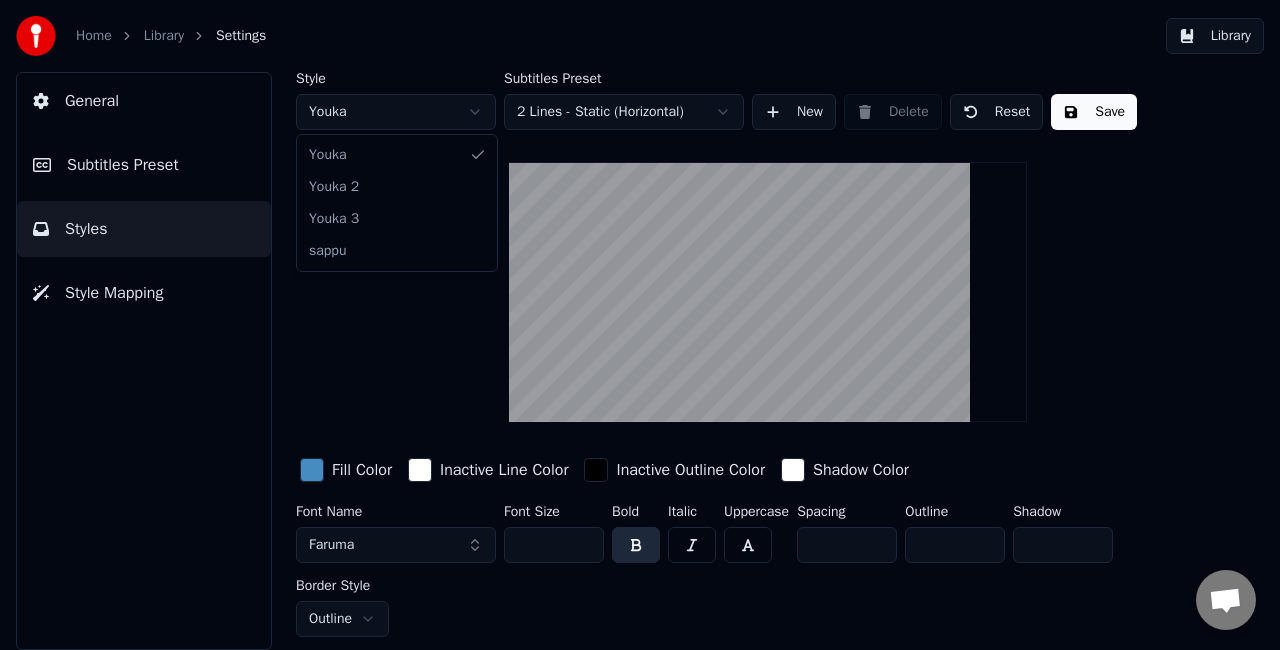 click on "Home Library Settings Library General Subtitles Preset Styles Style Mapping Style Youka Subtitles Preset 2 Lines - Static (Horizontal) New Delete Reset Save Fill Color Inactive Line Color Inactive Outline Color Shadow Color Font Name Faruma Font Size *** Bold Italic Uppercase Spacing ** Outline * Shadow * Border Style Outline Youka Youka 2 Youka 3 sappu" at bounding box center [640, 325] 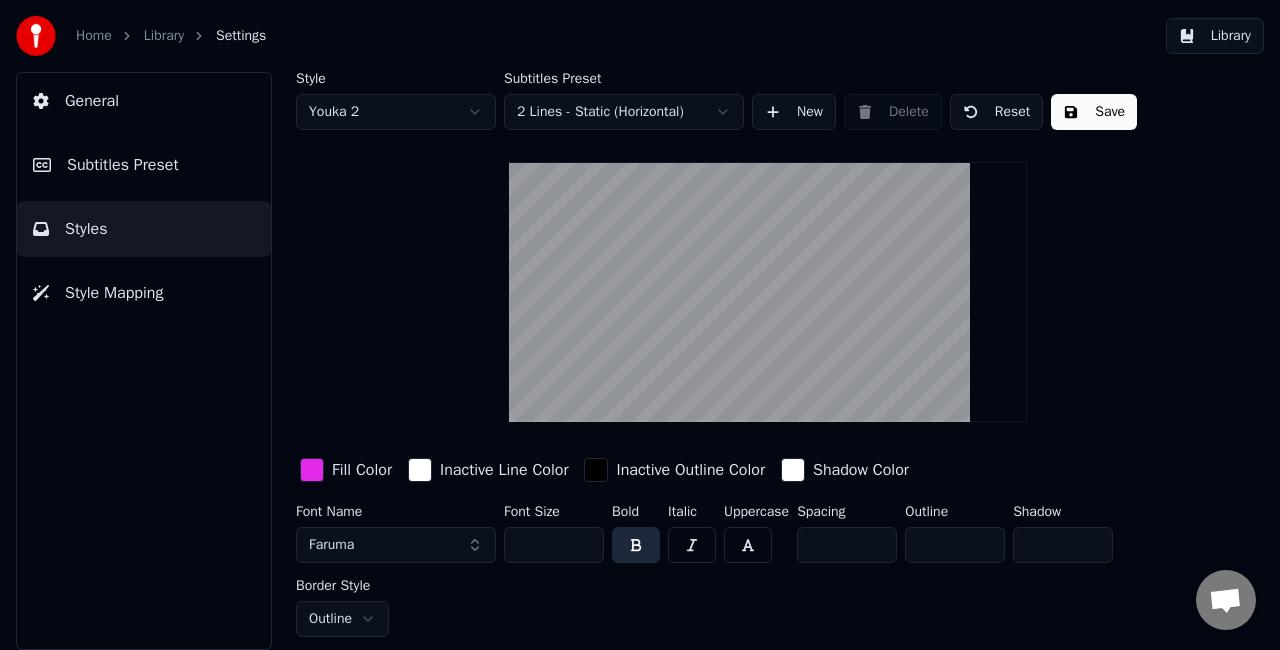 drag, startPoint x: 563, startPoint y: 547, endPoint x: 492, endPoint y: 546, distance: 71.00704 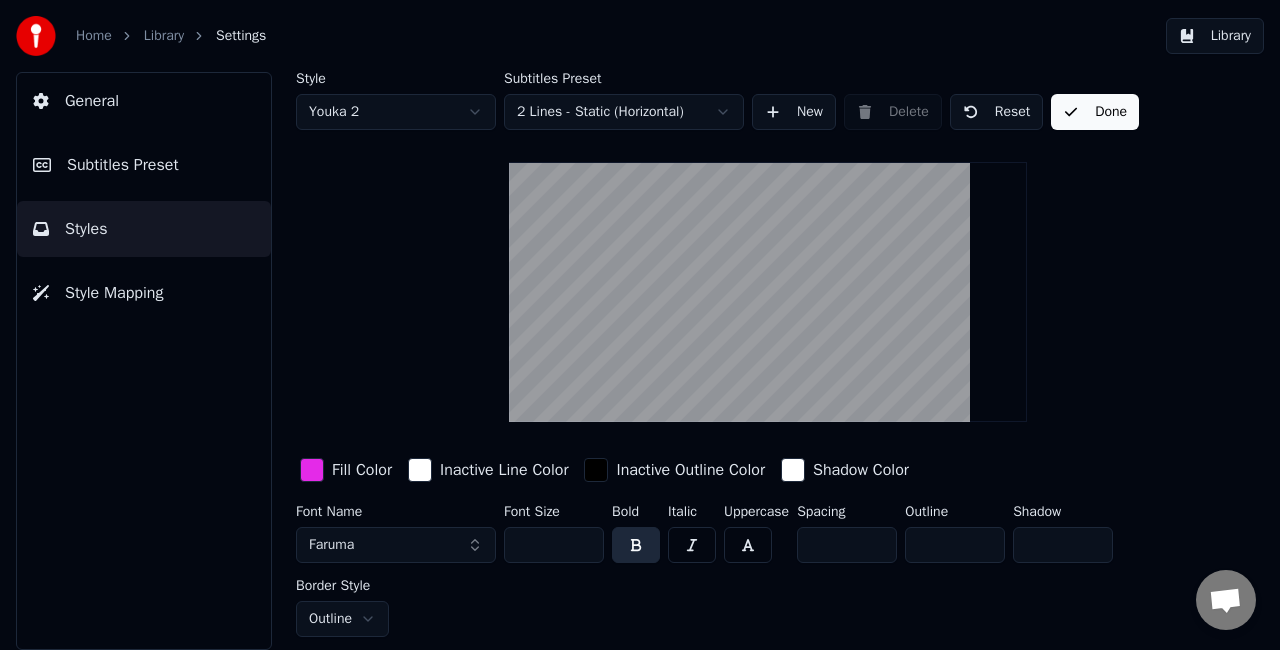 drag, startPoint x: 1082, startPoint y: 134, endPoint x: 1084, endPoint y: 108, distance: 26.076809 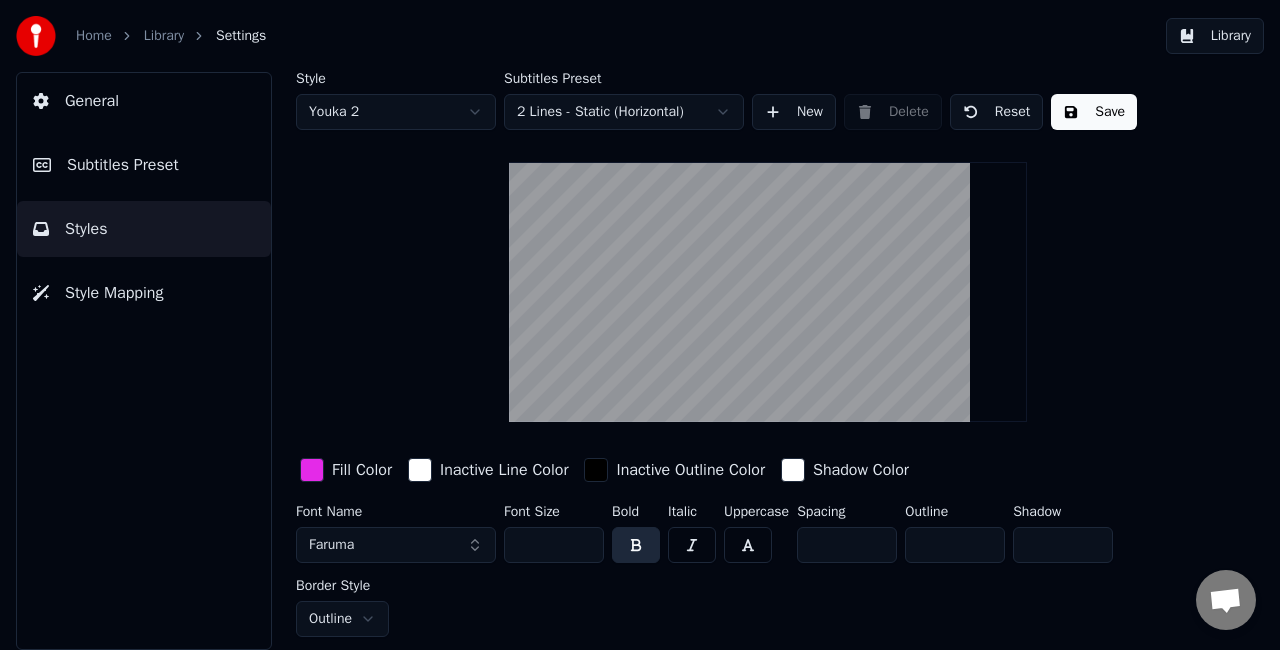 click on "Library" at bounding box center (1215, 36) 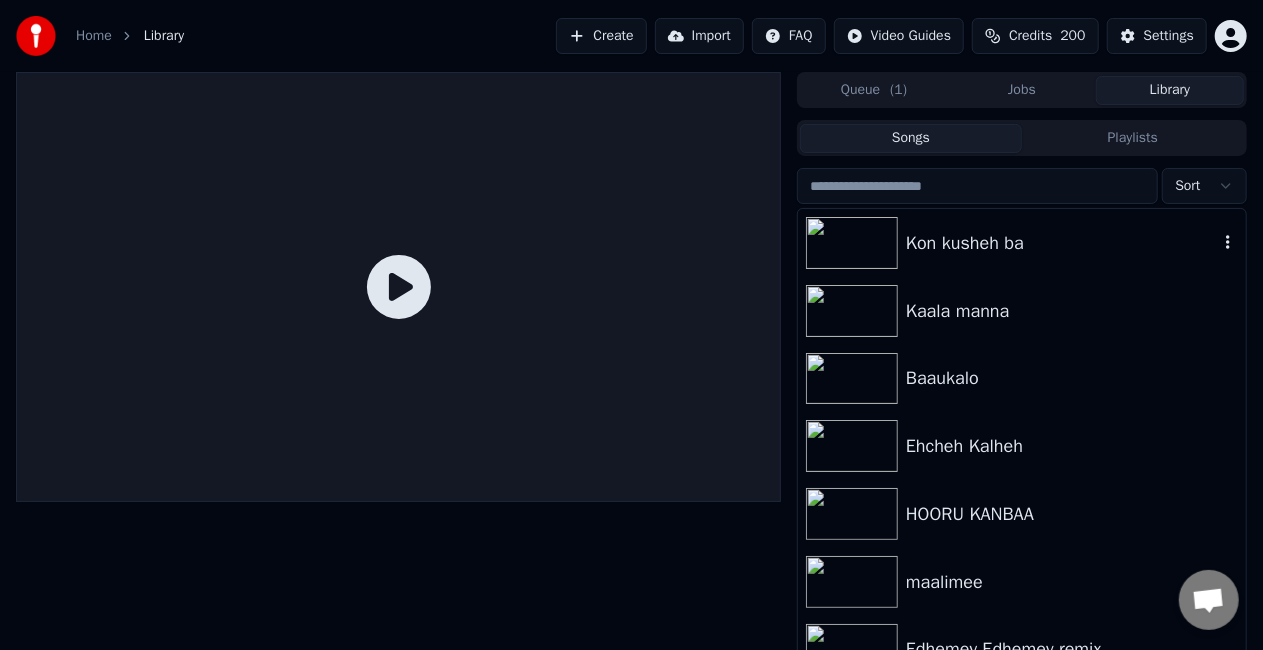 click at bounding box center [852, 243] 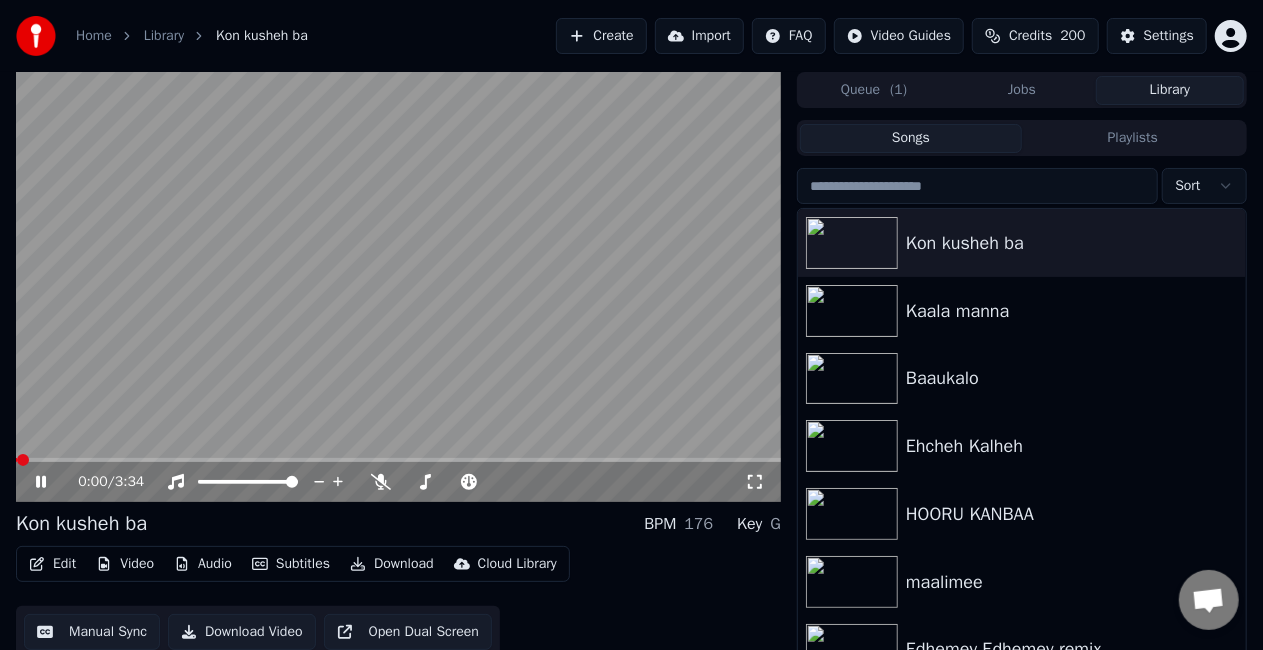 click on "0:00  /  3:34" at bounding box center [398, 287] 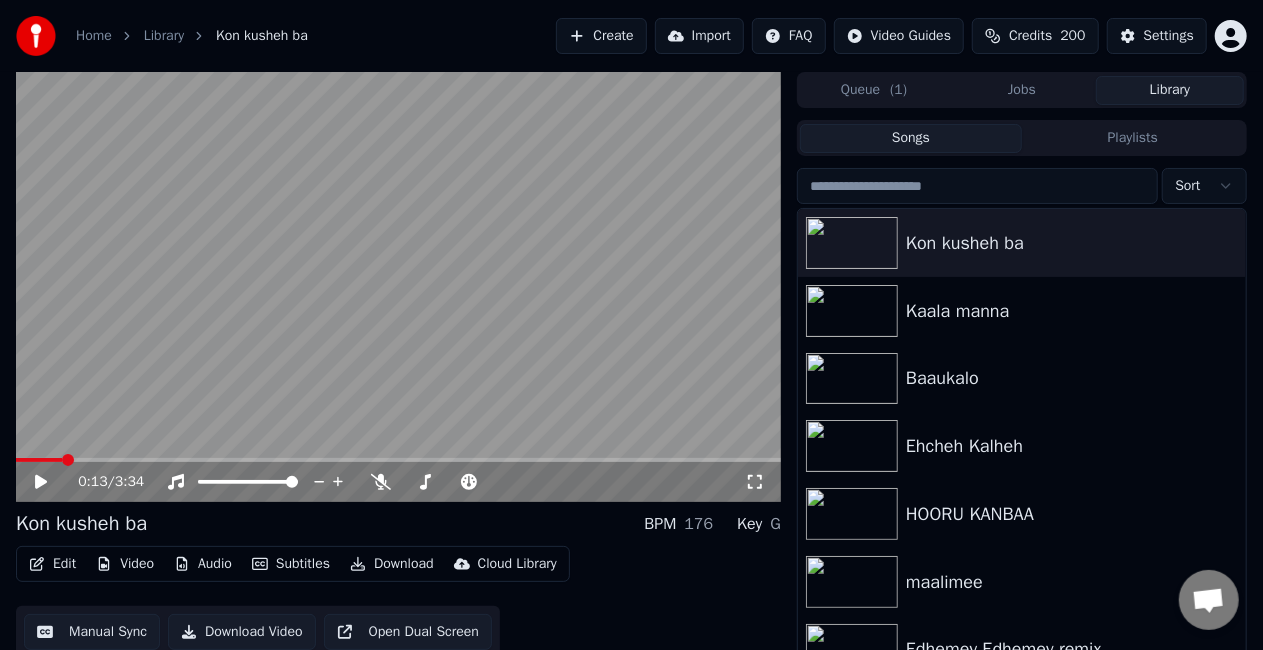 click at bounding box center [398, 460] 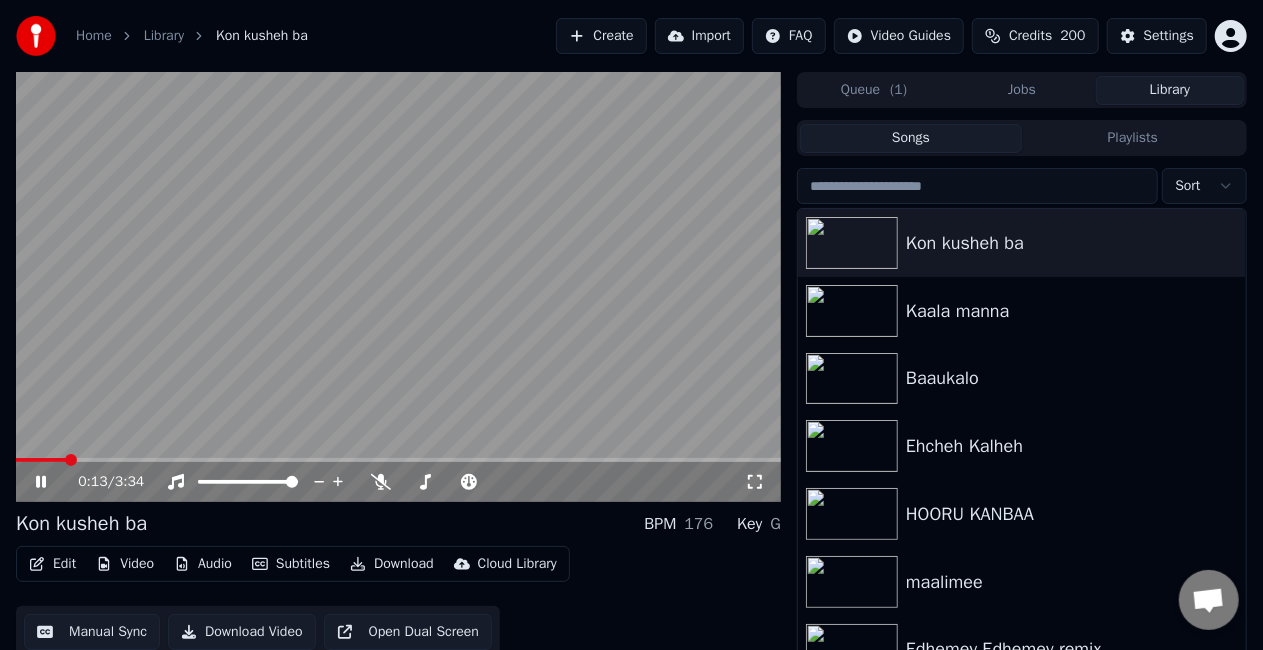 click at bounding box center [398, 460] 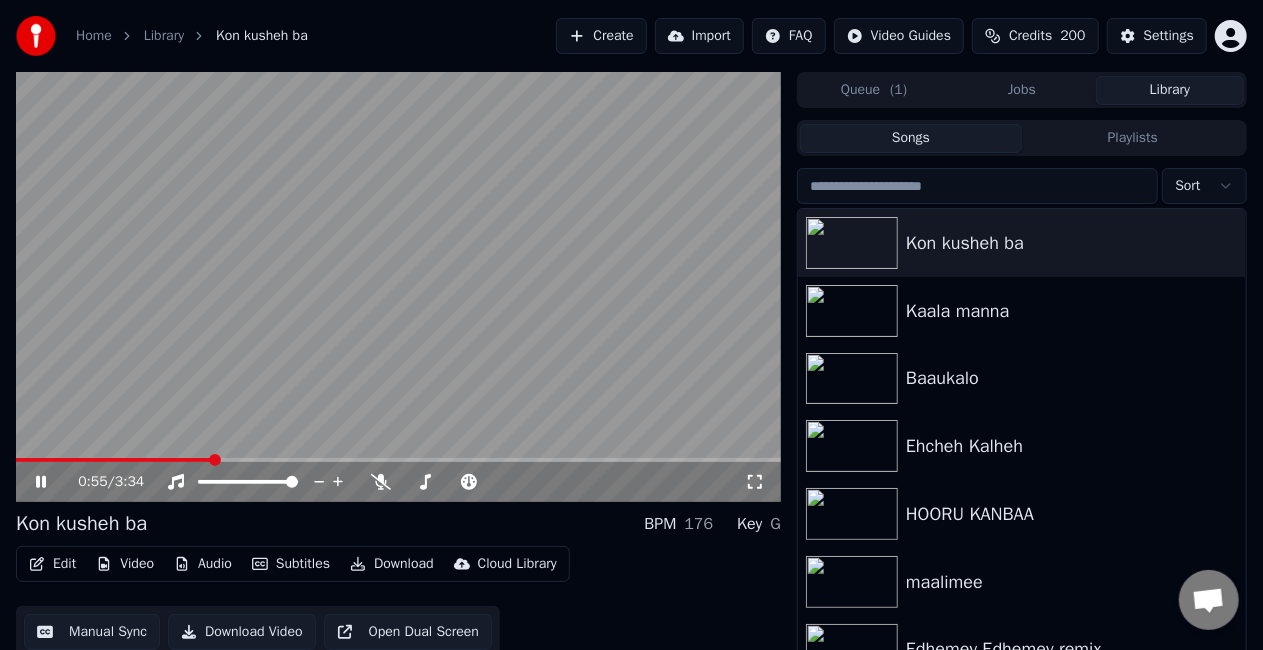 click at bounding box center (398, 460) 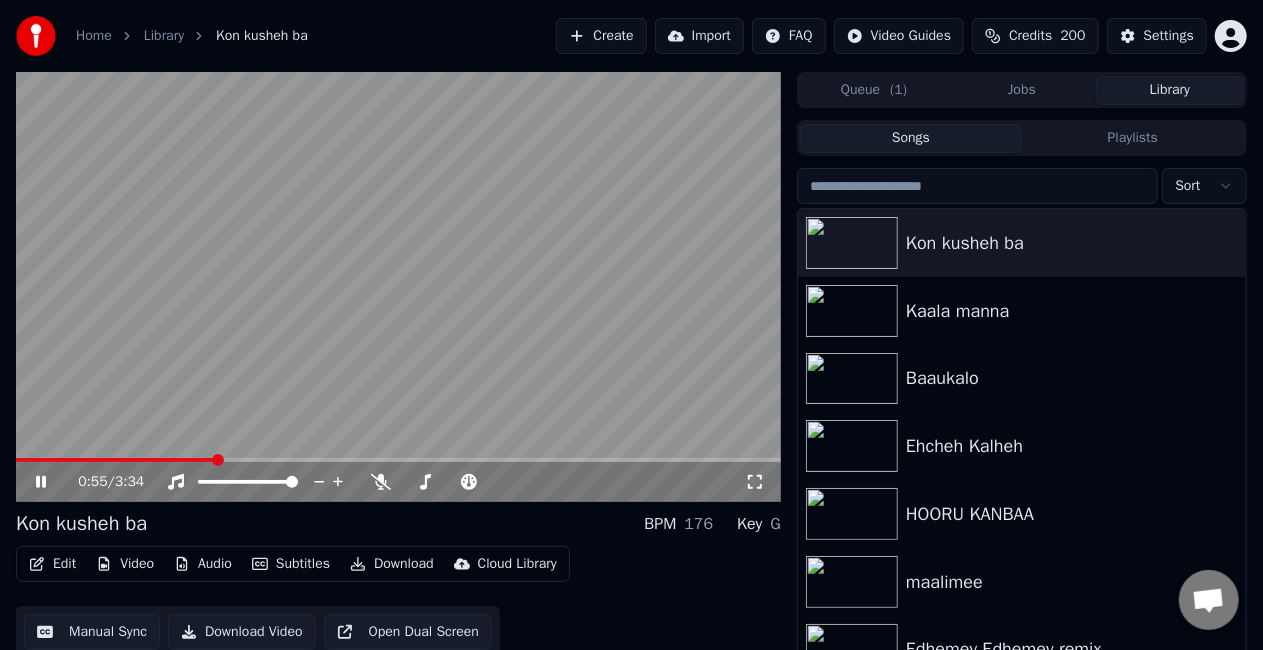 click at bounding box center (398, 287) 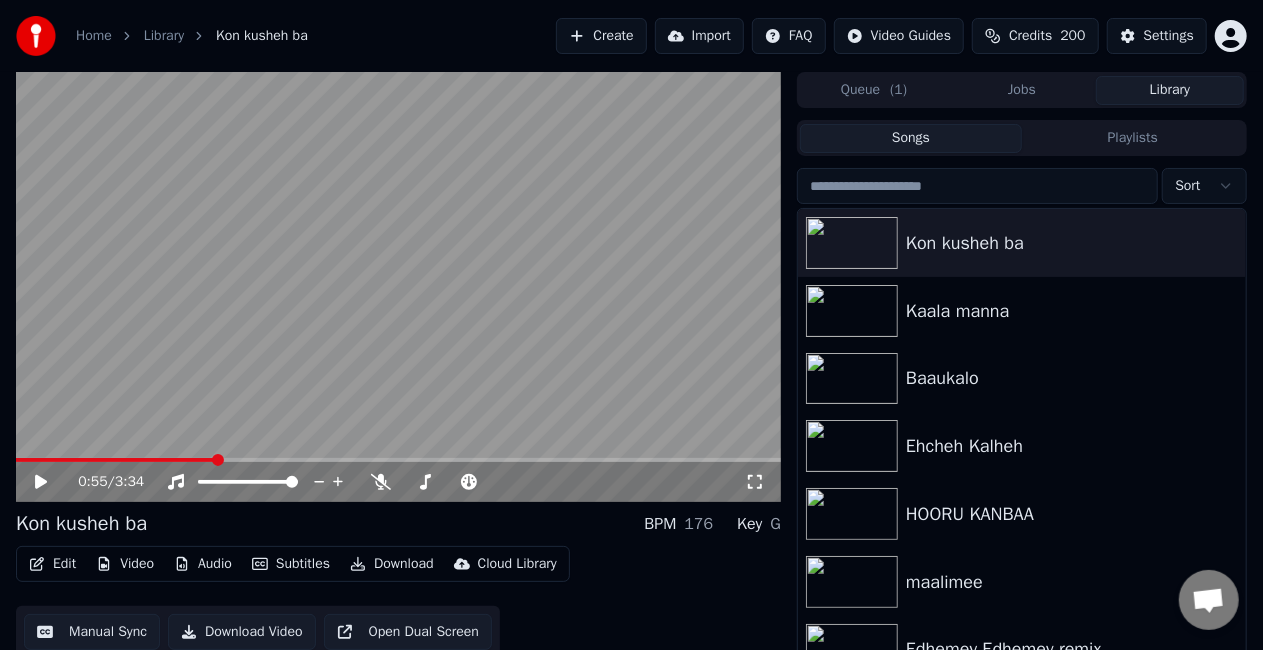 click at bounding box center (398, 460) 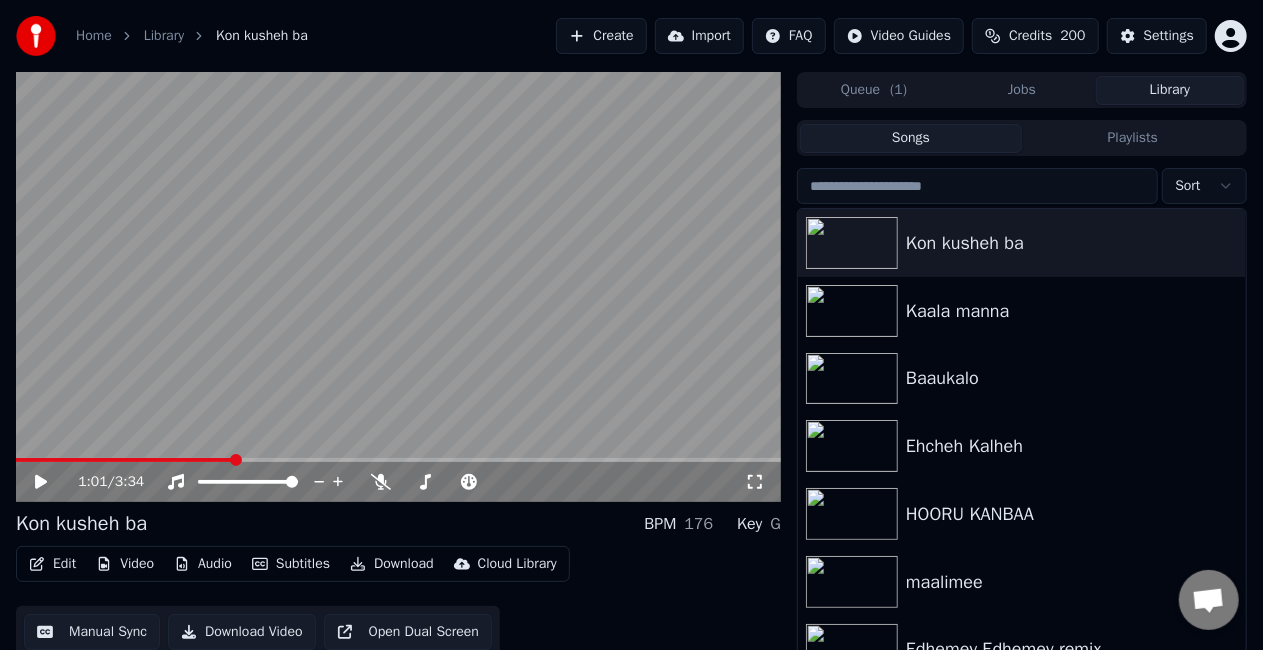 click at bounding box center (398, 287) 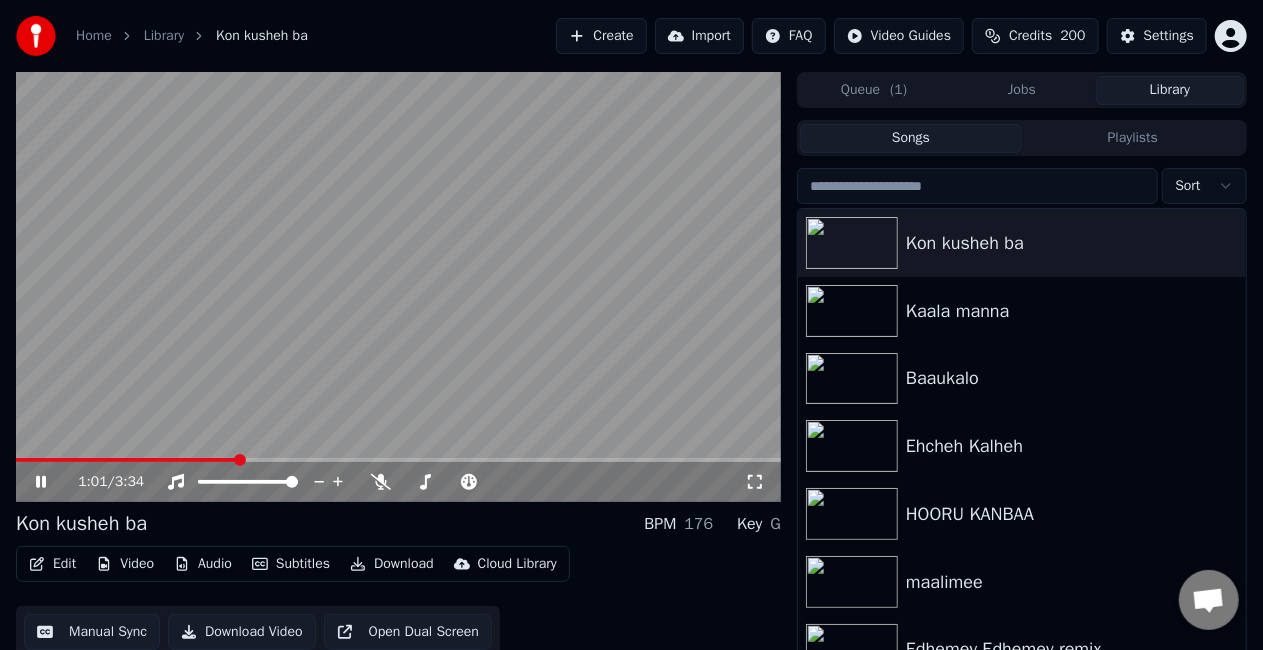 click at bounding box center (126, 460) 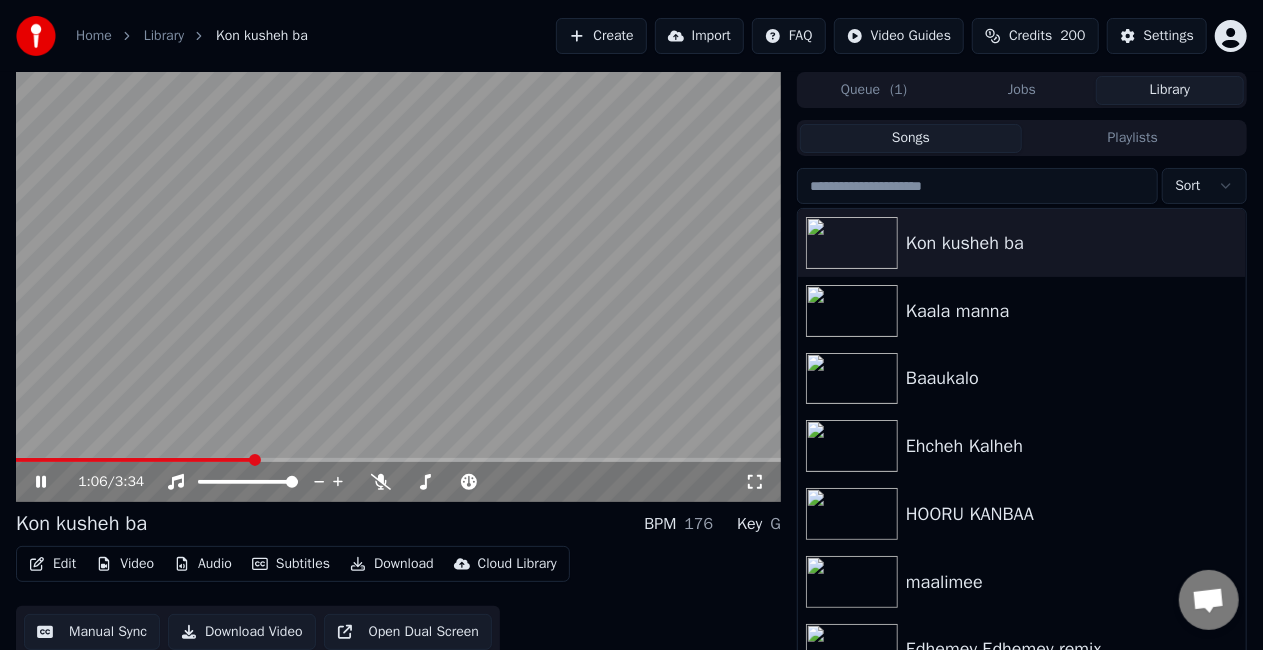 click at bounding box center [398, 287] 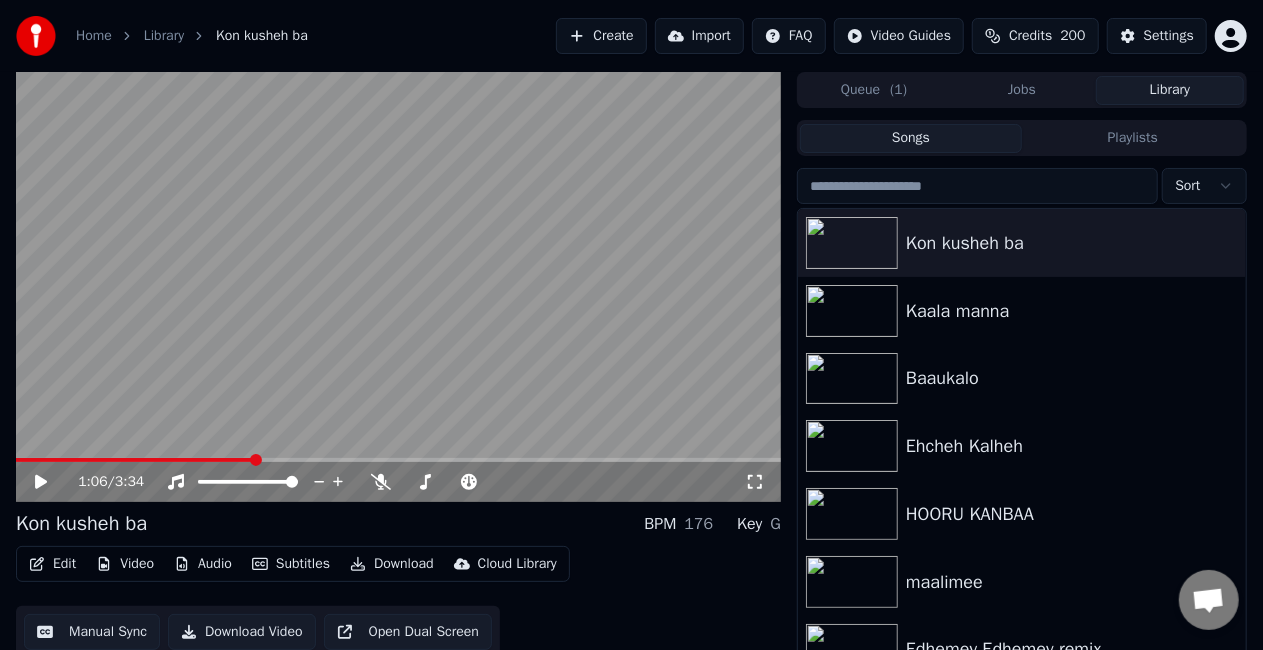 click on "Edit" at bounding box center (52, 564) 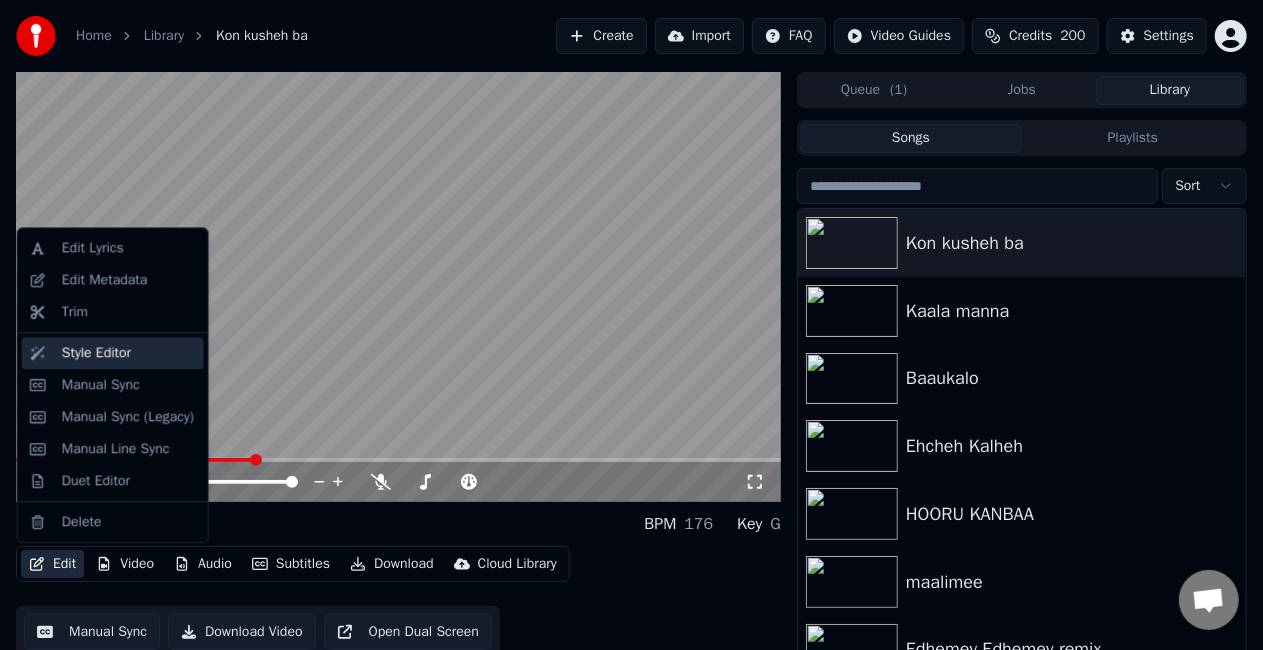 click on "Style Editor" at bounding box center [113, 353] 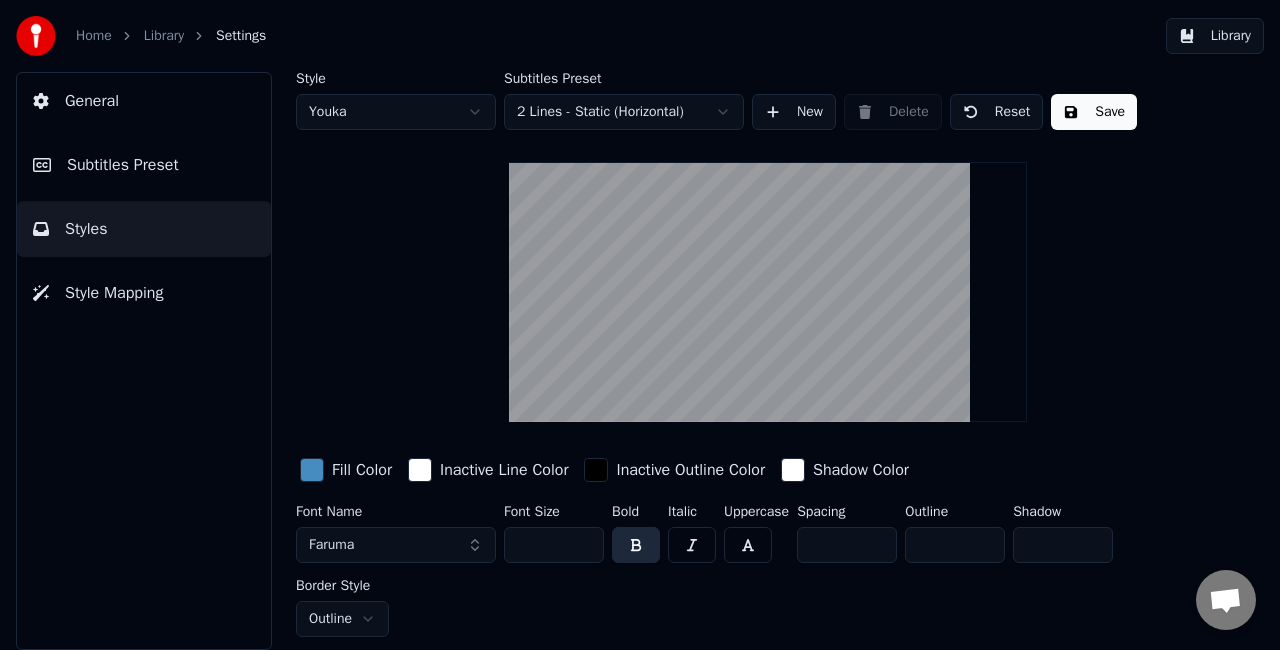 click on "Subtitles Preset" at bounding box center [123, 165] 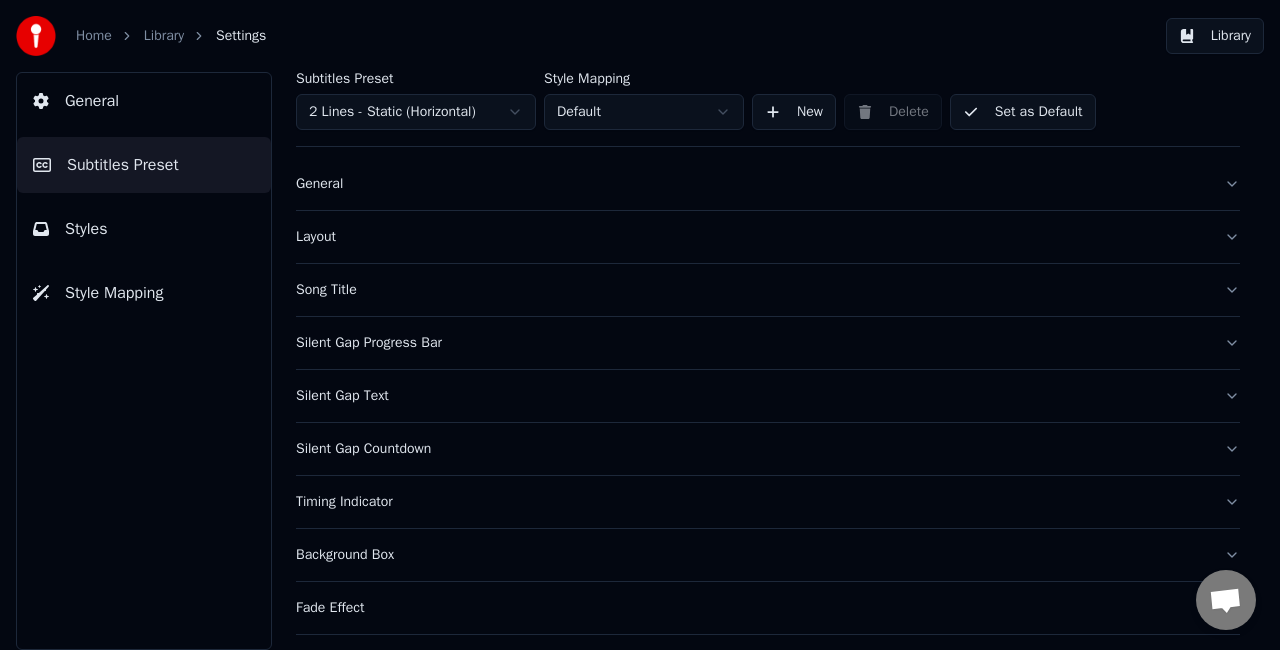 scroll, scrollTop: 0, scrollLeft: 0, axis: both 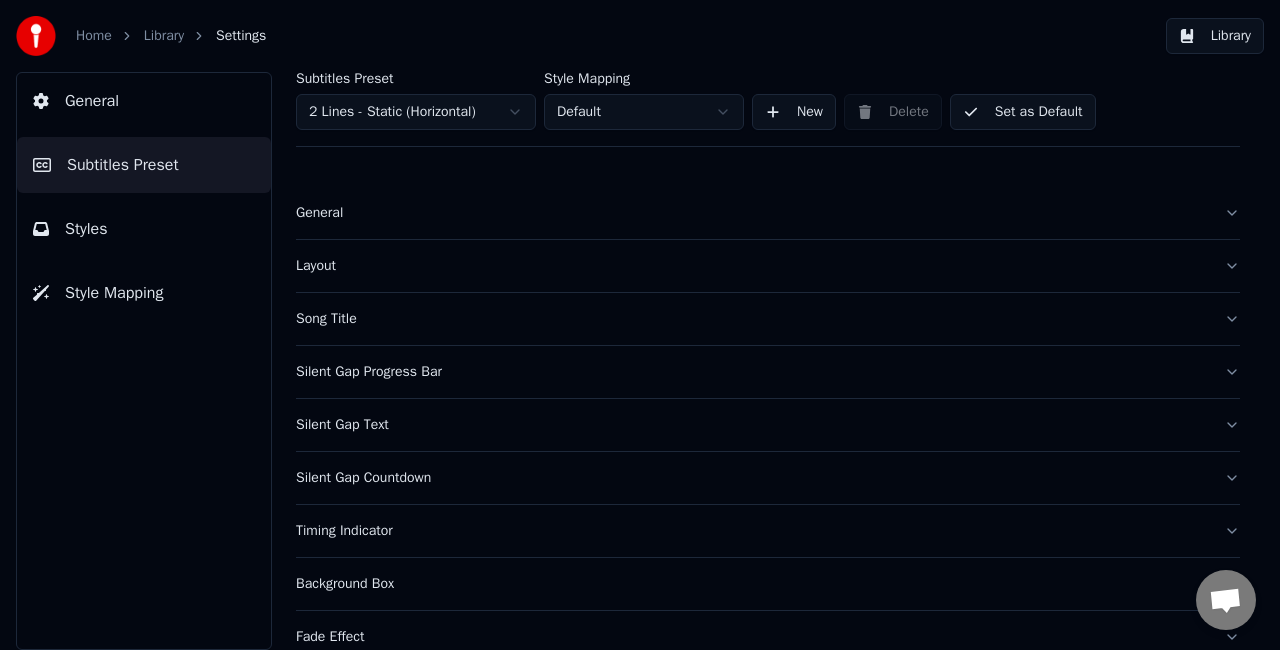 click on "General" at bounding box center [768, 213] 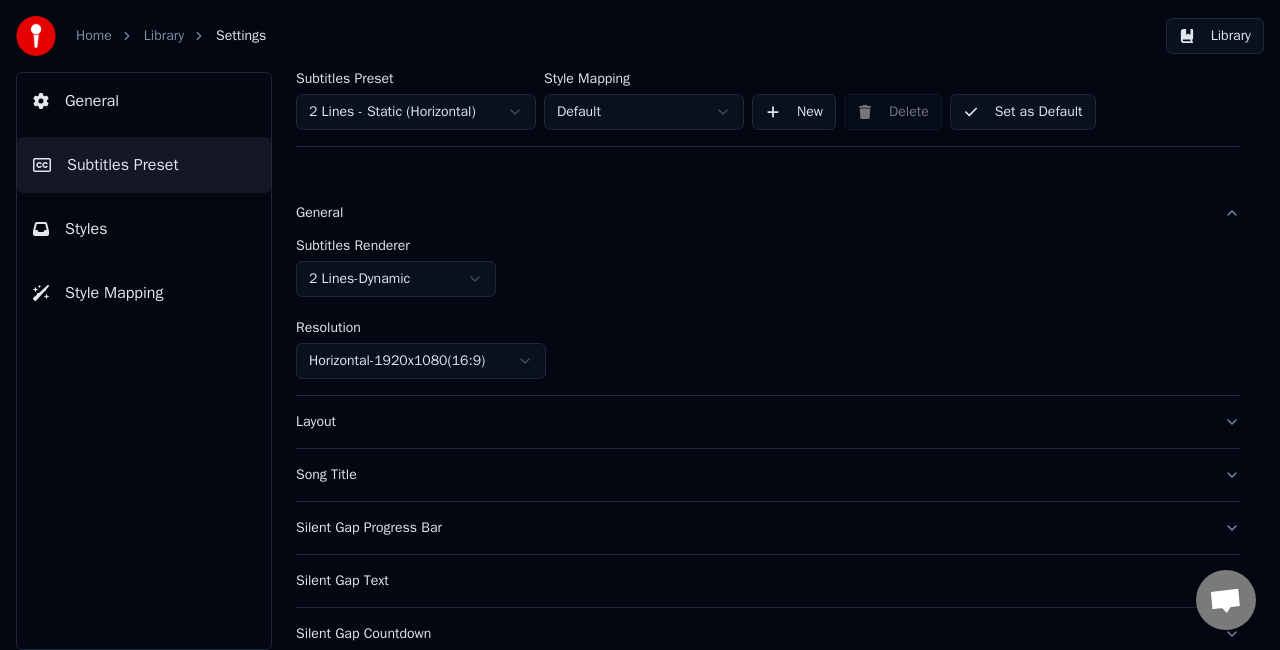 click on "General" at bounding box center (768, 213) 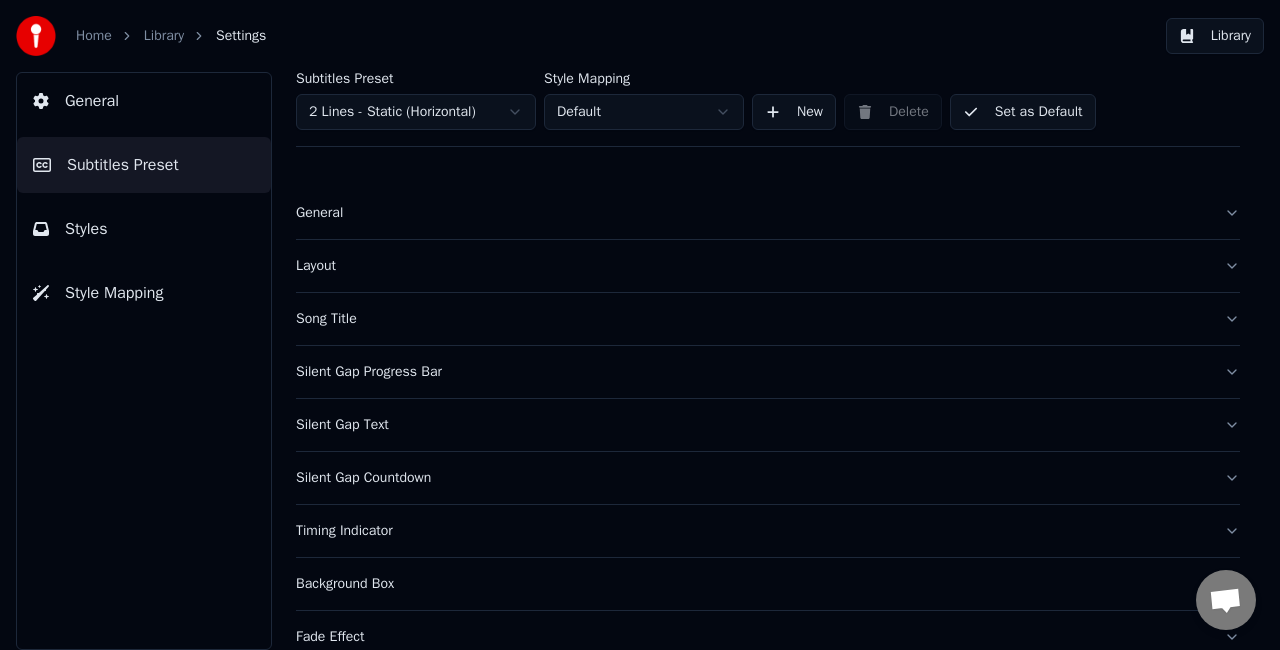 click on "Layout" at bounding box center (768, 266) 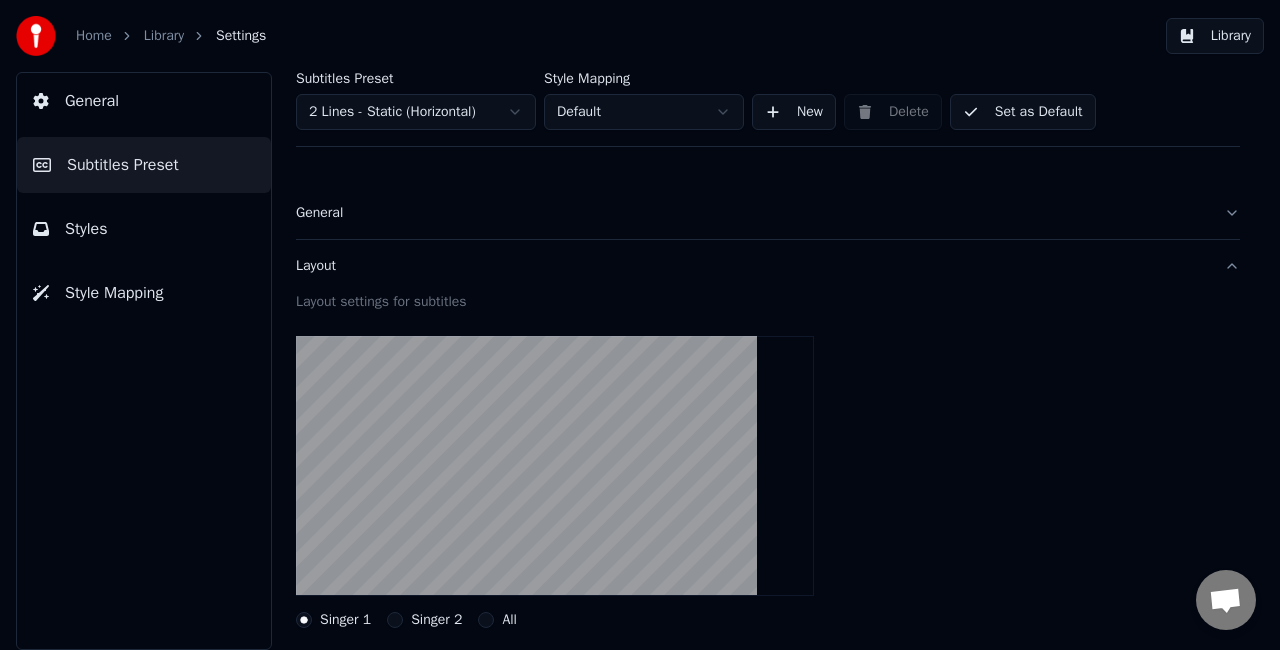 click on "Layout" at bounding box center (768, 266) 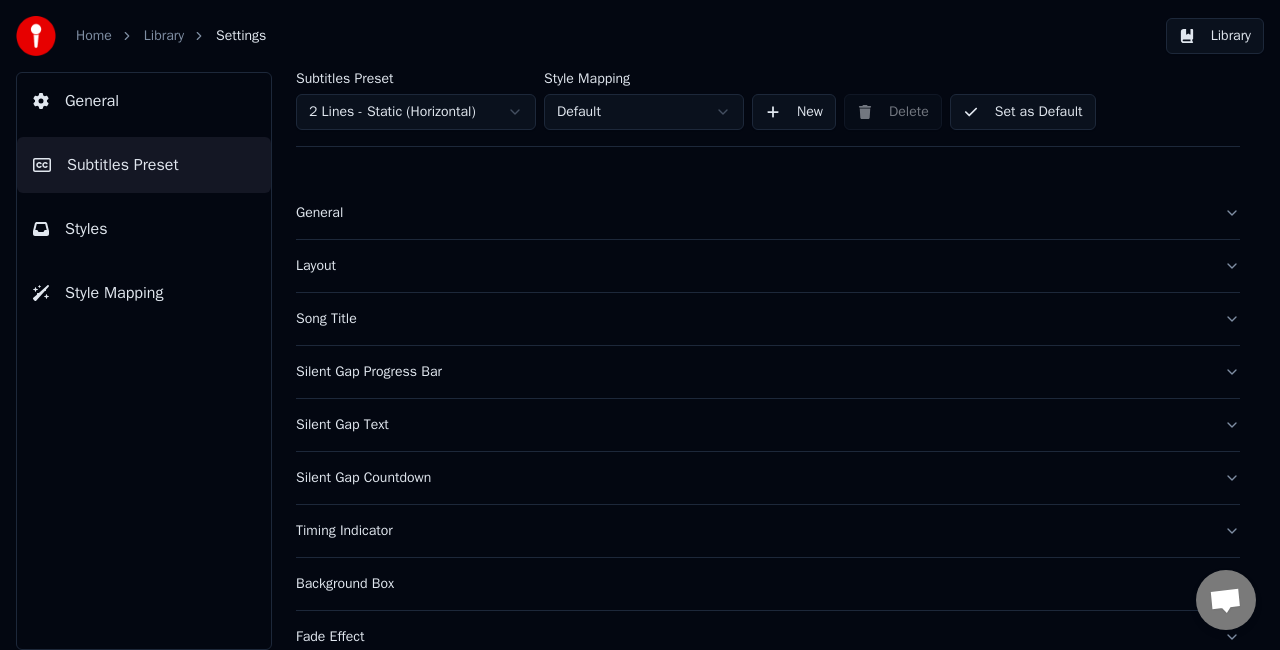 click on "Song Title" at bounding box center (752, 319) 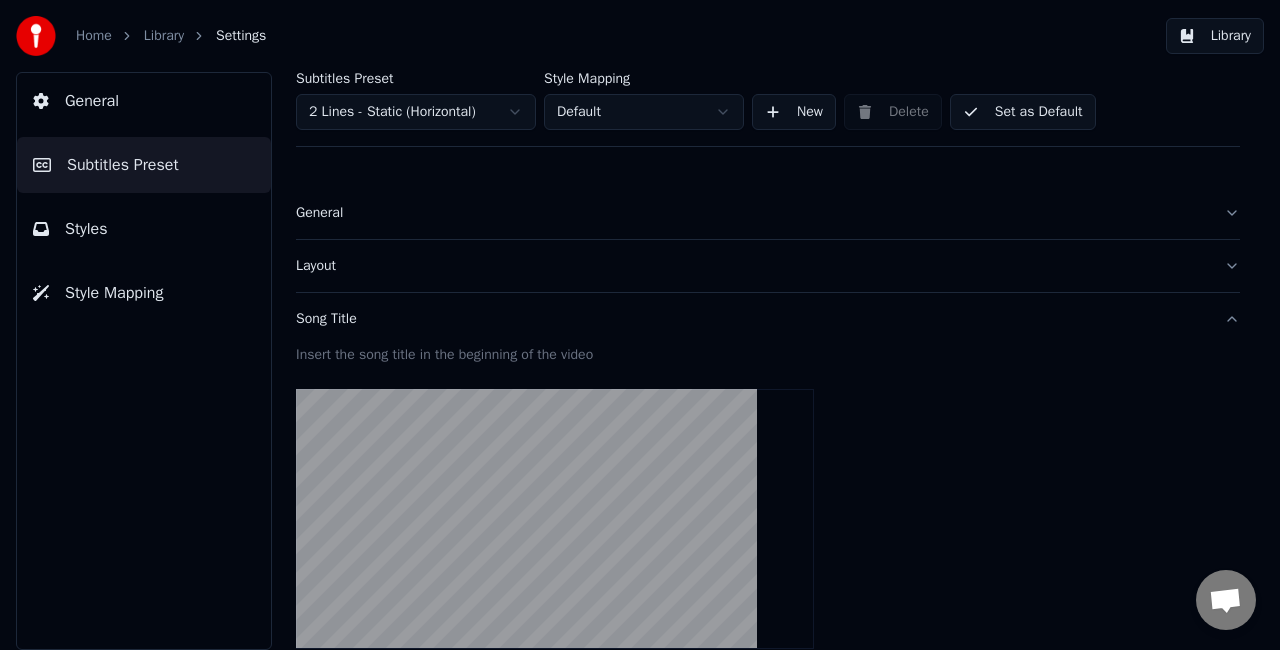 click on "Song Title" at bounding box center (752, 319) 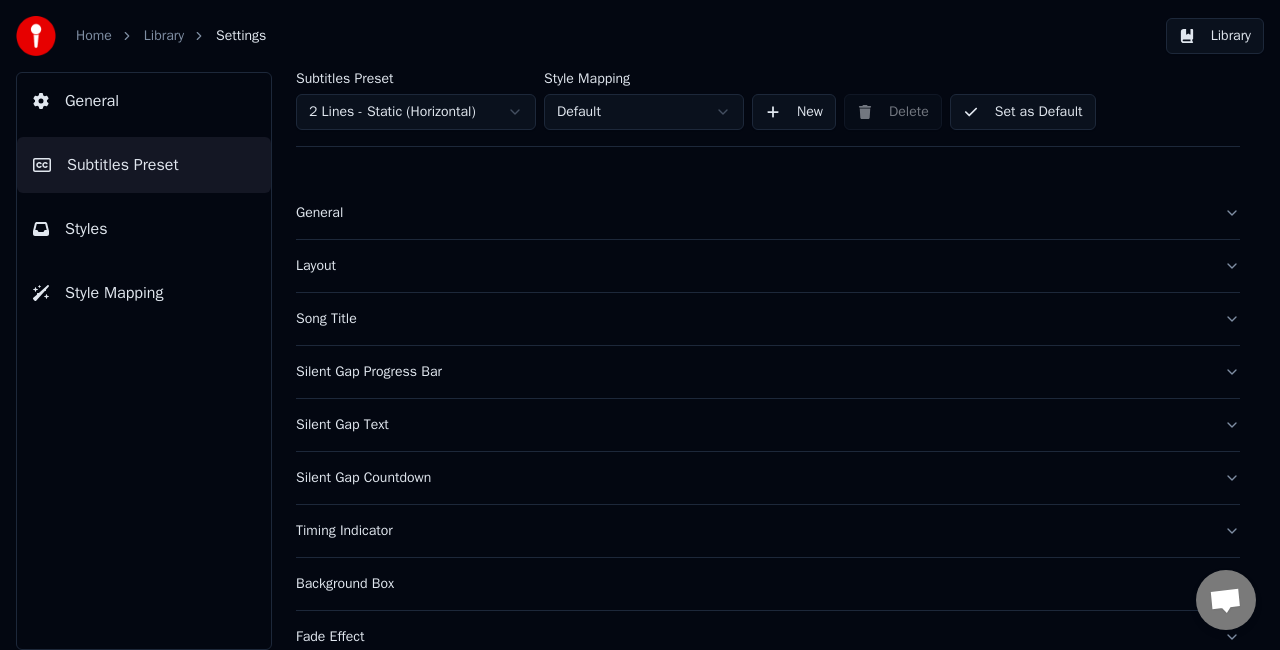 scroll, scrollTop: 100, scrollLeft: 0, axis: vertical 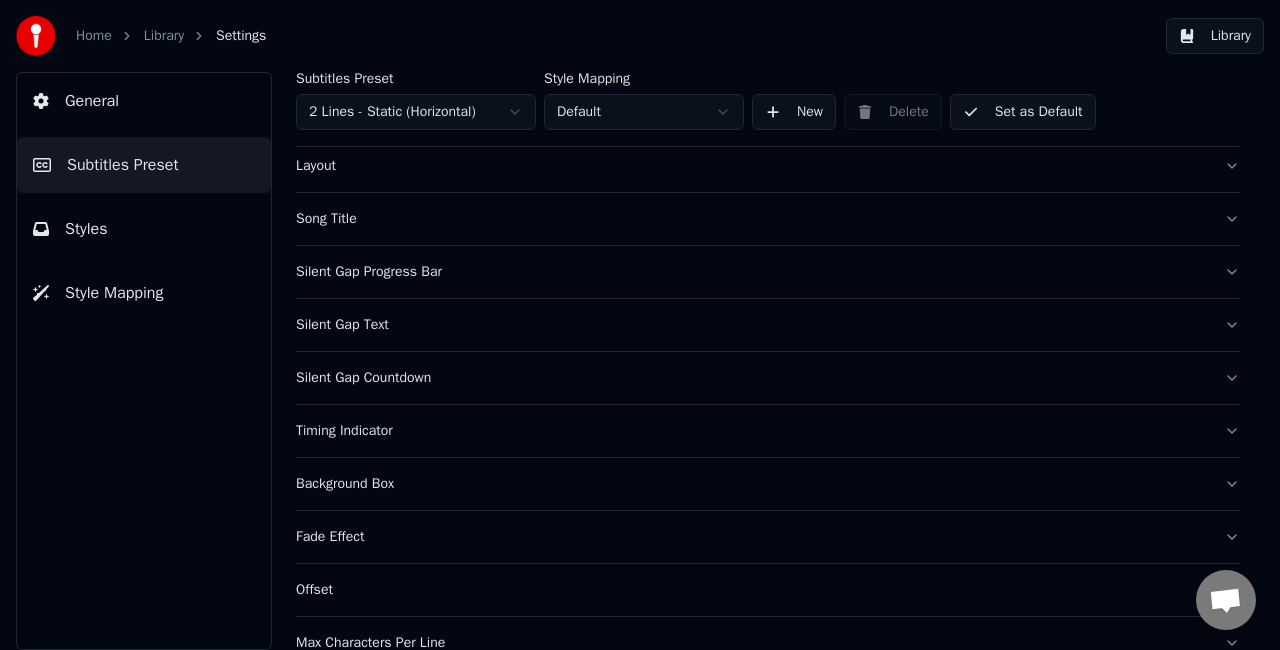 click on "Silent Gap Countdown" at bounding box center [768, 378] 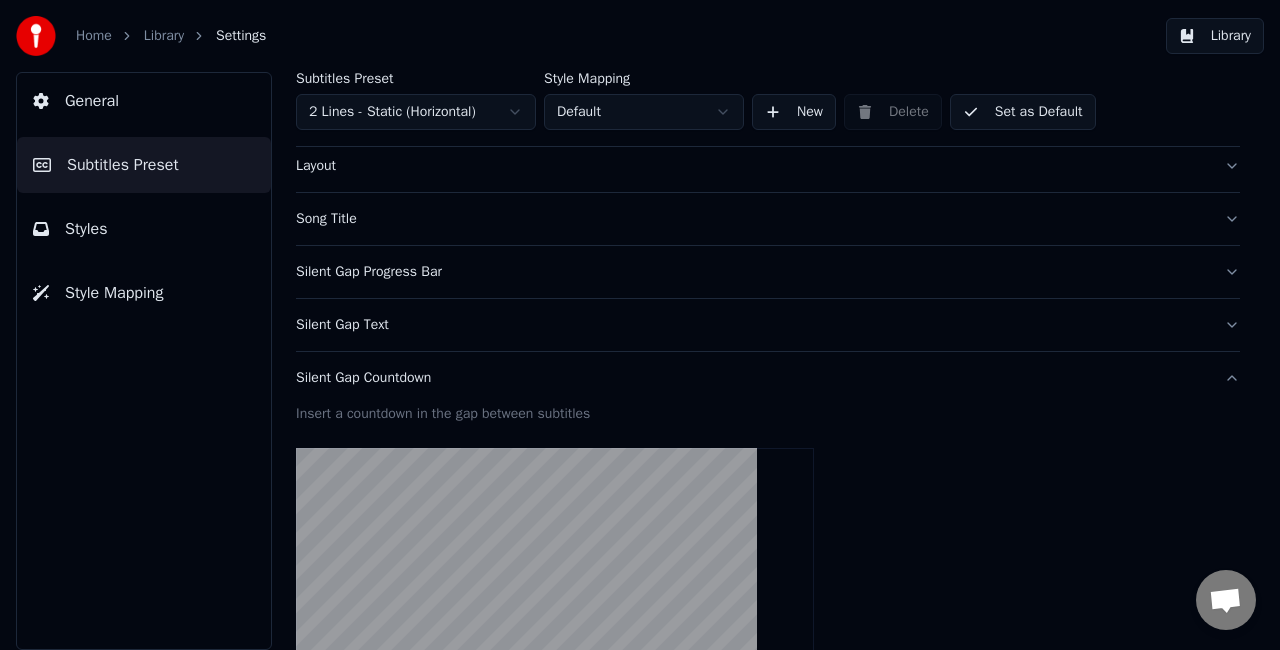 click on "Silent Gap Progress Bar" at bounding box center [752, 272] 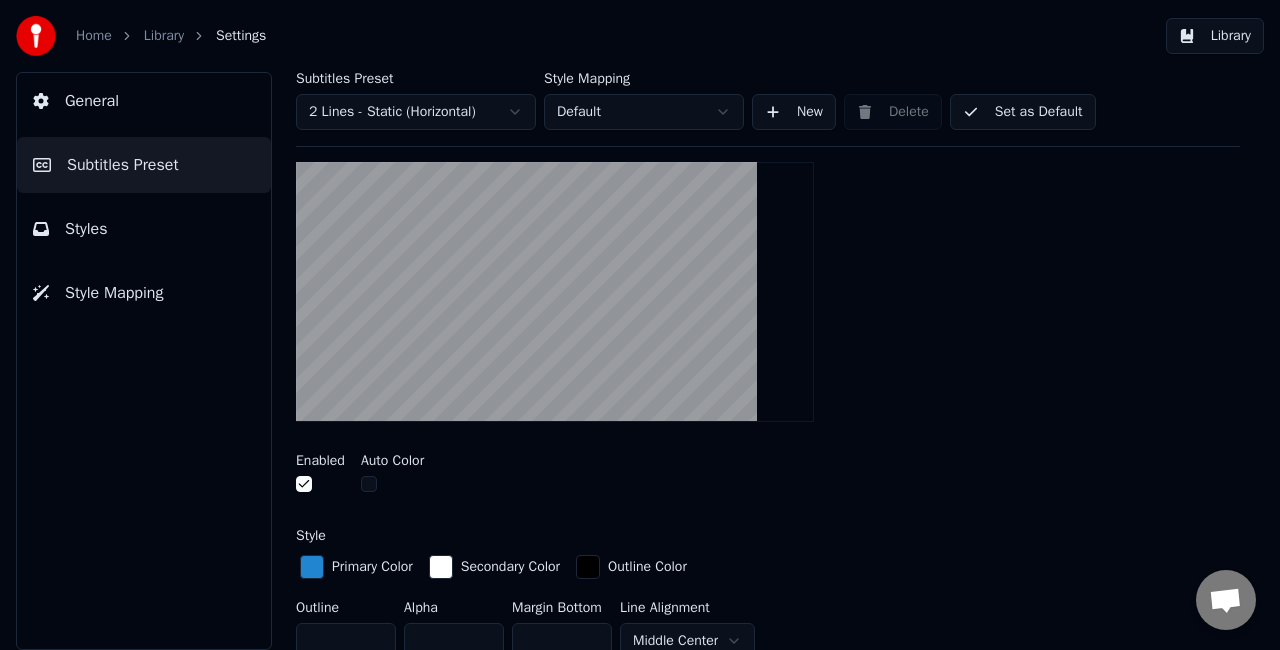 scroll, scrollTop: 300, scrollLeft: 0, axis: vertical 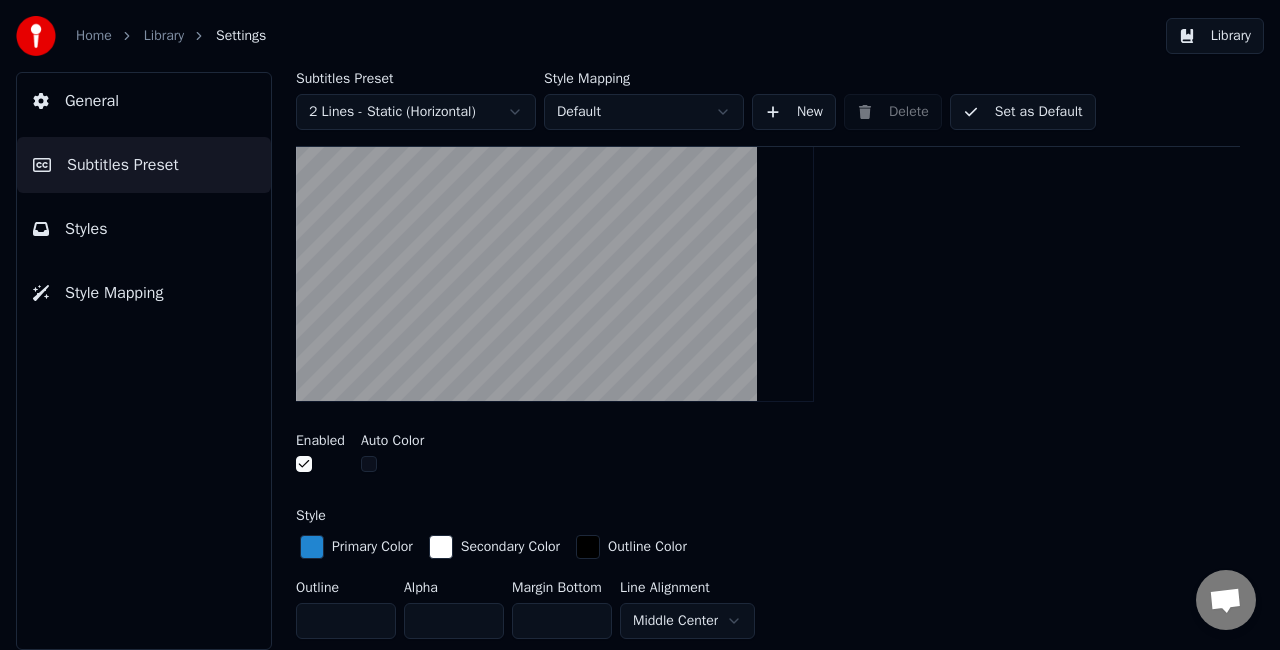 click at bounding box center [369, 464] 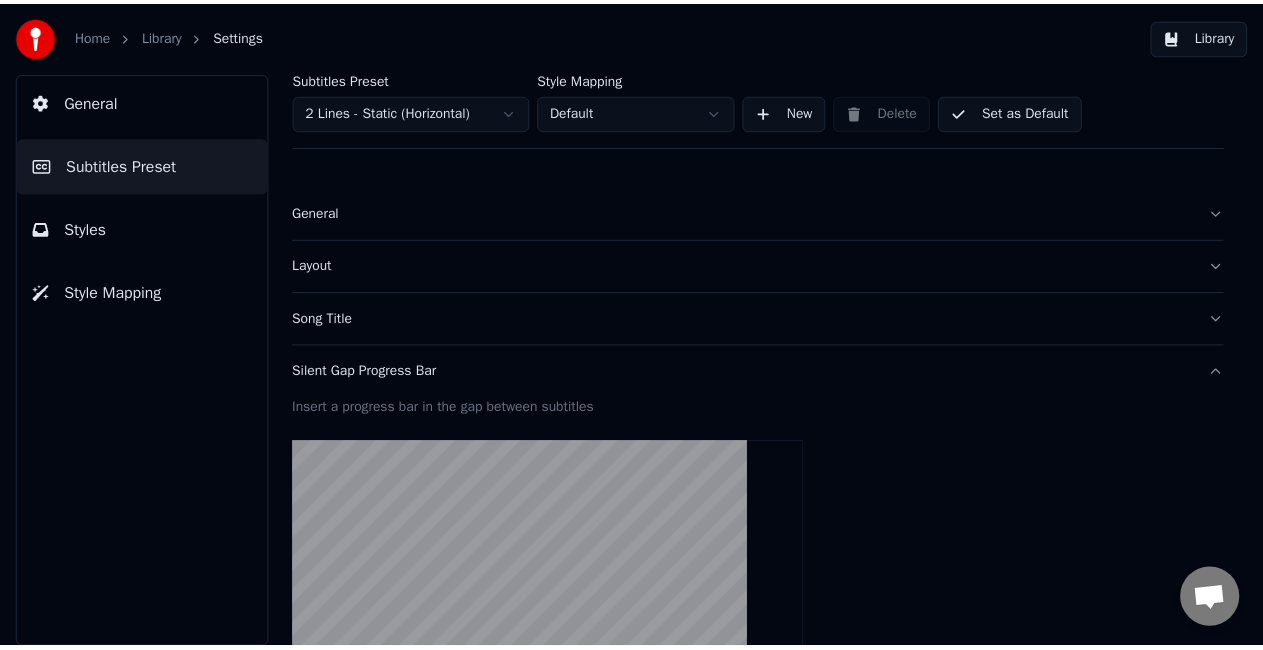 scroll, scrollTop: 300, scrollLeft: 0, axis: vertical 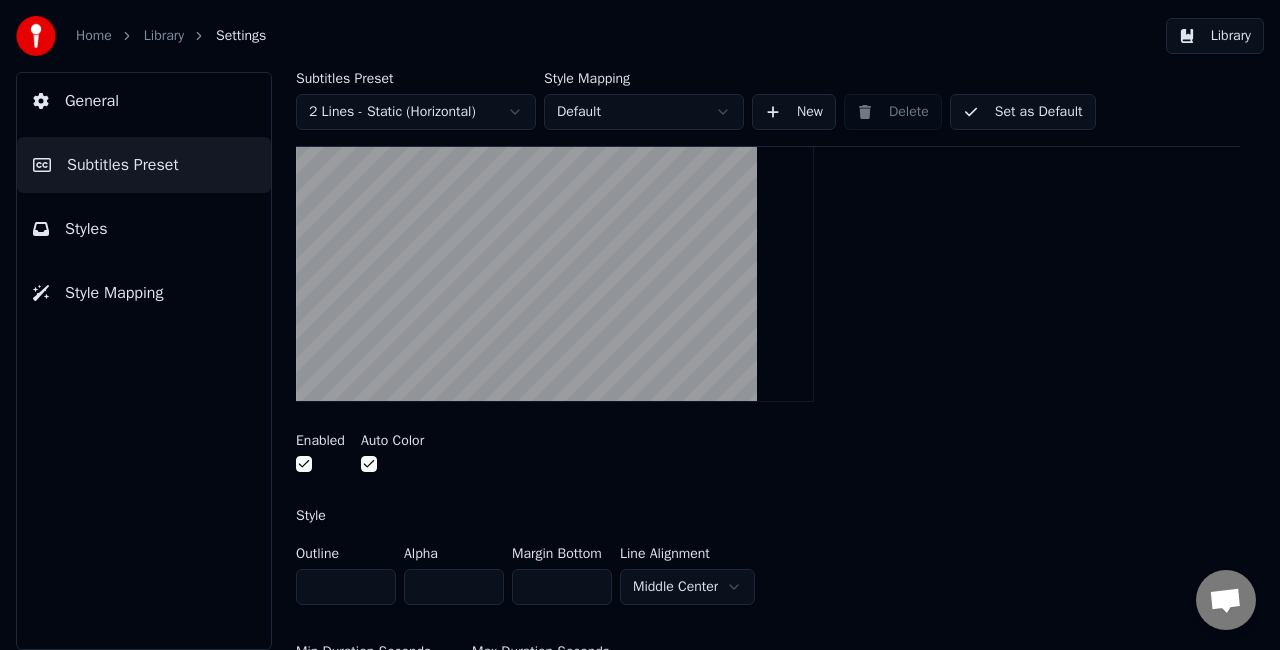 click on "Set as Default" at bounding box center [1023, 112] 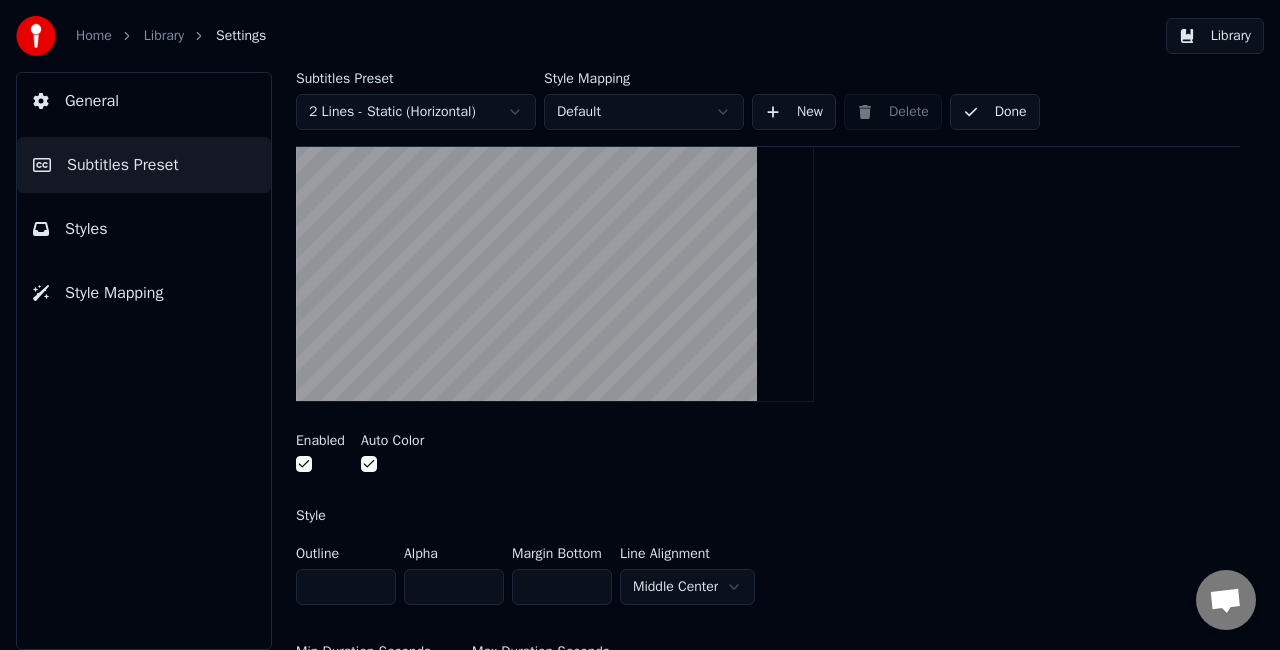 click on "Done" at bounding box center (995, 112) 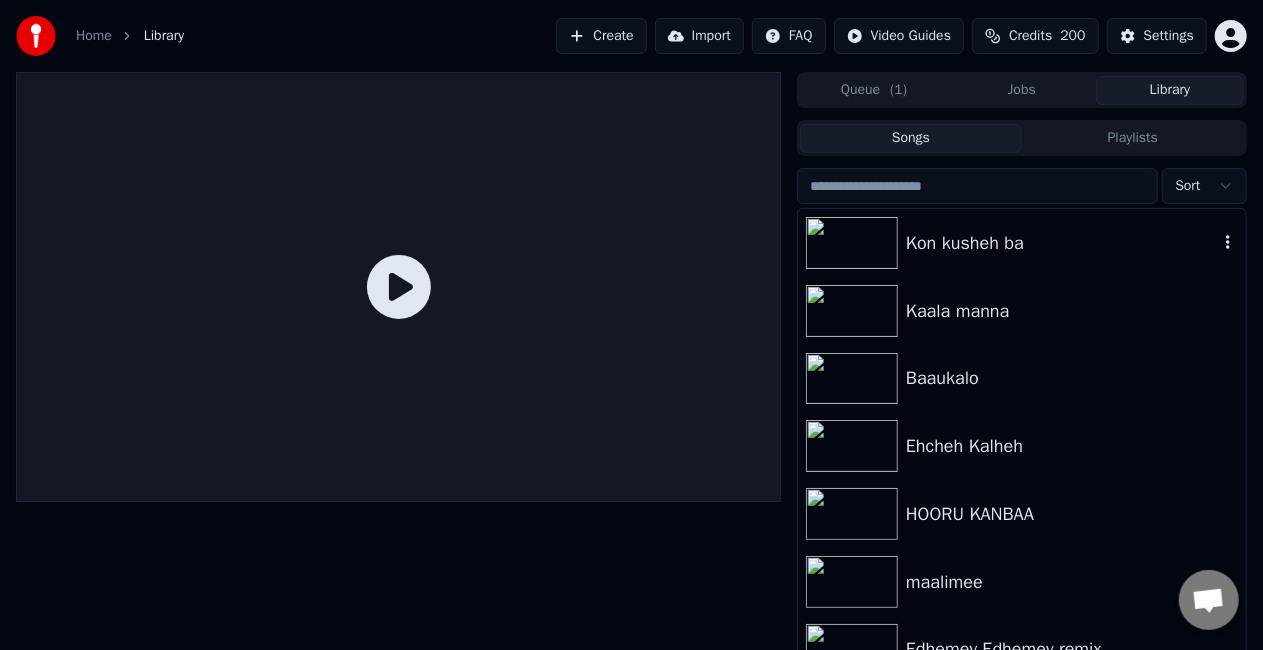 click on "Kon kusheh ba" at bounding box center [1062, 243] 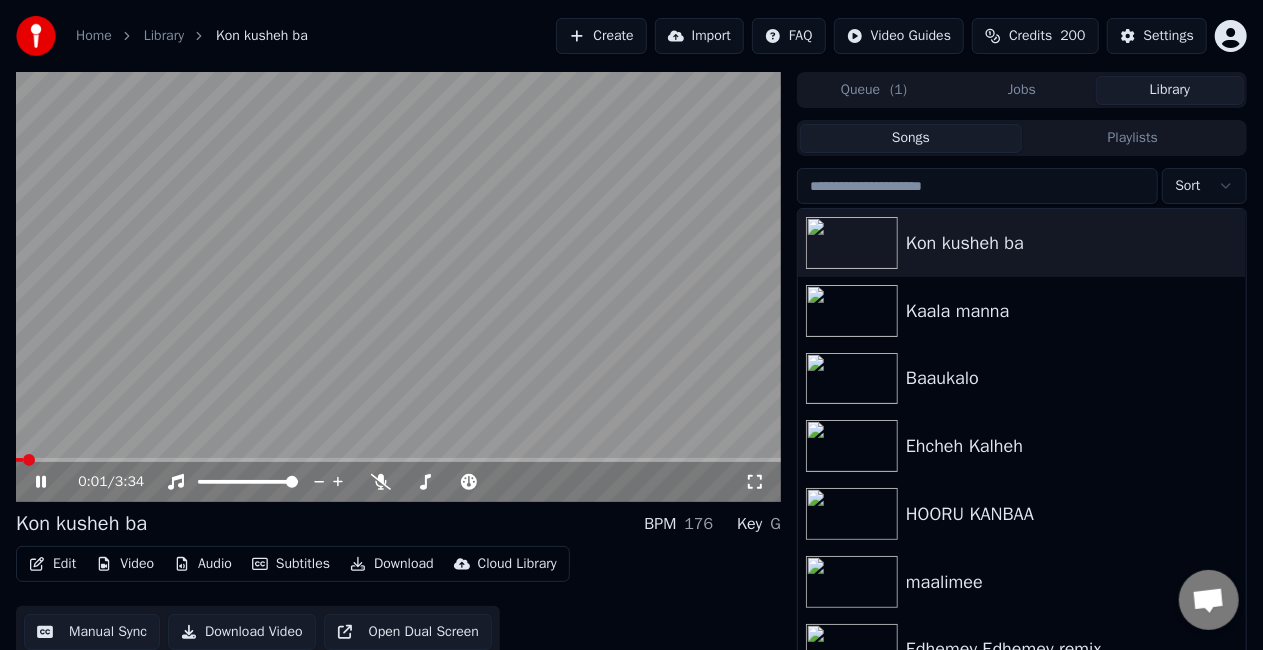 click at bounding box center (398, 460) 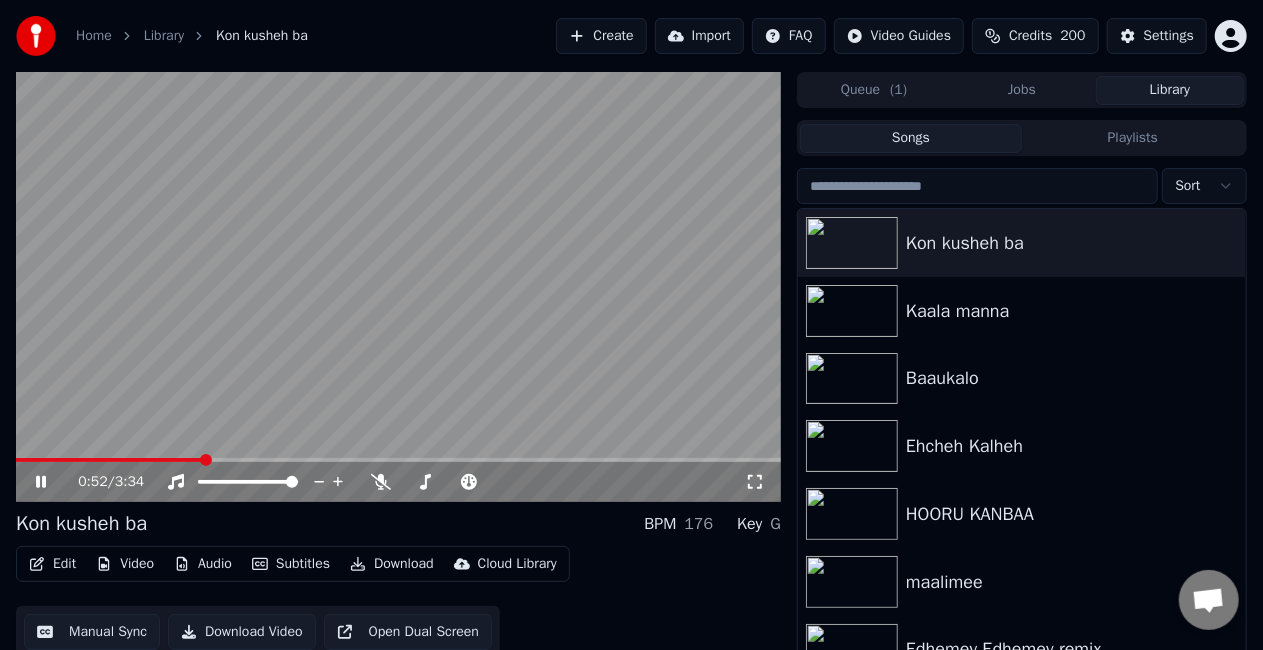 click at bounding box center (398, 460) 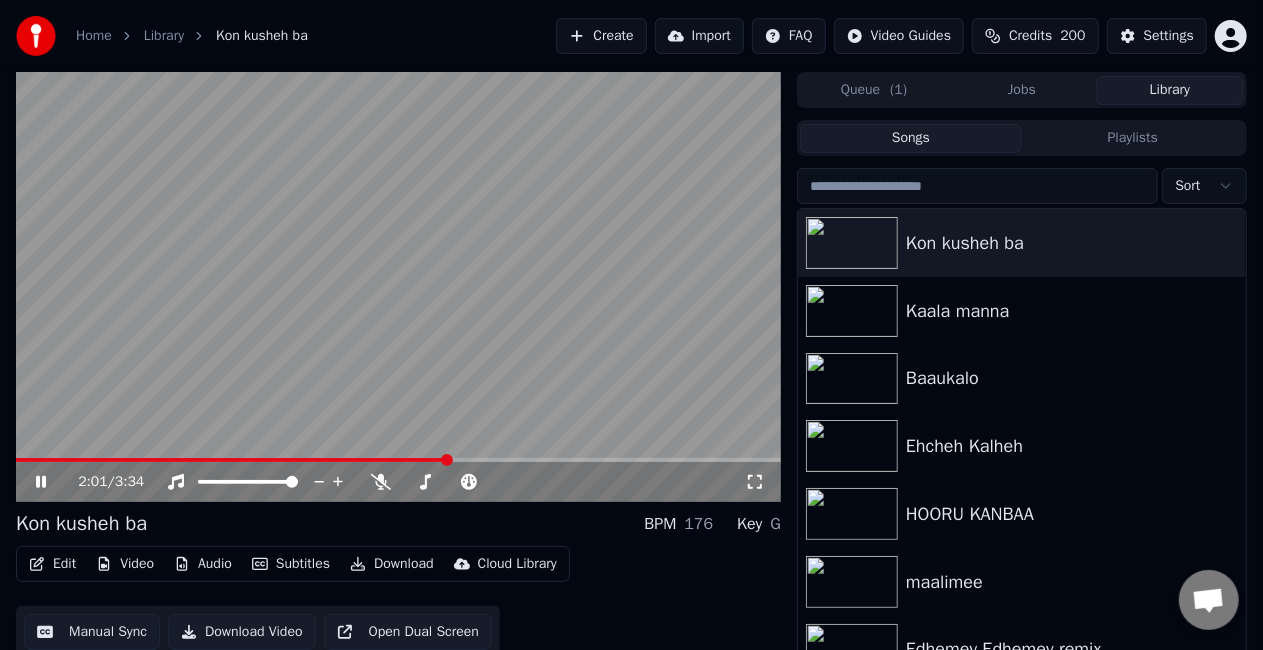 click at bounding box center (398, 460) 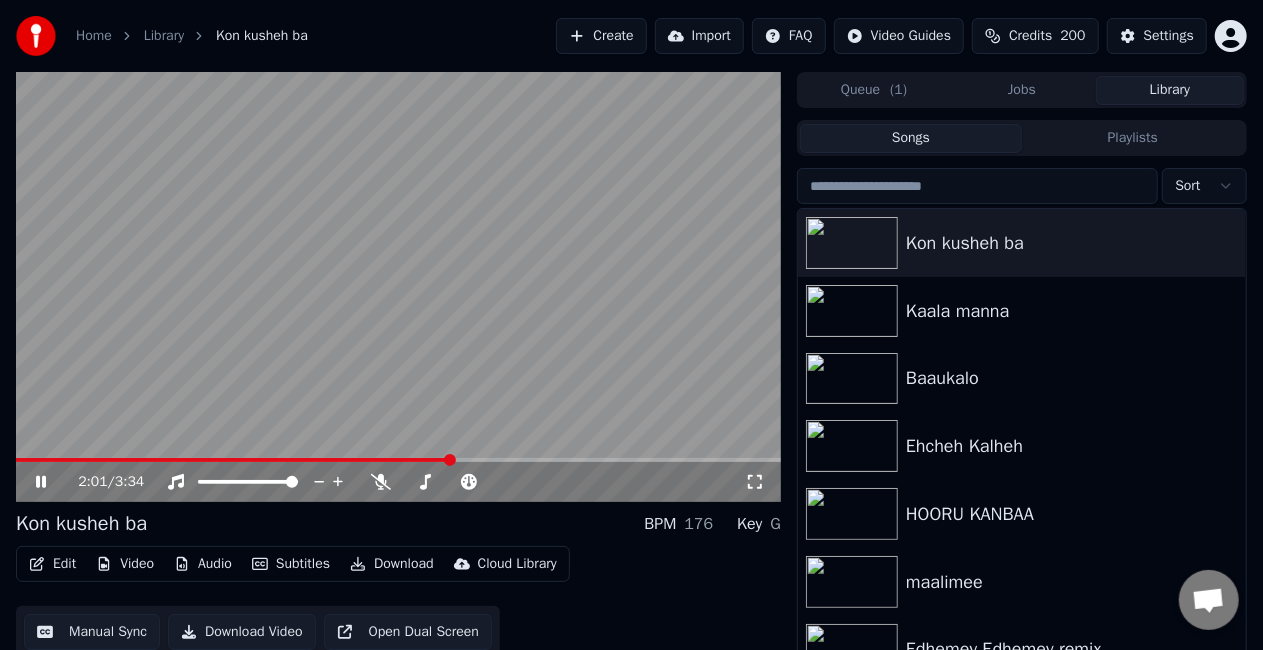 click at bounding box center [398, 460] 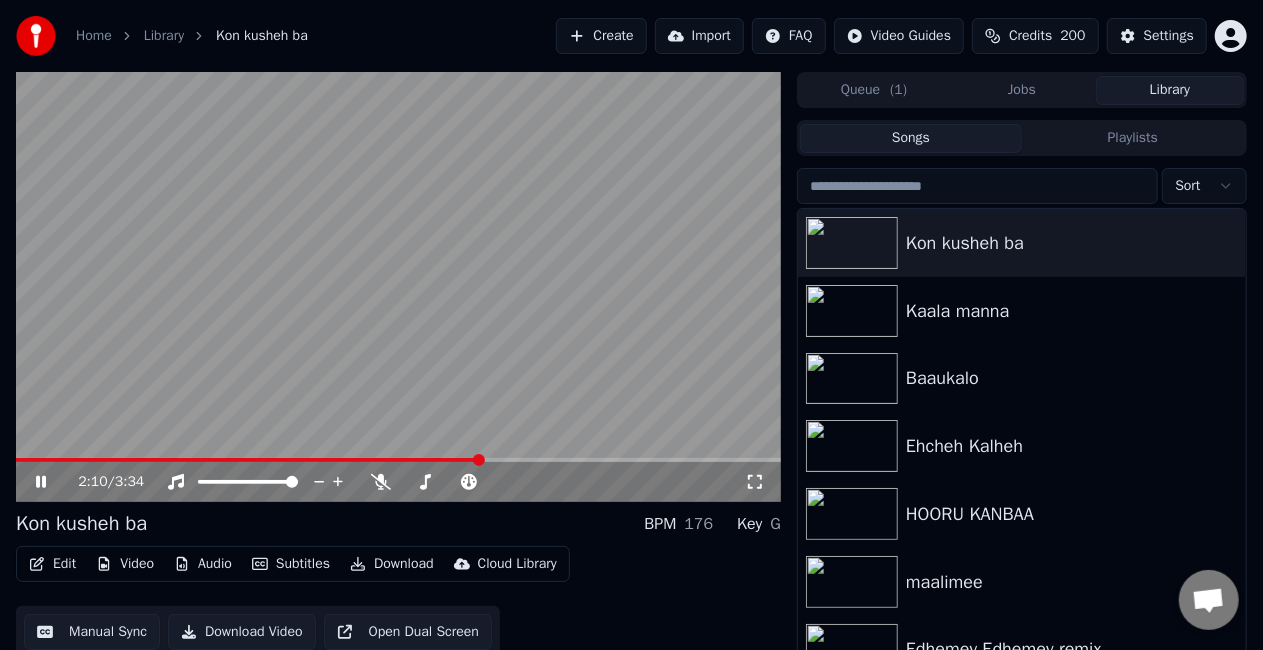 click at bounding box center (398, 460) 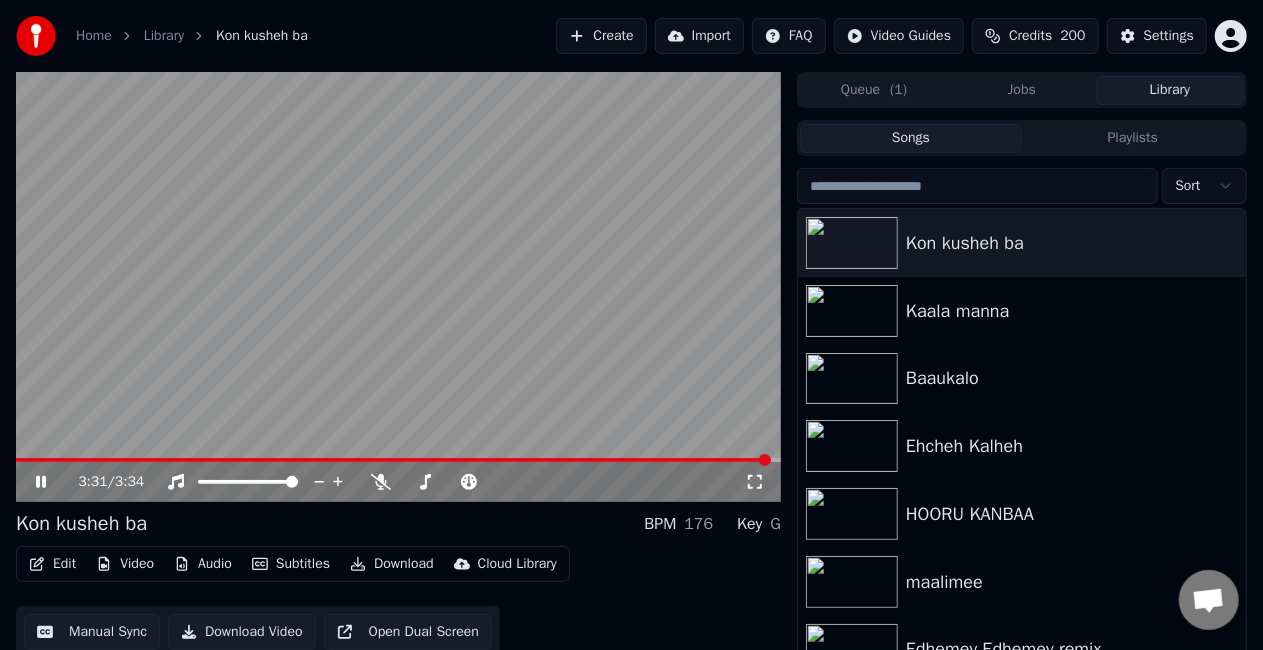 click 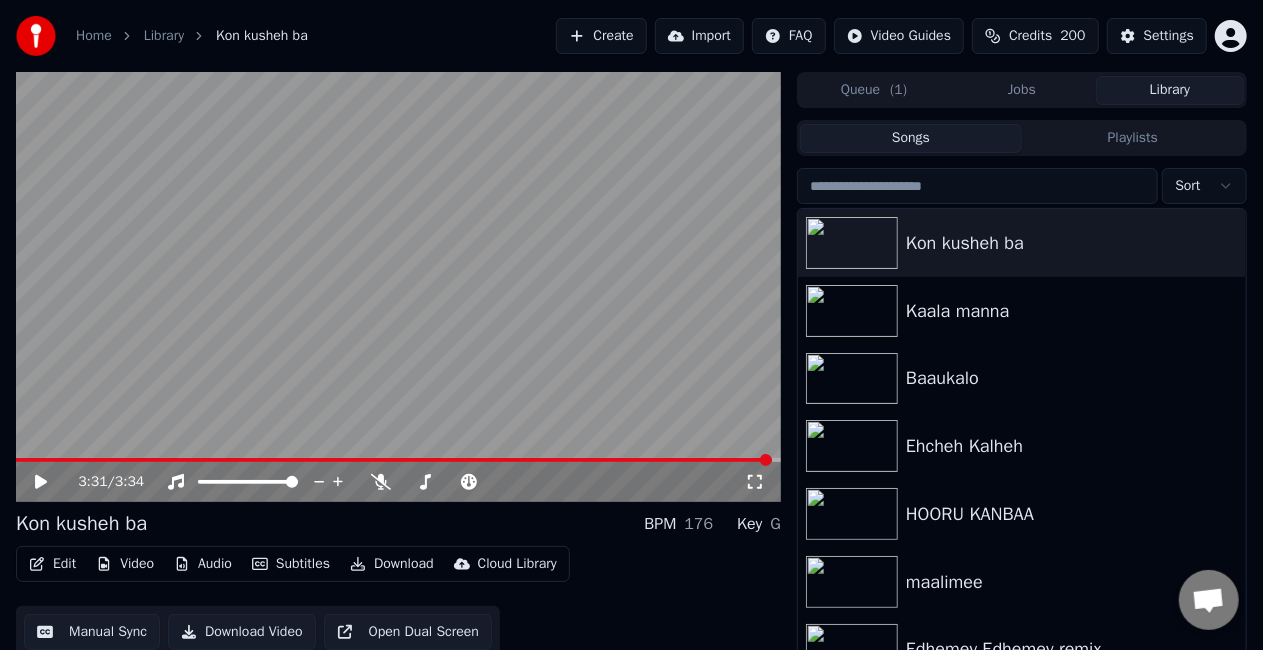 click on "Download" at bounding box center (392, 564) 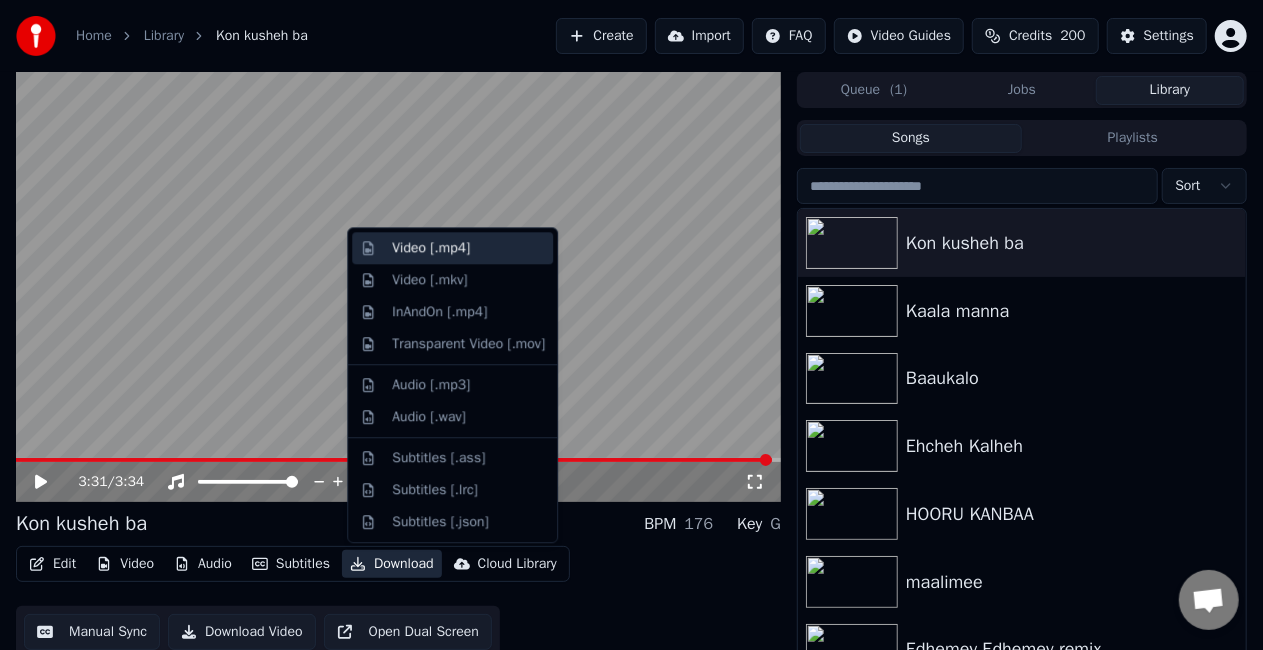 click on "Video [.mp4]" at bounding box center (431, 248) 